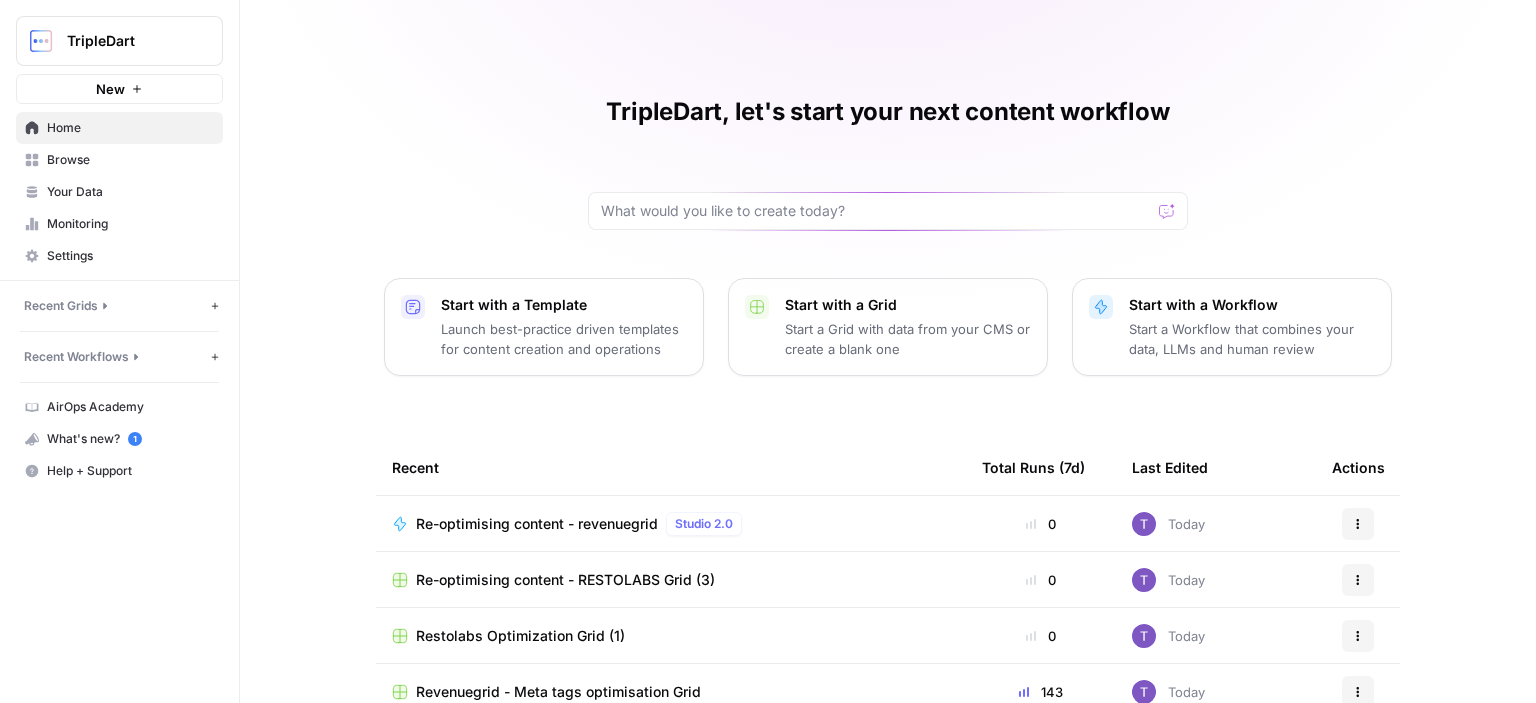 scroll, scrollTop: 0, scrollLeft: 0, axis: both 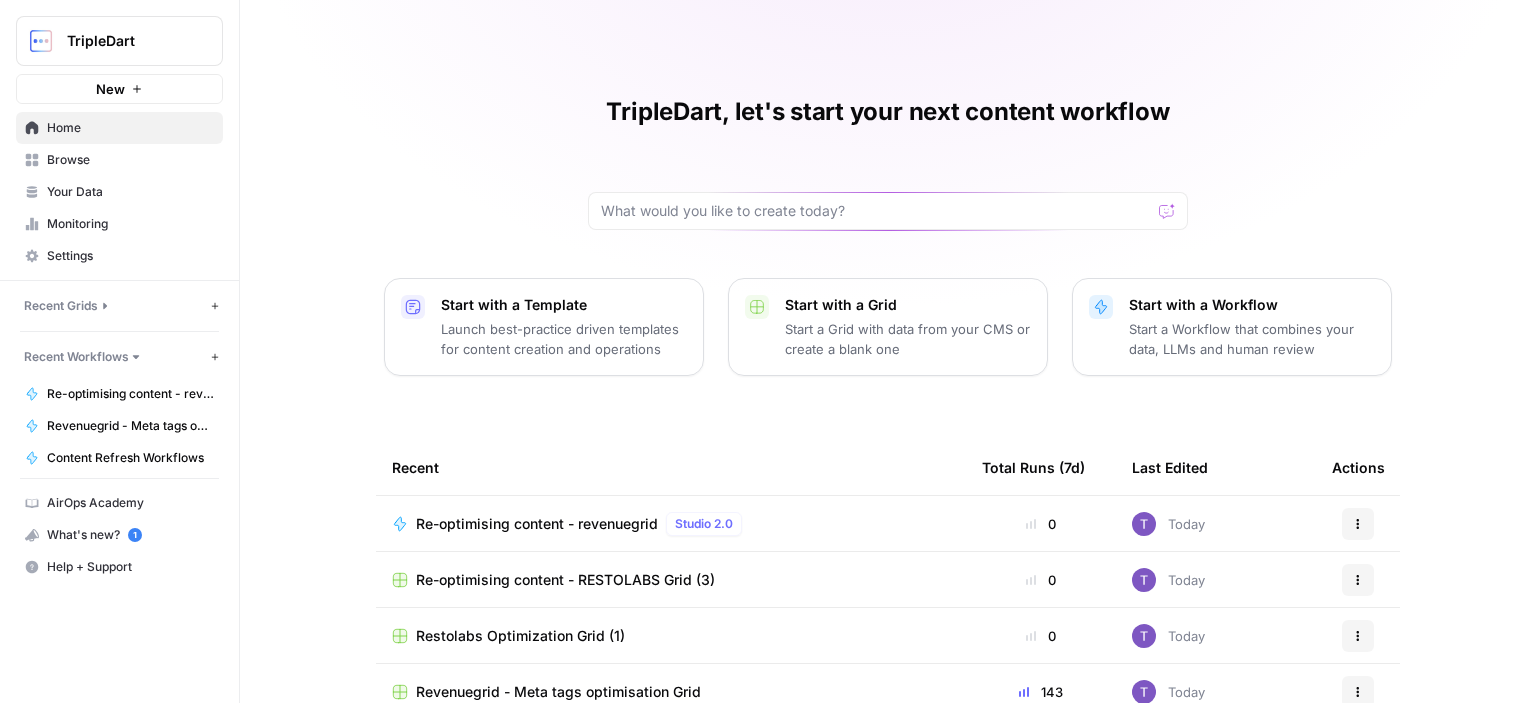 click on "Browse" at bounding box center (130, 160) 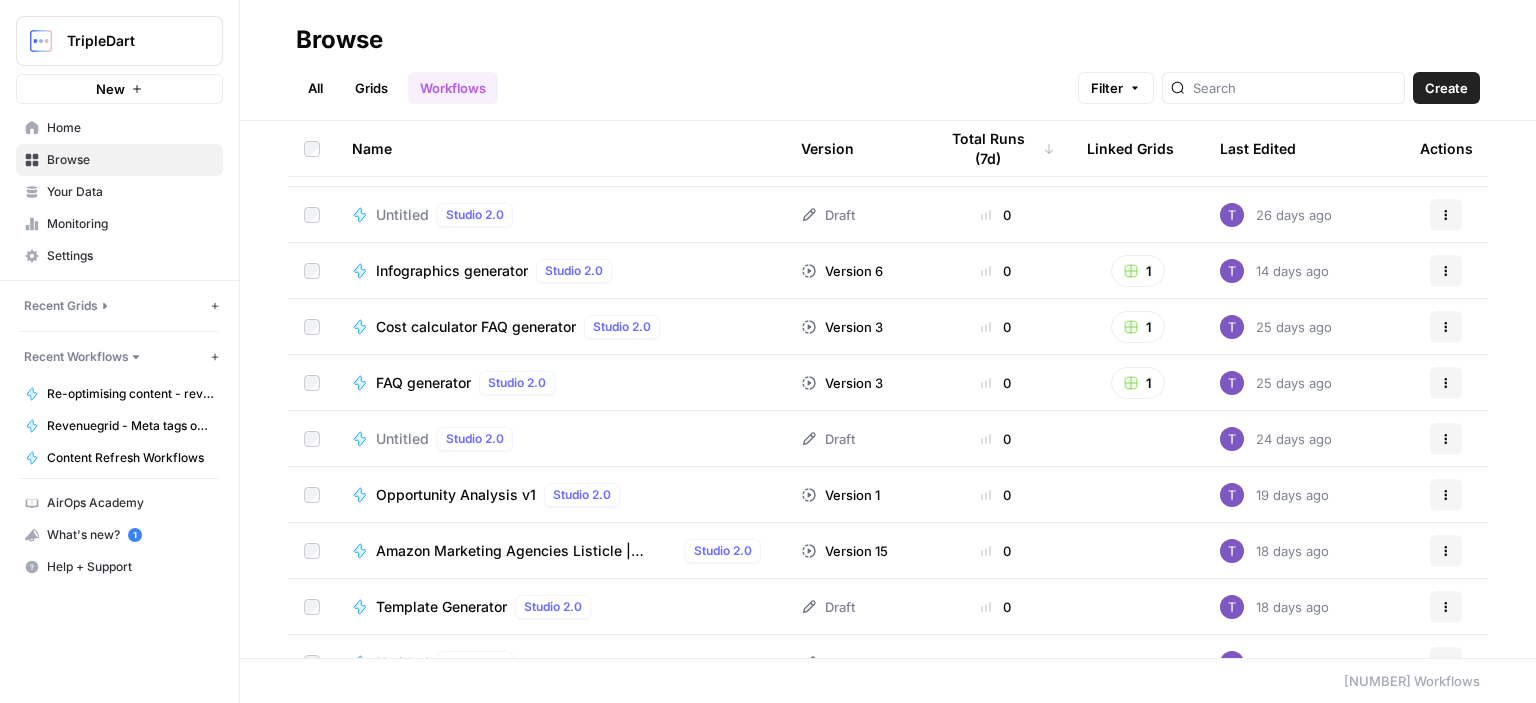 scroll, scrollTop: 16758, scrollLeft: 0, axis: vertical 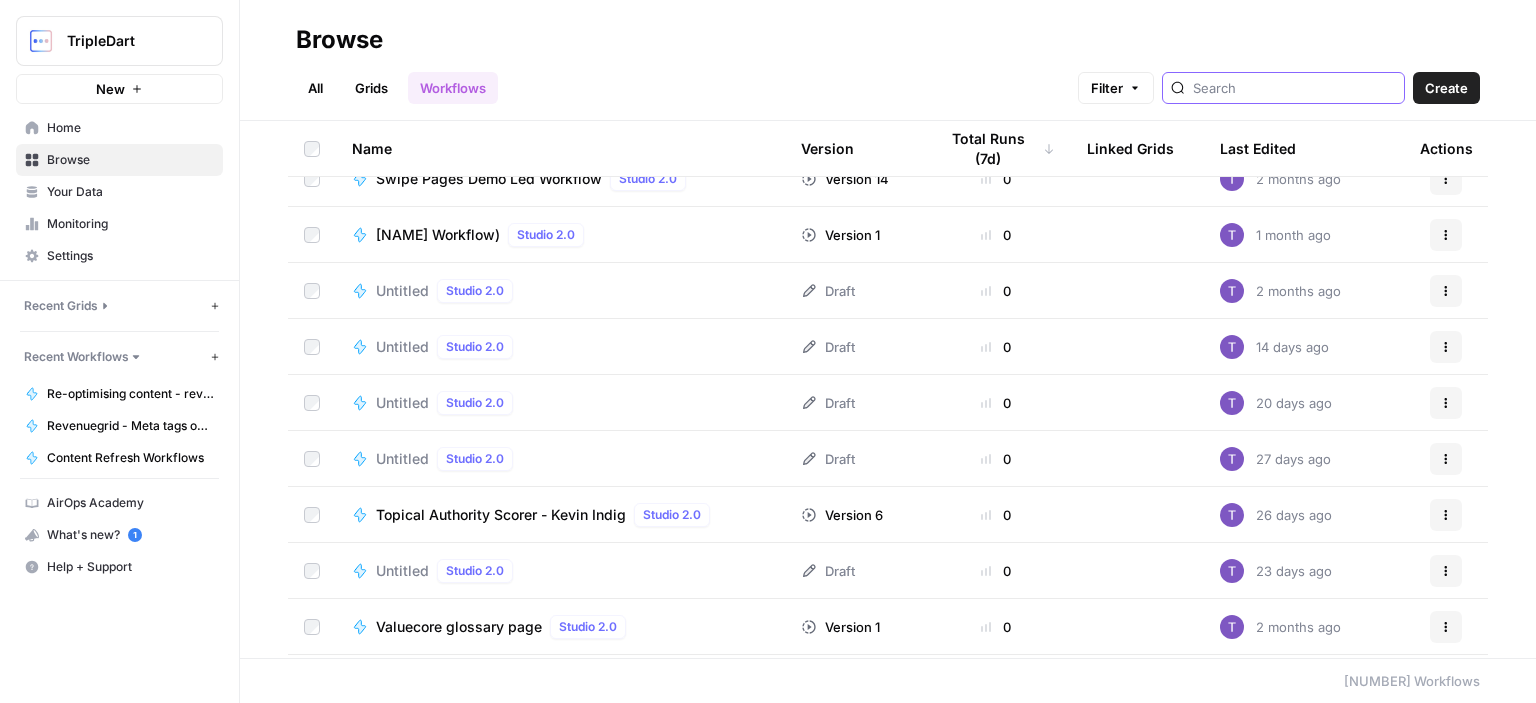click at bounding box center (1294, 88) 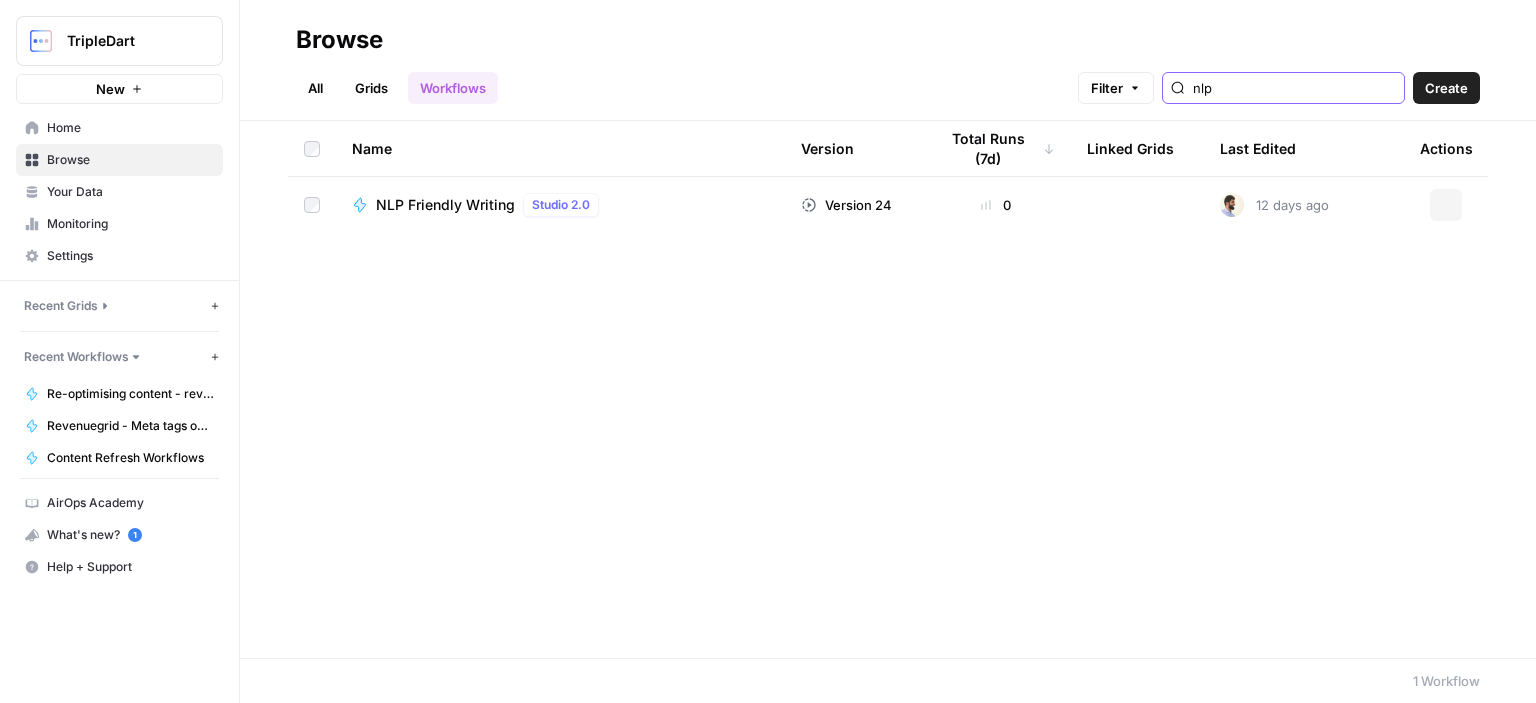 scroll, scrollTop: 0, scrollLeft: 0, axis: both 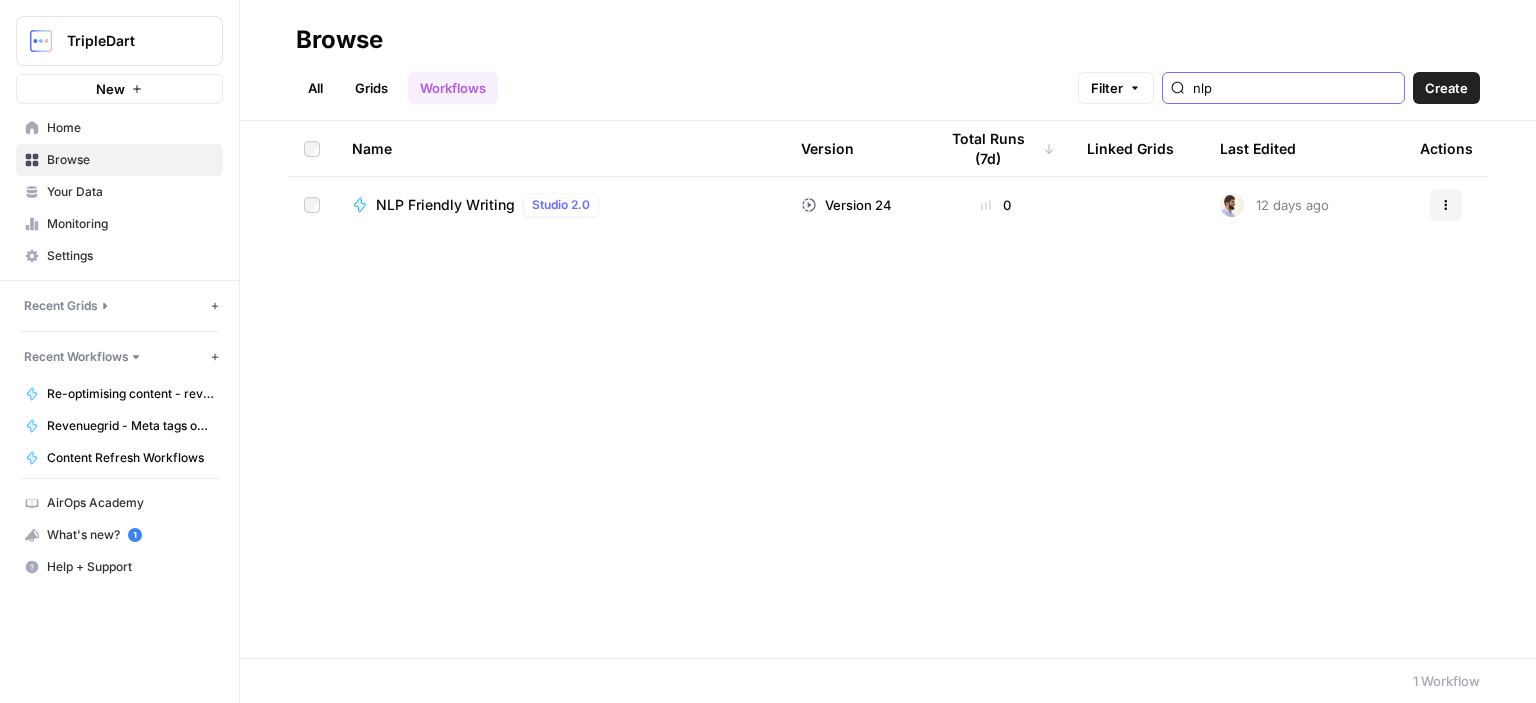 type on "nlp" 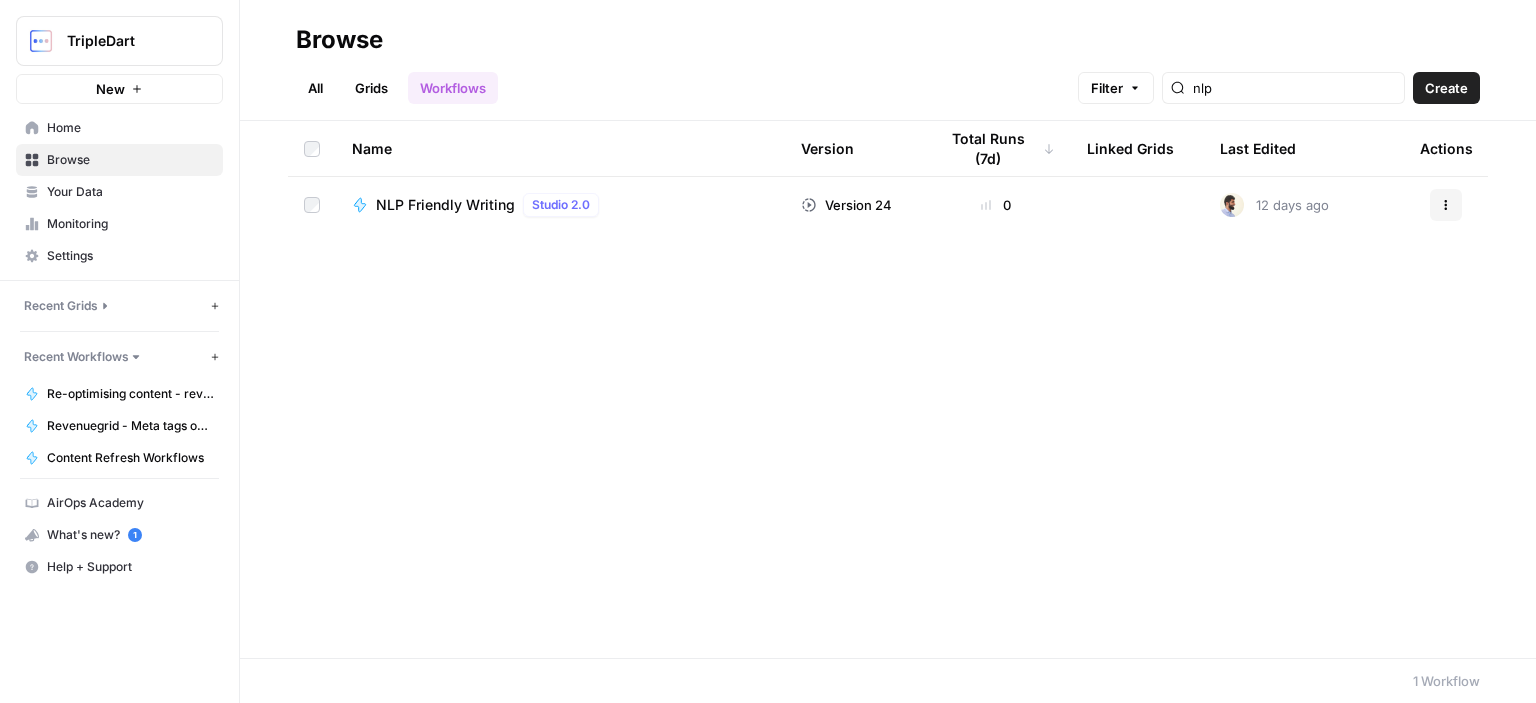click on "NLP Friendly Writing" at bounding box center [445, 205] 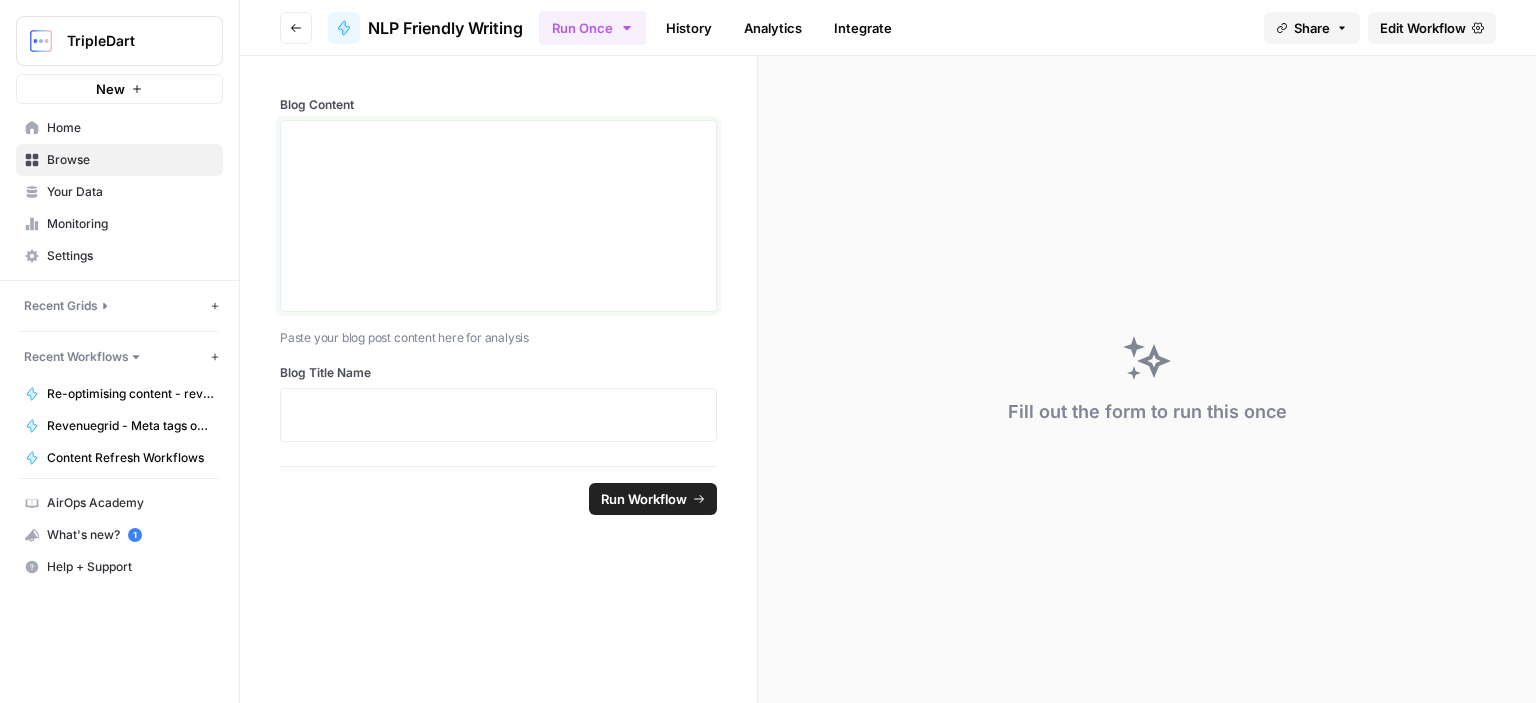 click at bounding box center [498, 223] 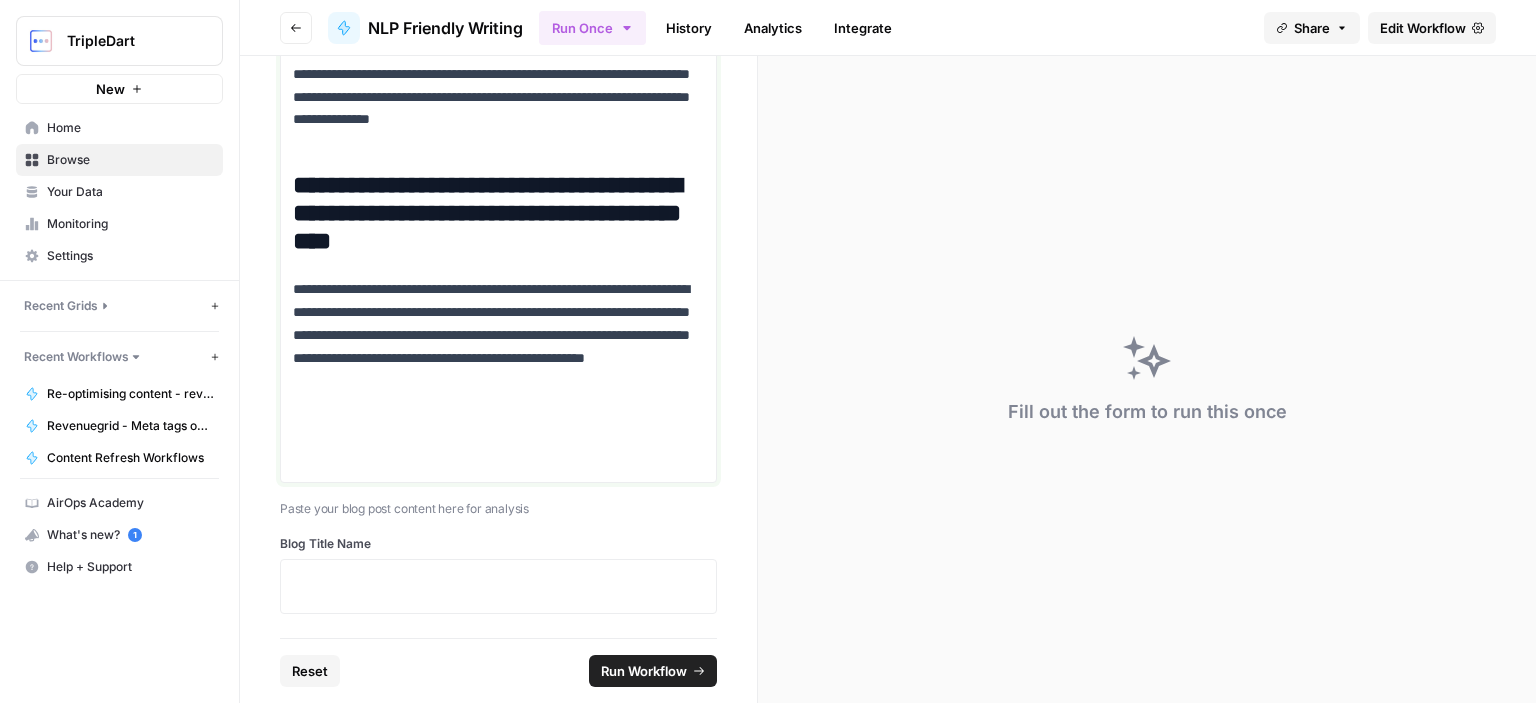 scroll, scrollTop: 15201, scrollLeft: 0, axis: vertical 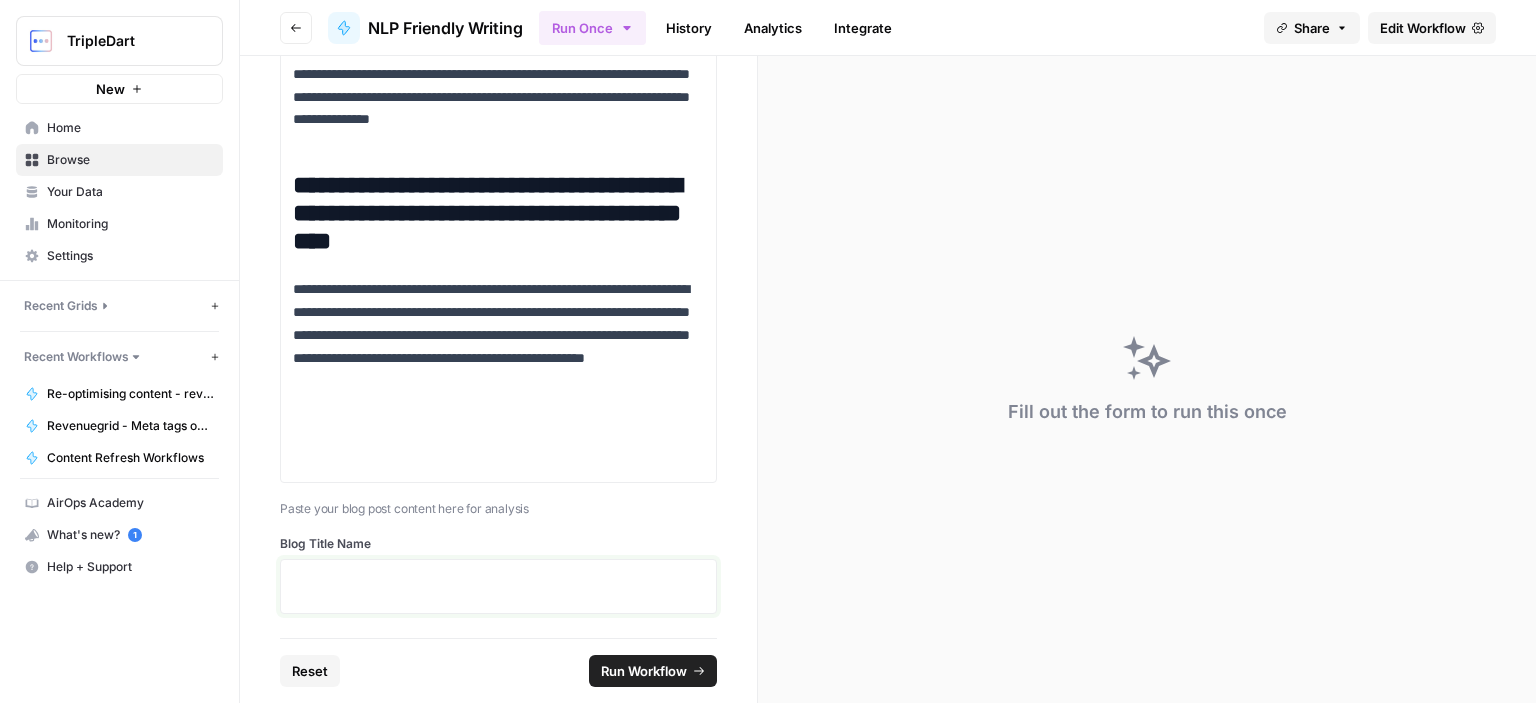 click at bounding box center (498, 593) 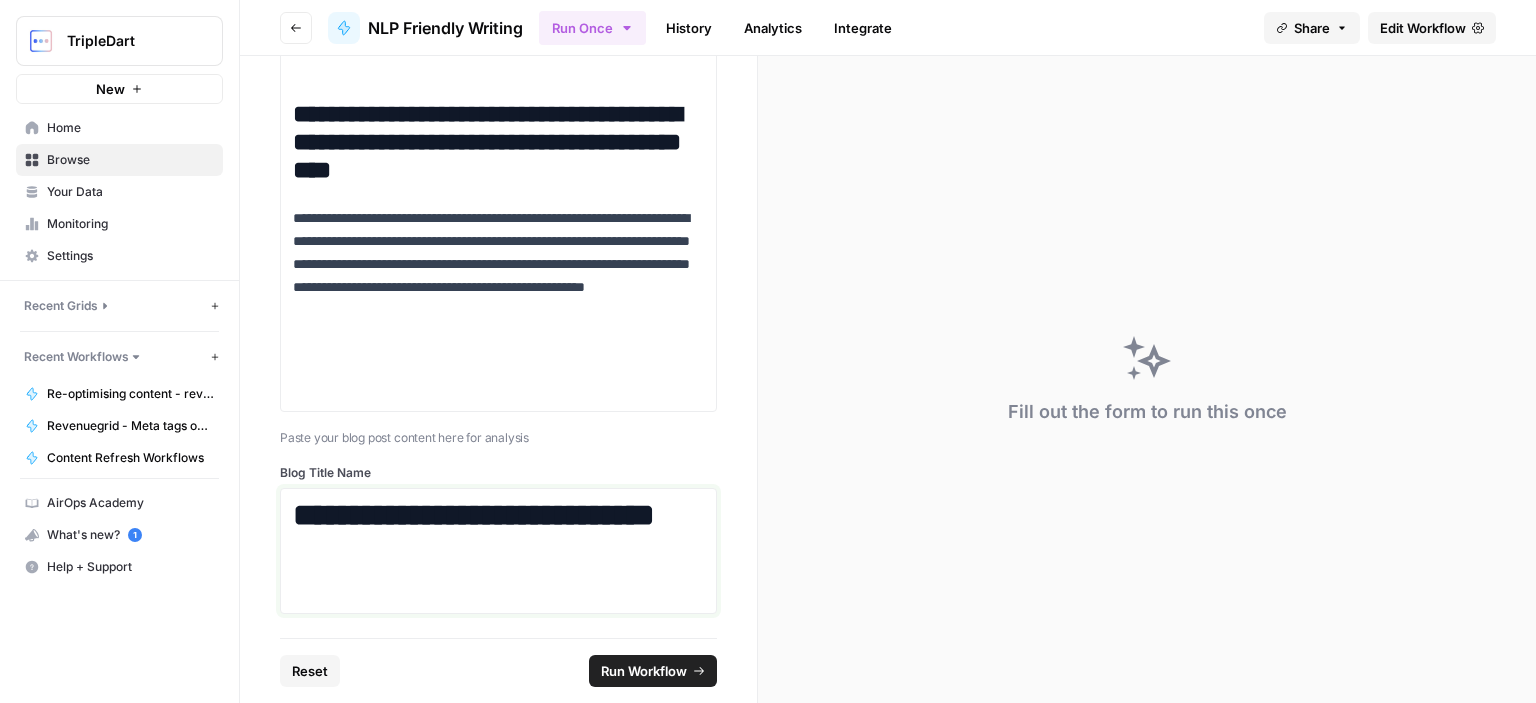 scroll, scrollTop: 15273, scrollLeft: 0, axis: vertical 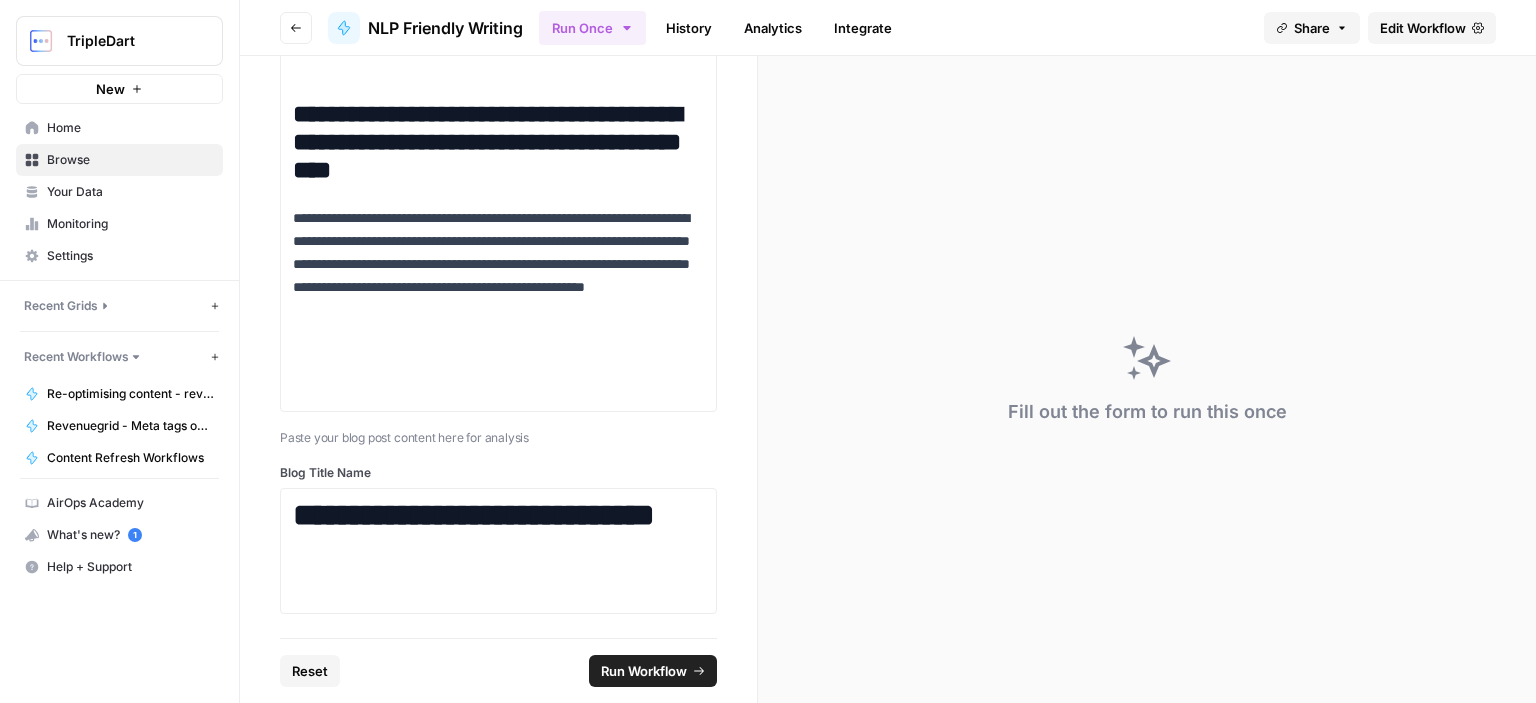 click on "Run Workflow" at bounding box center [644, 671] 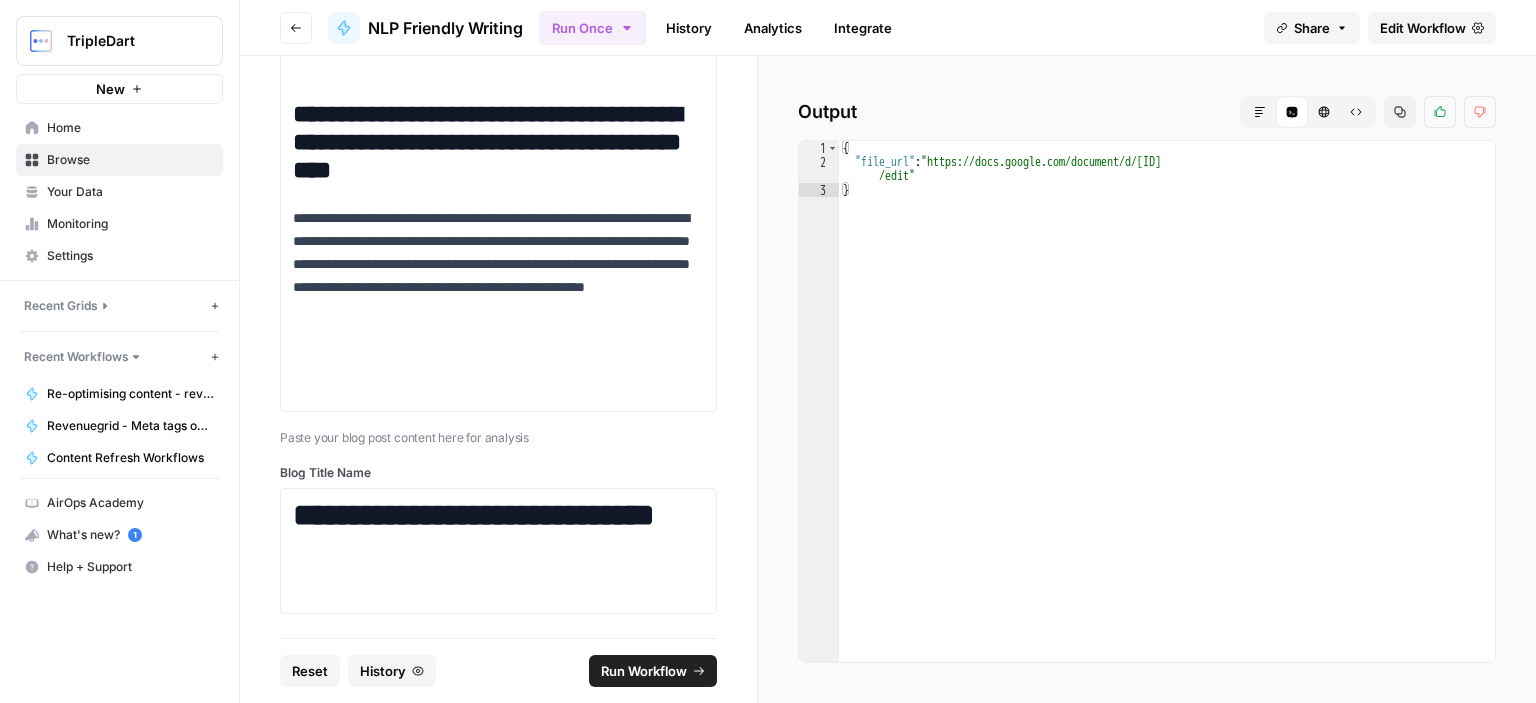 type on "**********" 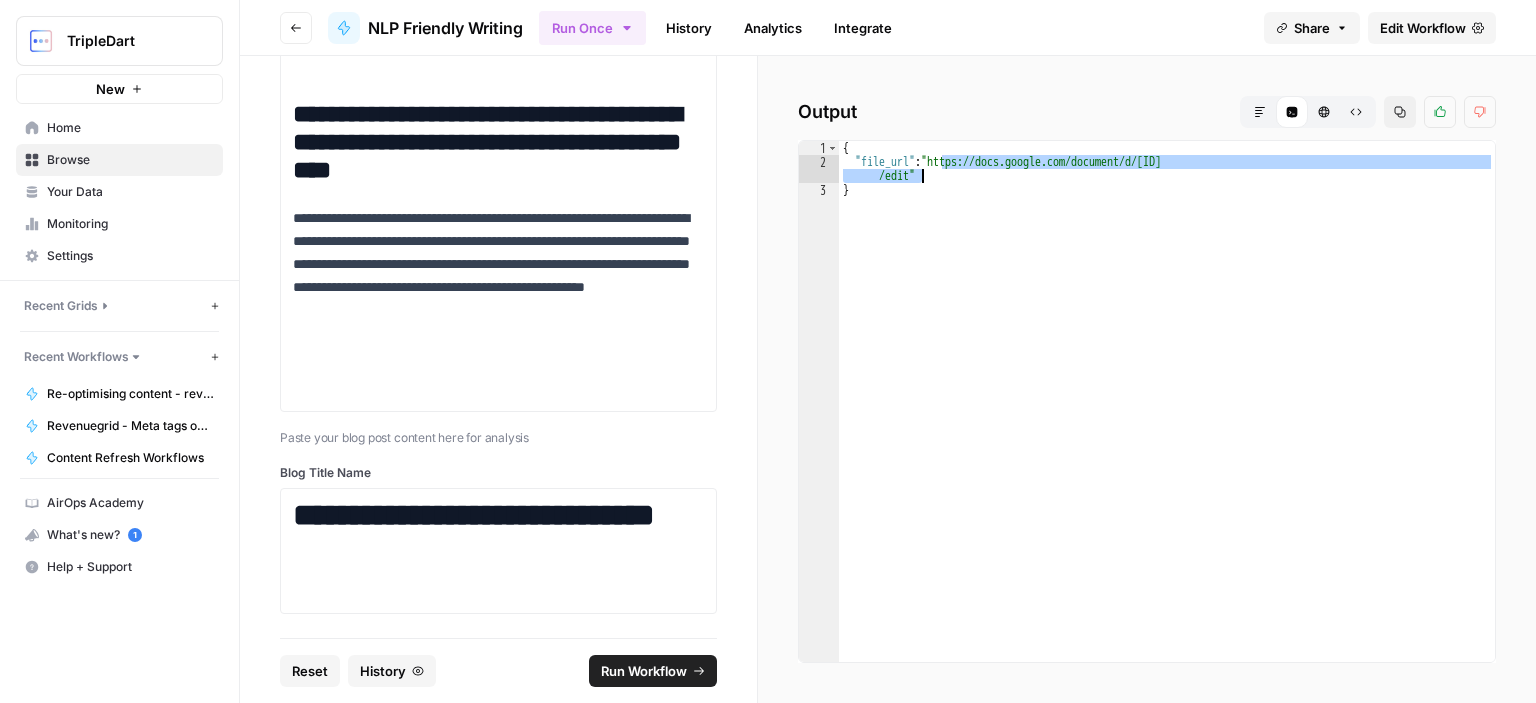 drag, startPoint x: 941, startPoint y: 158, endPoint x: 944, endPoint y: 172, distance: 14.3178215 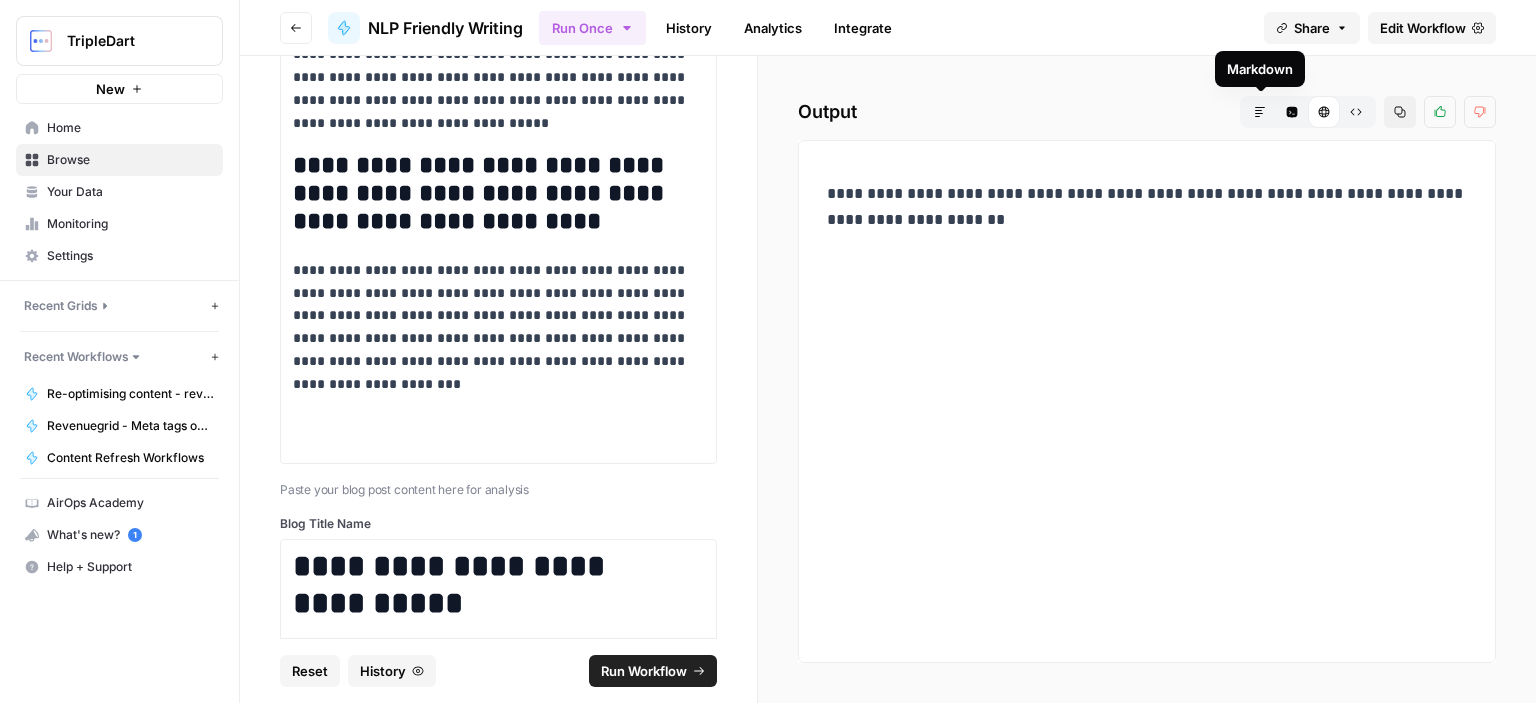 click on "Markdown" at bounding box center [1260, 112] 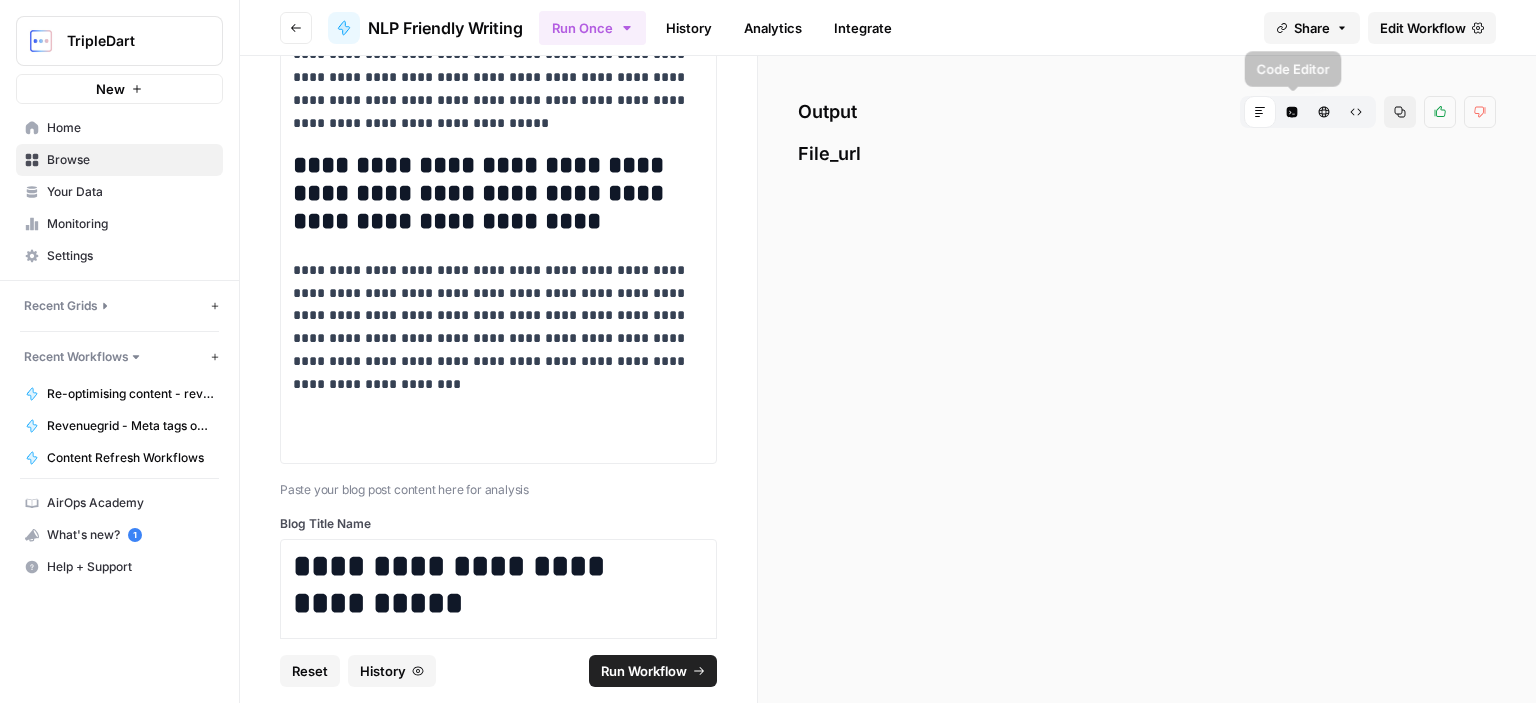 click on "Code Editor" at bounding box center [1292, 112] 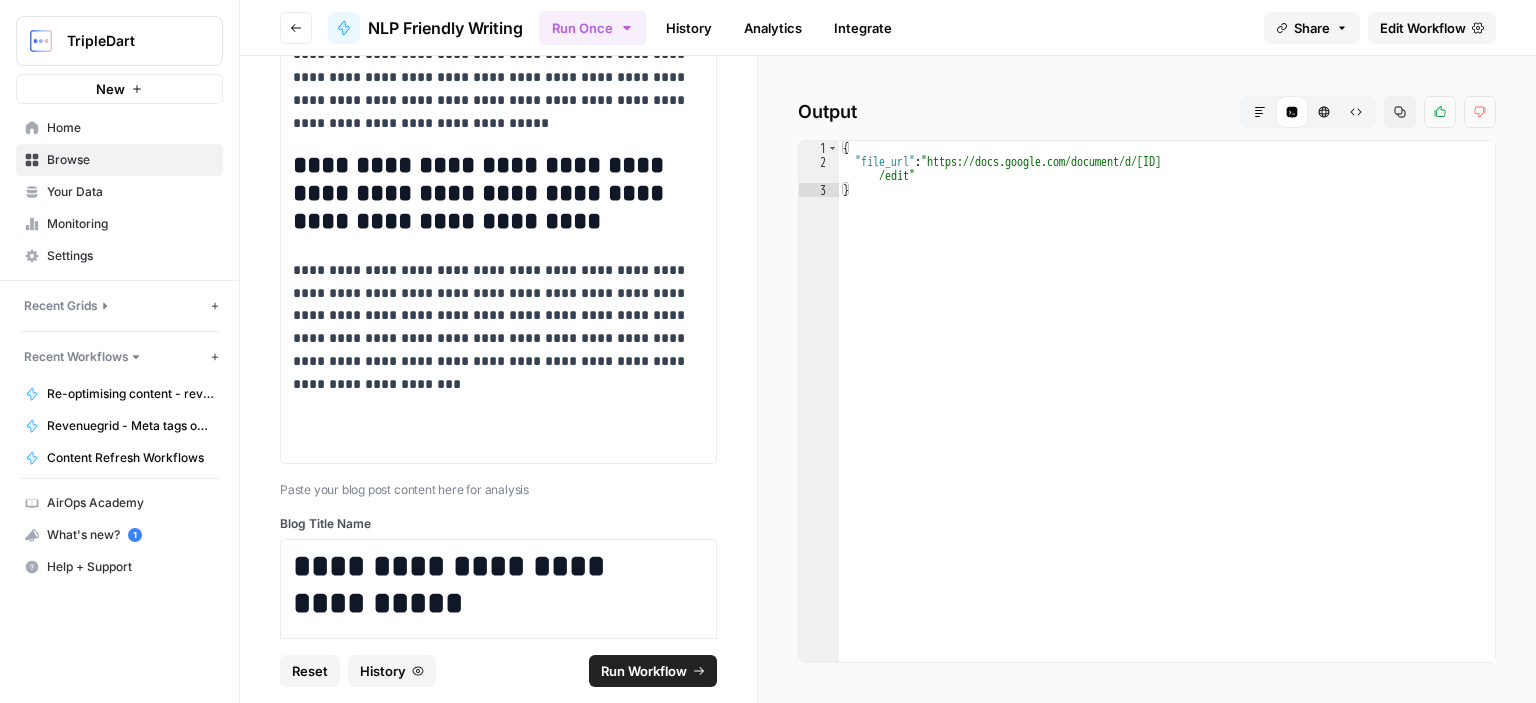 click on "History" at bounding box center (689, 28) 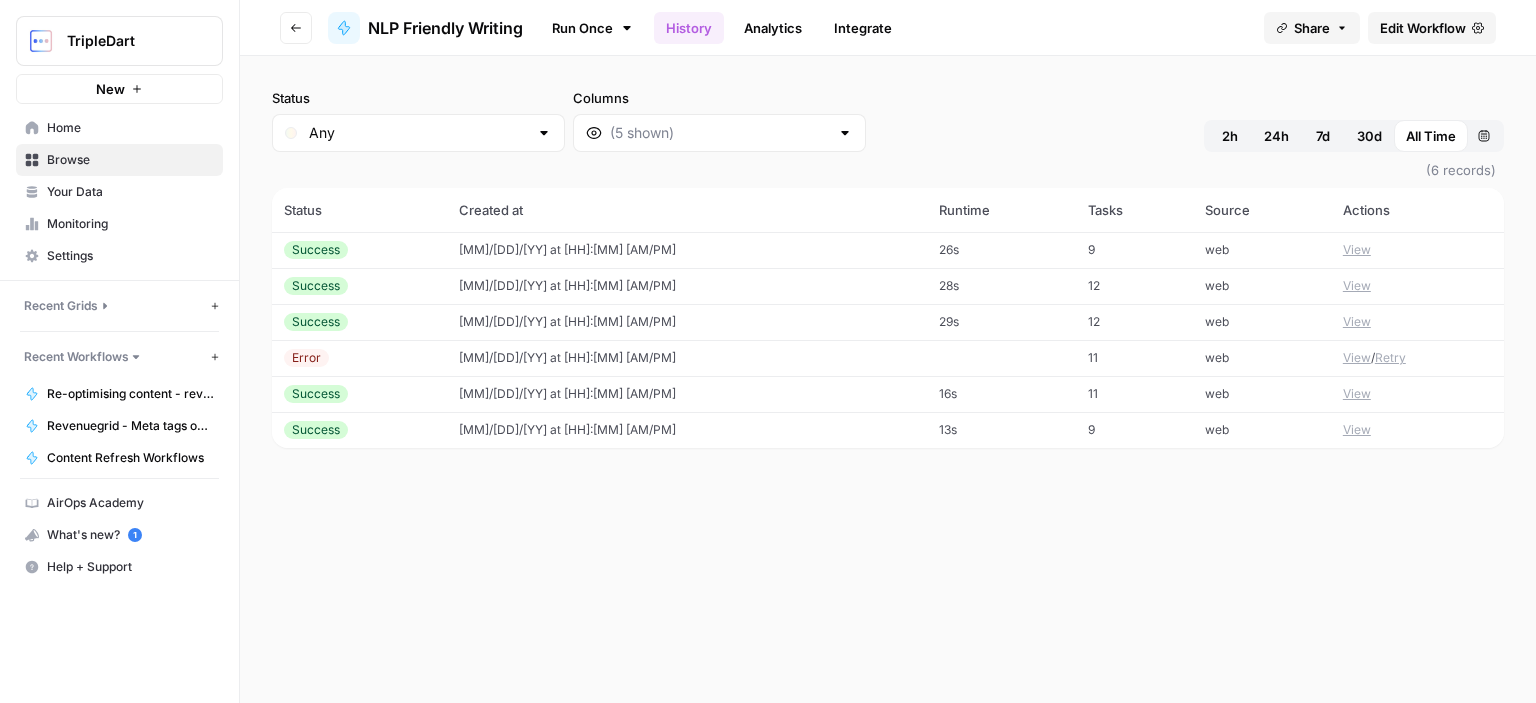 click on "[MM]/[DD]/[YY] at [HH]:[MM] [AM/PM]" at bounding box center [687, 250] 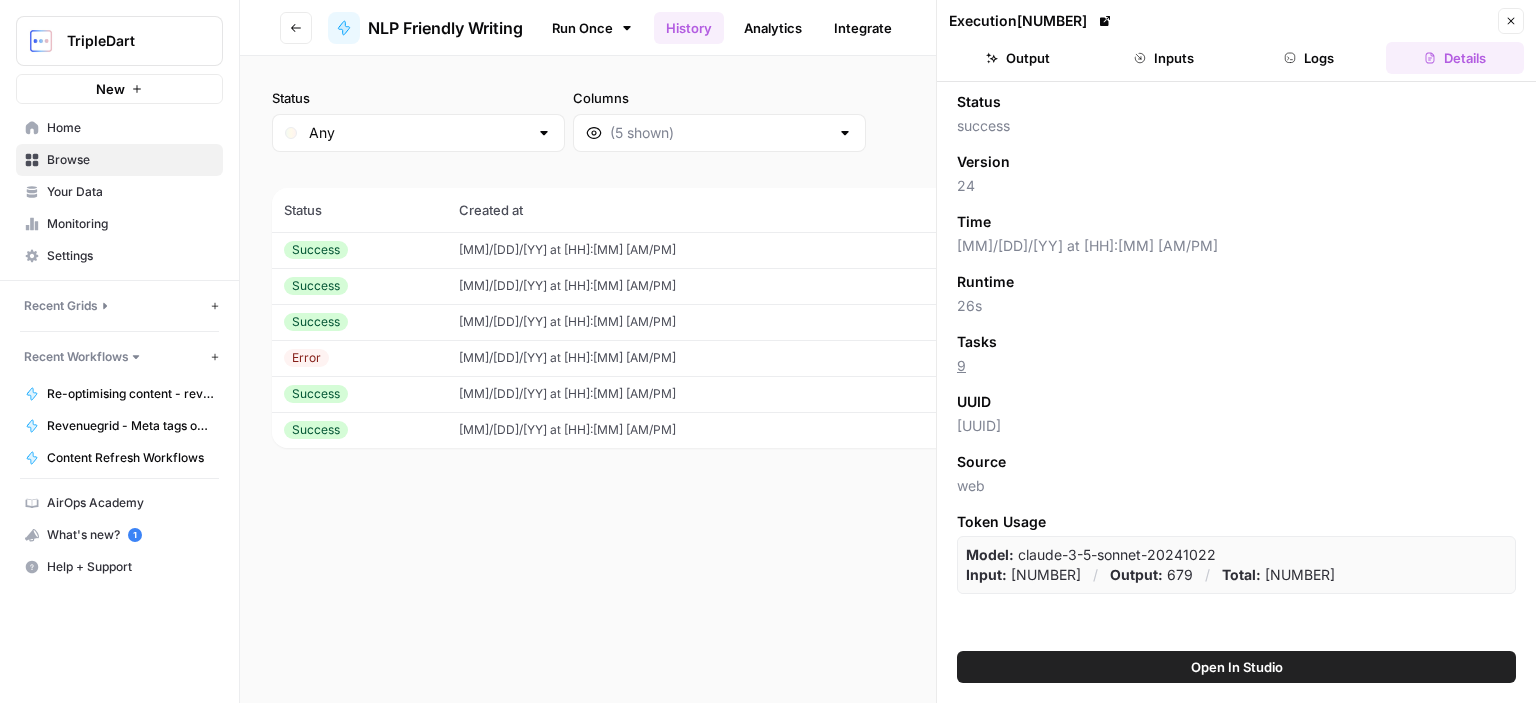 click 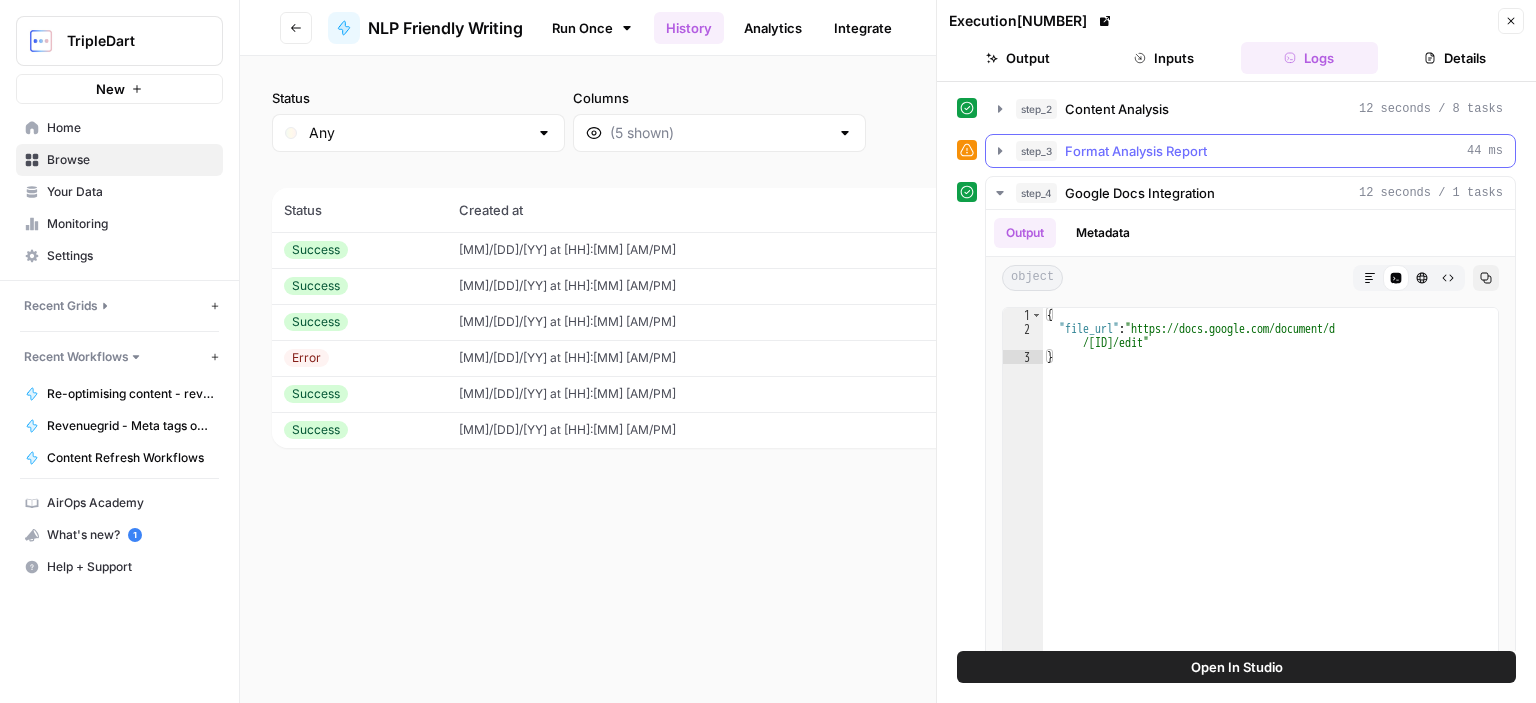 click on "Format Analysis Report" at bounding box center (1136, 151) 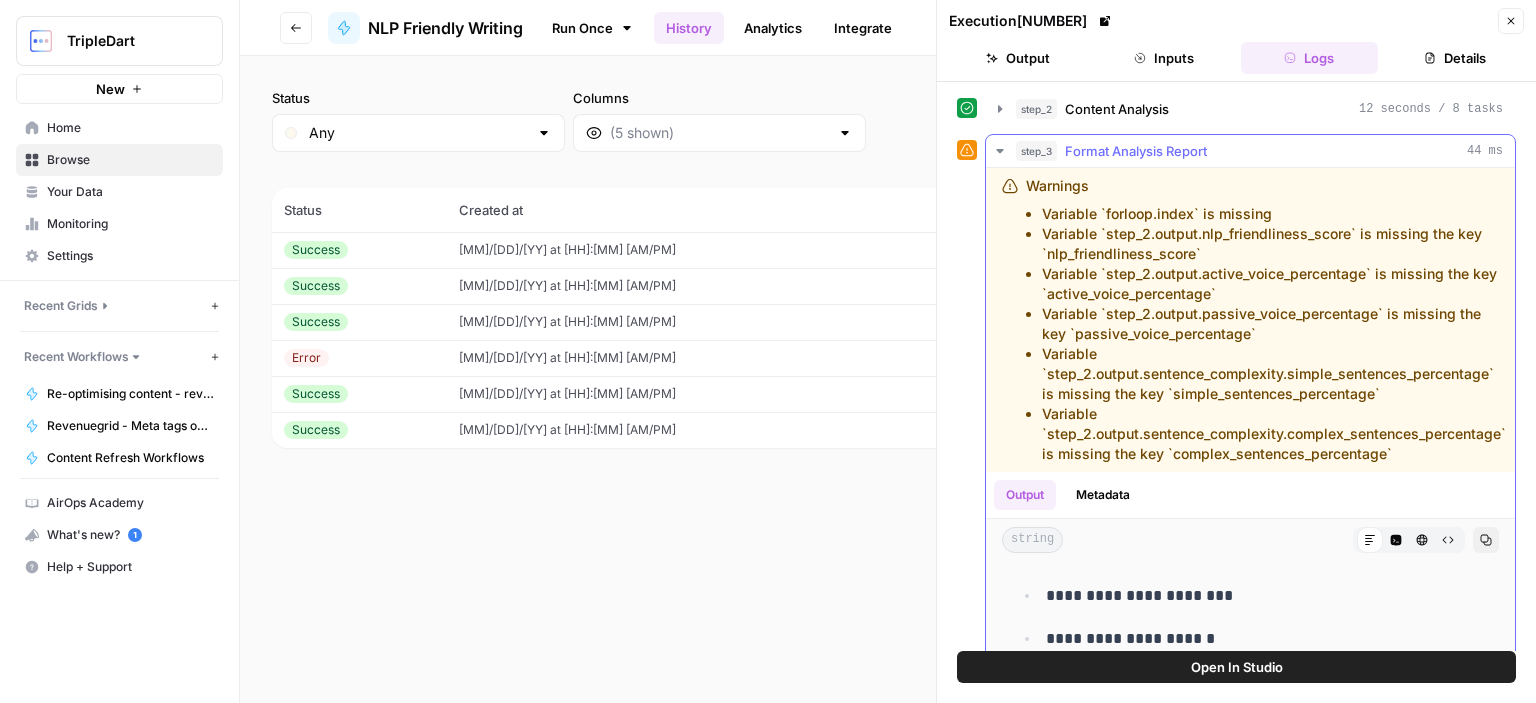 scroll, scrollTop: 216, scrollLeft: 0, axis: vertical 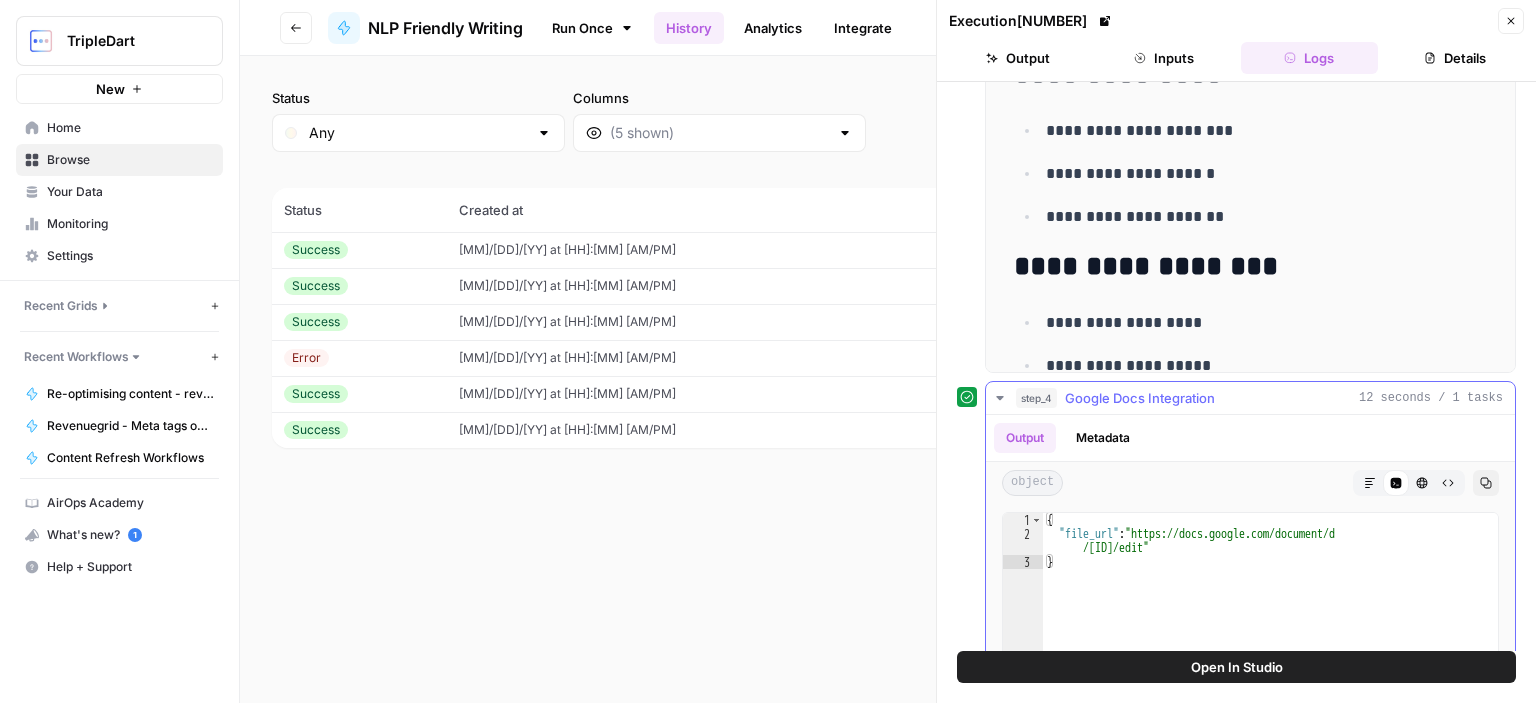 click on "Metadata" at bounding box center [1103, 438] 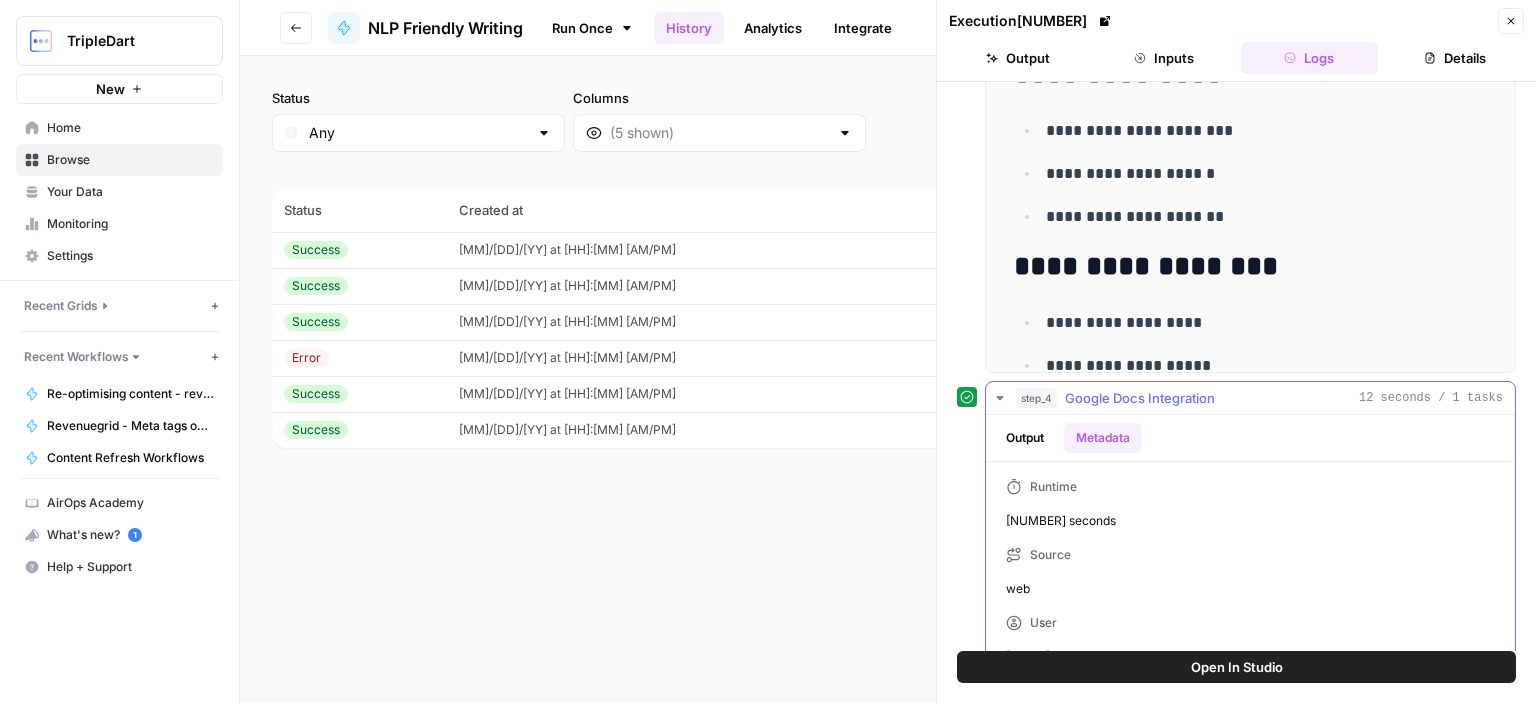 click on "Output" at bounding box center (1025, 438) 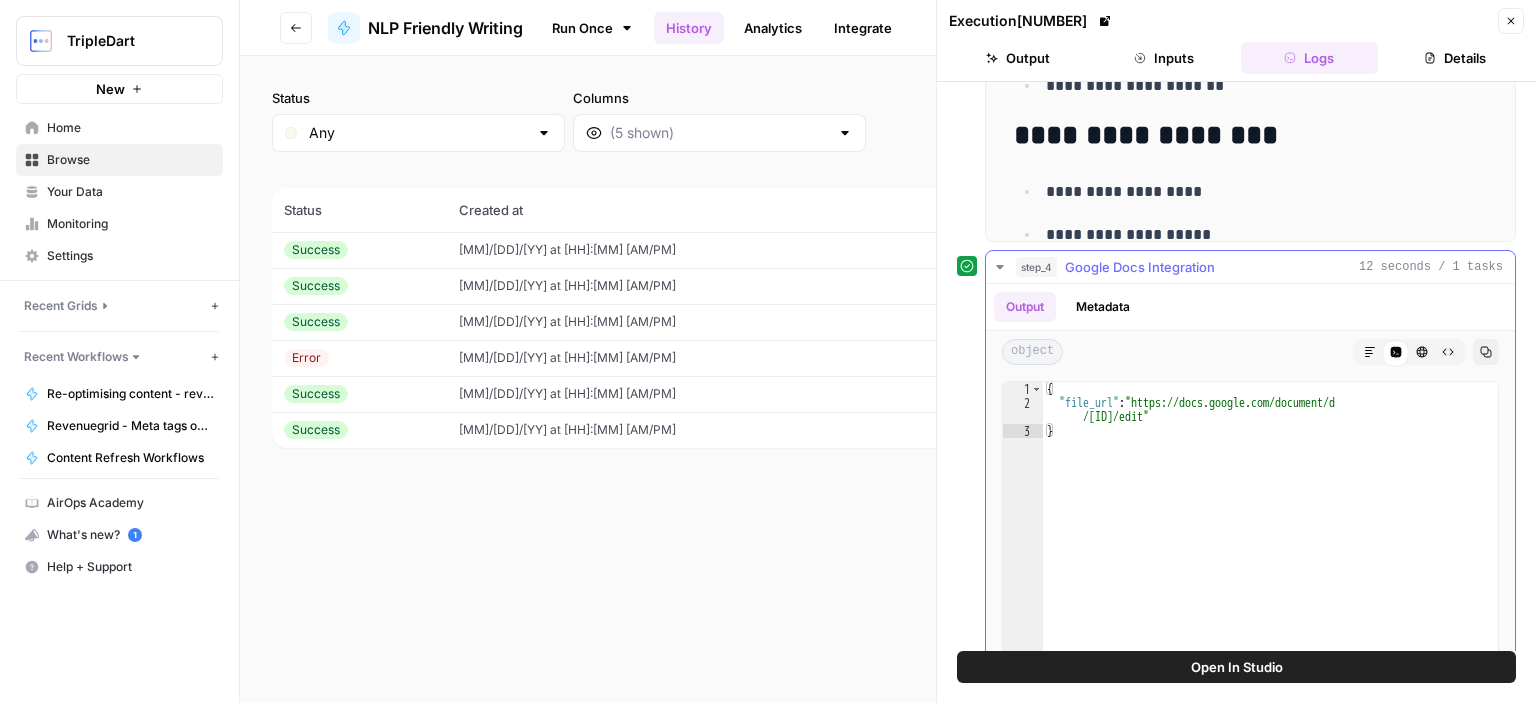 scroll, scrollTop: 800, scrollLeft: 0, axis: vertical 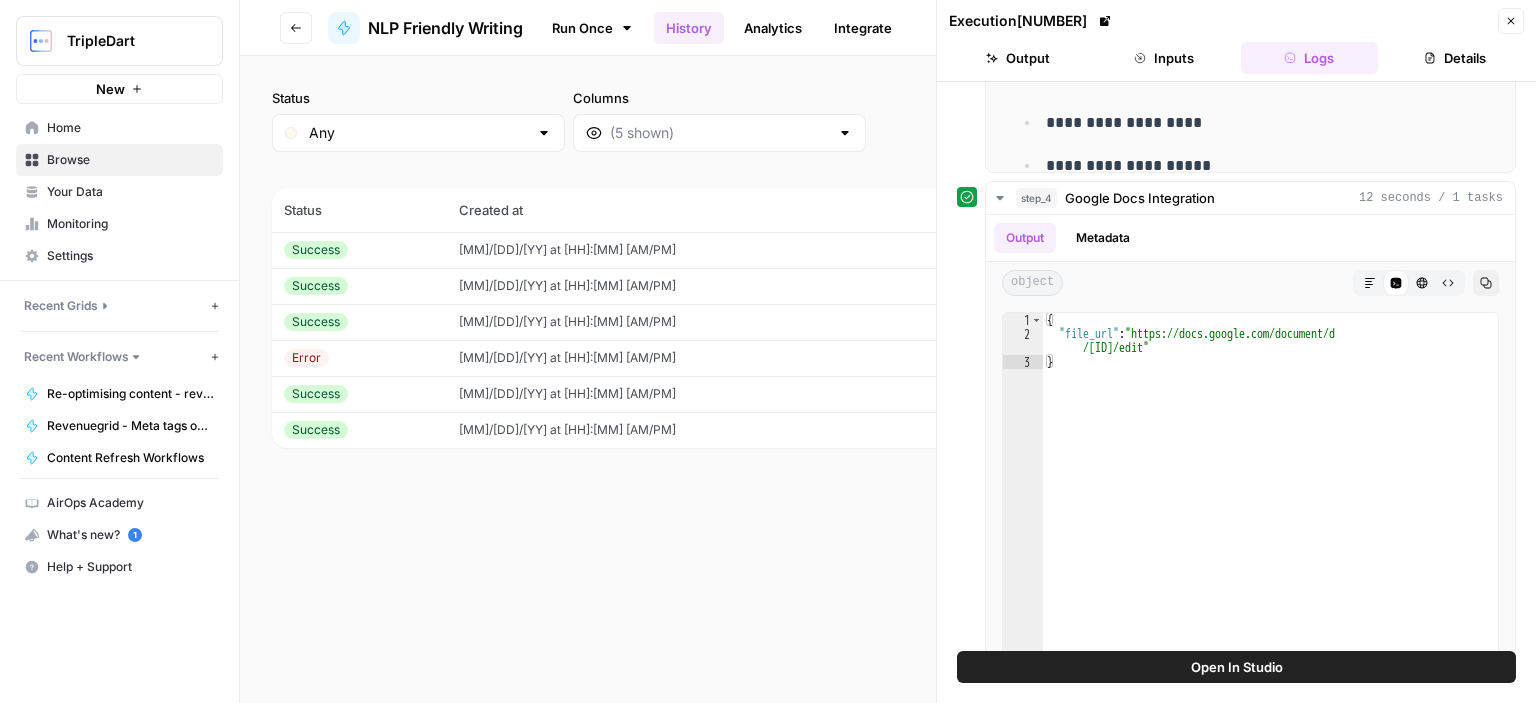 click 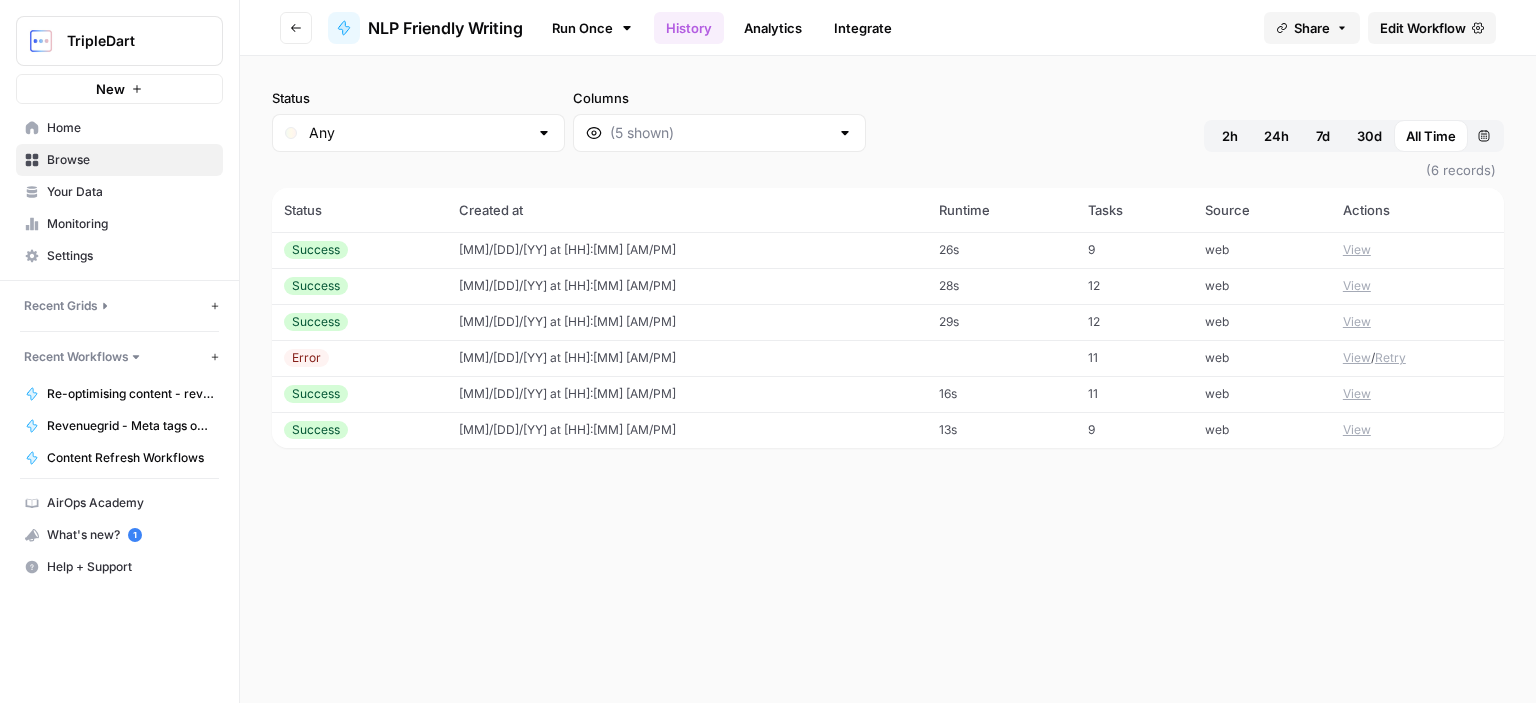 click on "NLP Friendly Writing" at bounding box center (445, 28) 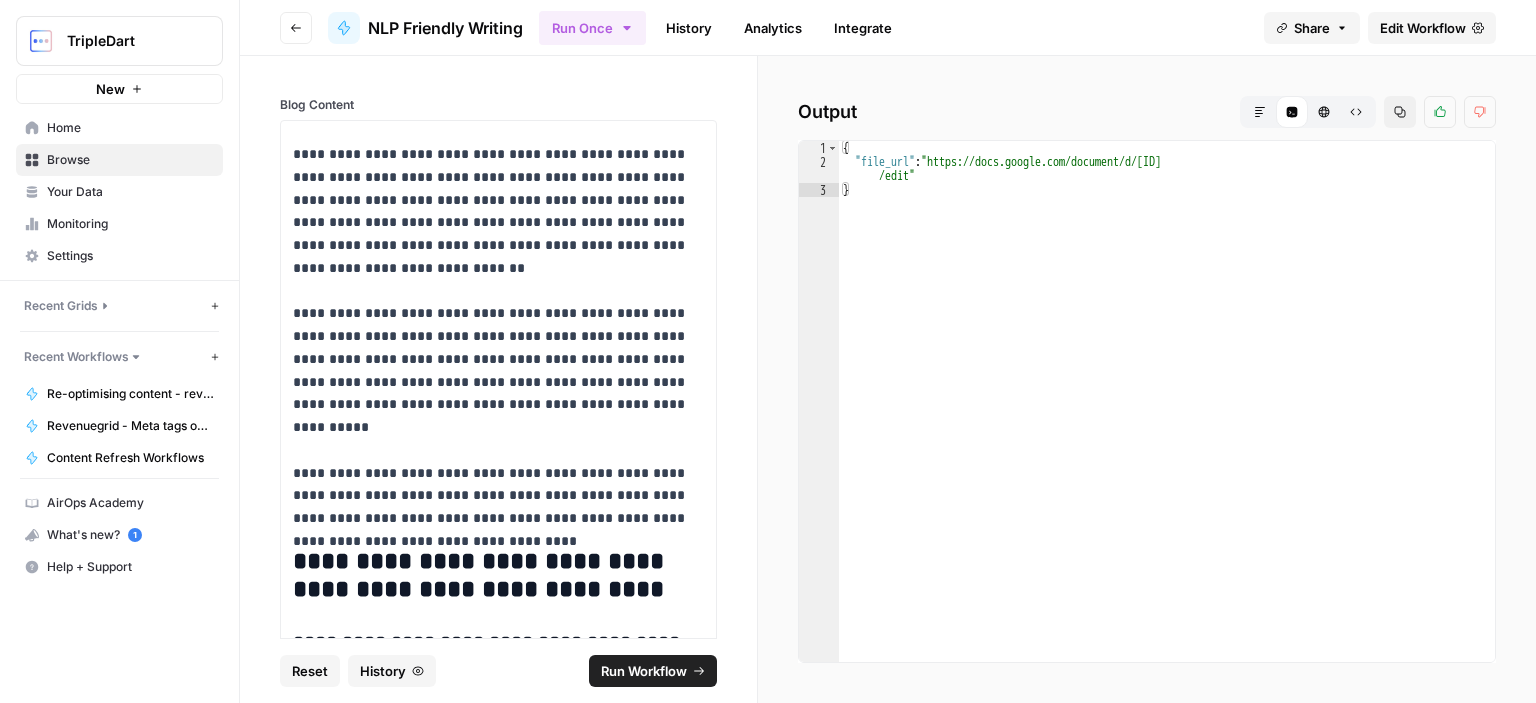 scroll, scrollTop: 500, scrollLeft: 0, axis: vertical 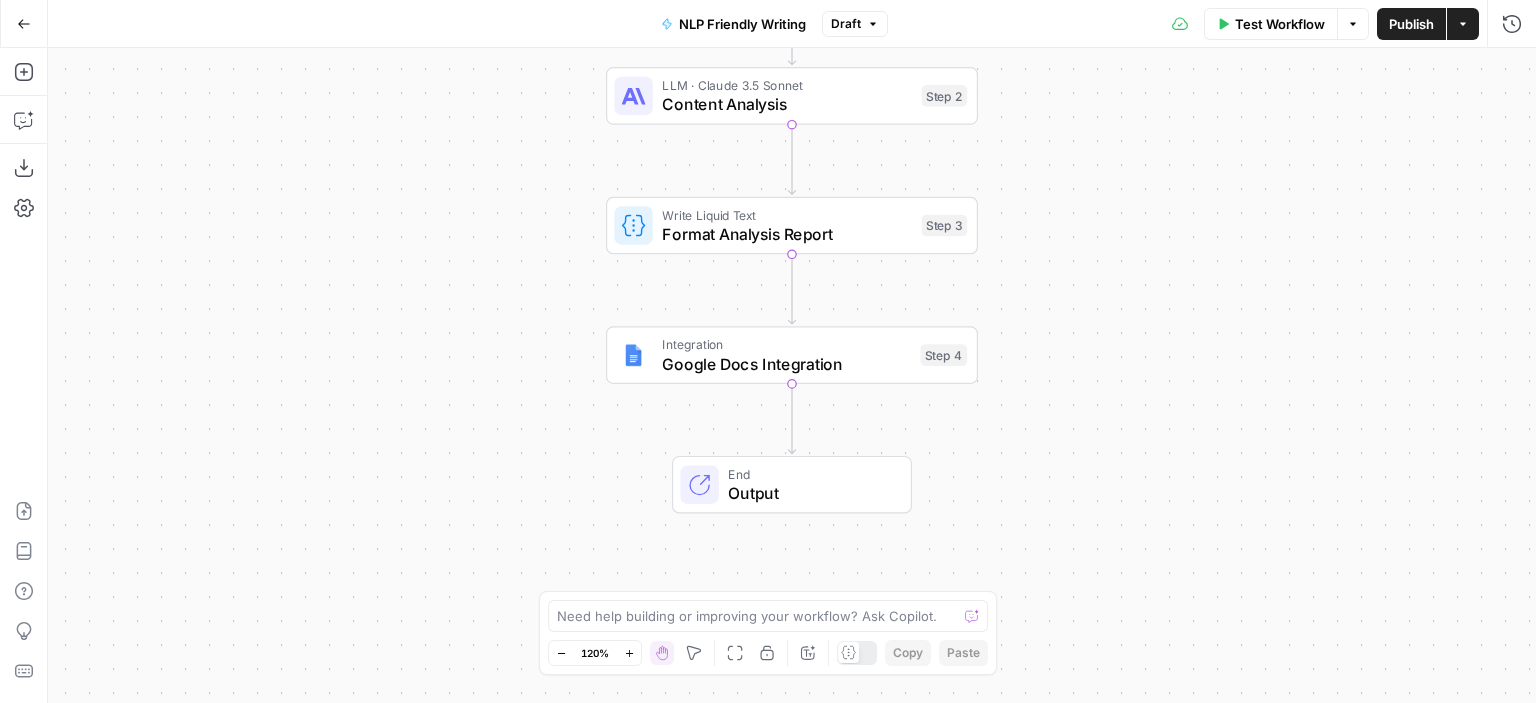 click on "Google Docs Integration" at bounding box center [786, 364] 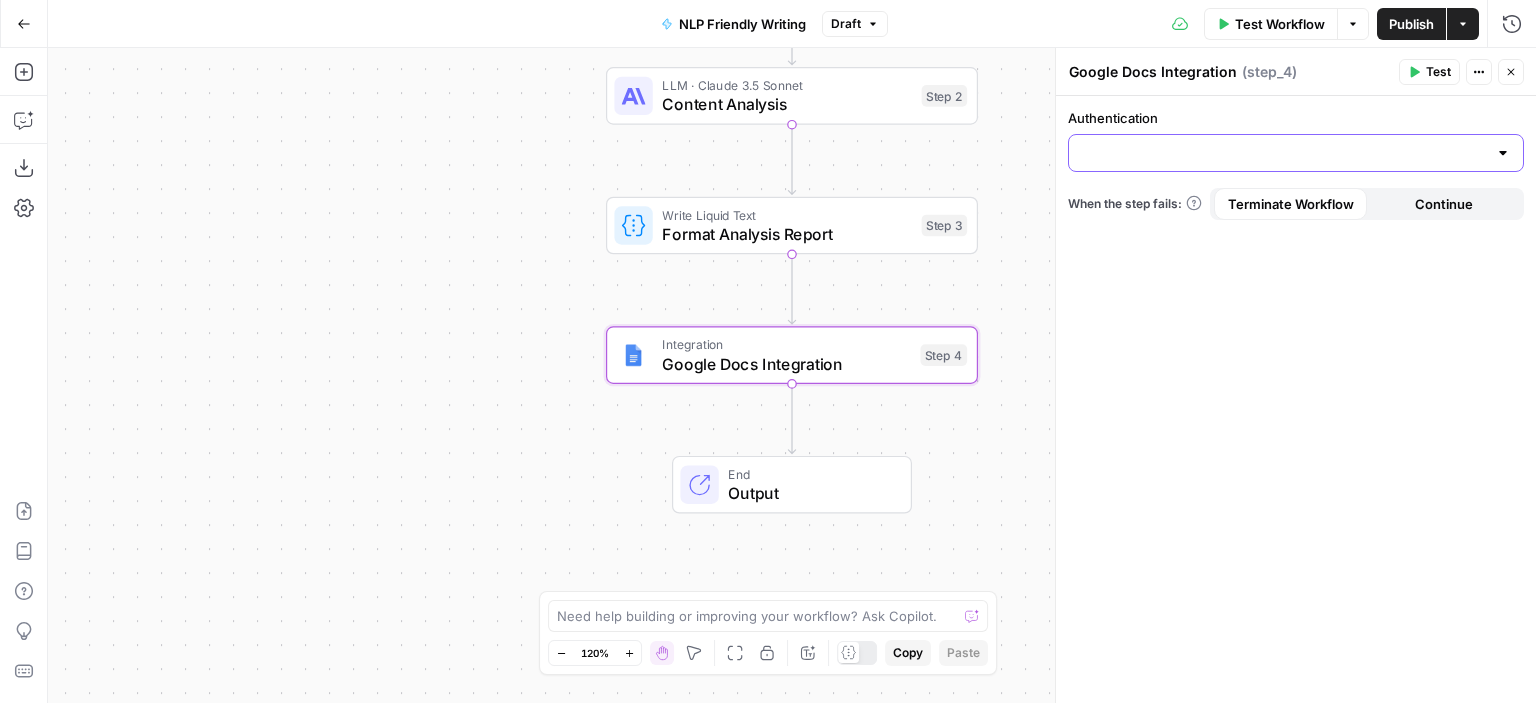 click on "Authentication" at bounding box center (1284, 153) 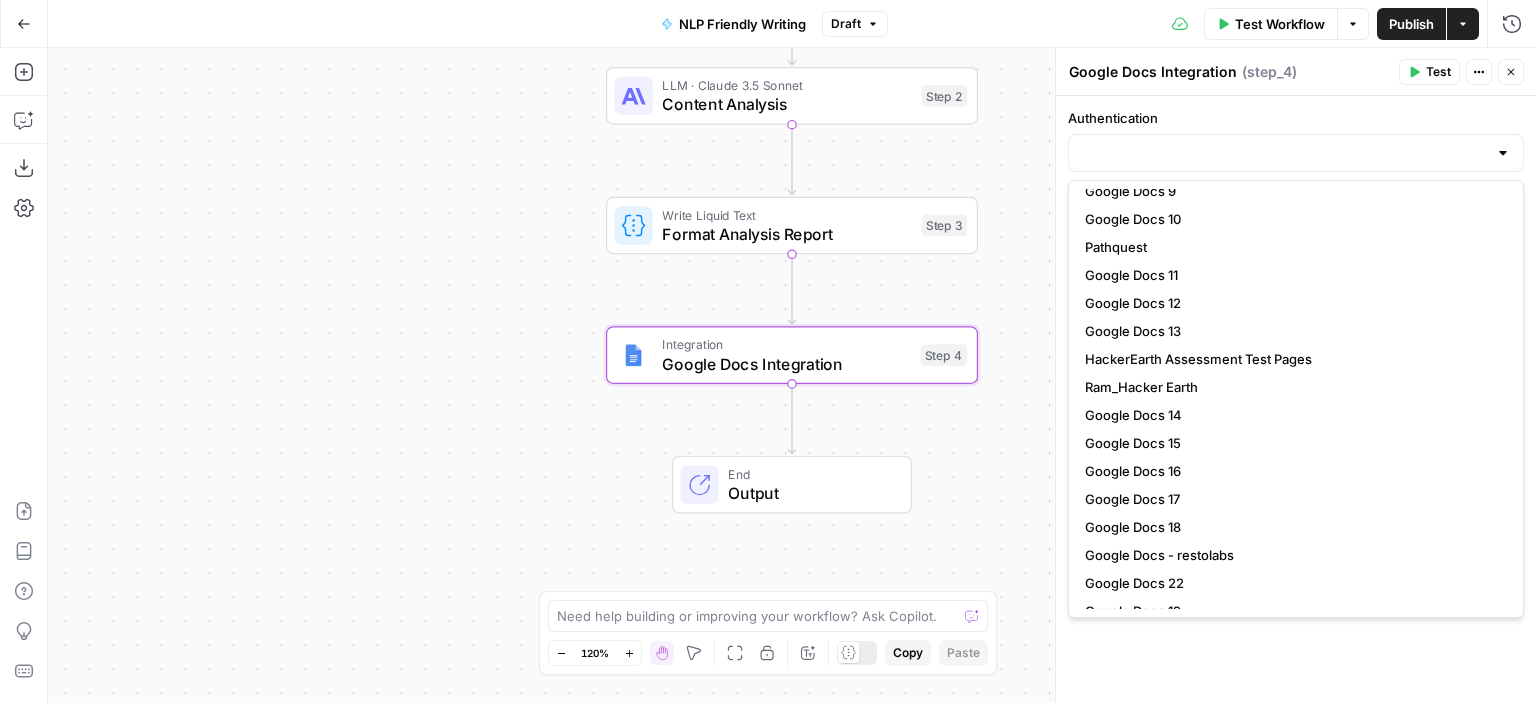 scroll, scrollTop: 416, scrollLeft: 0, axis: vertical 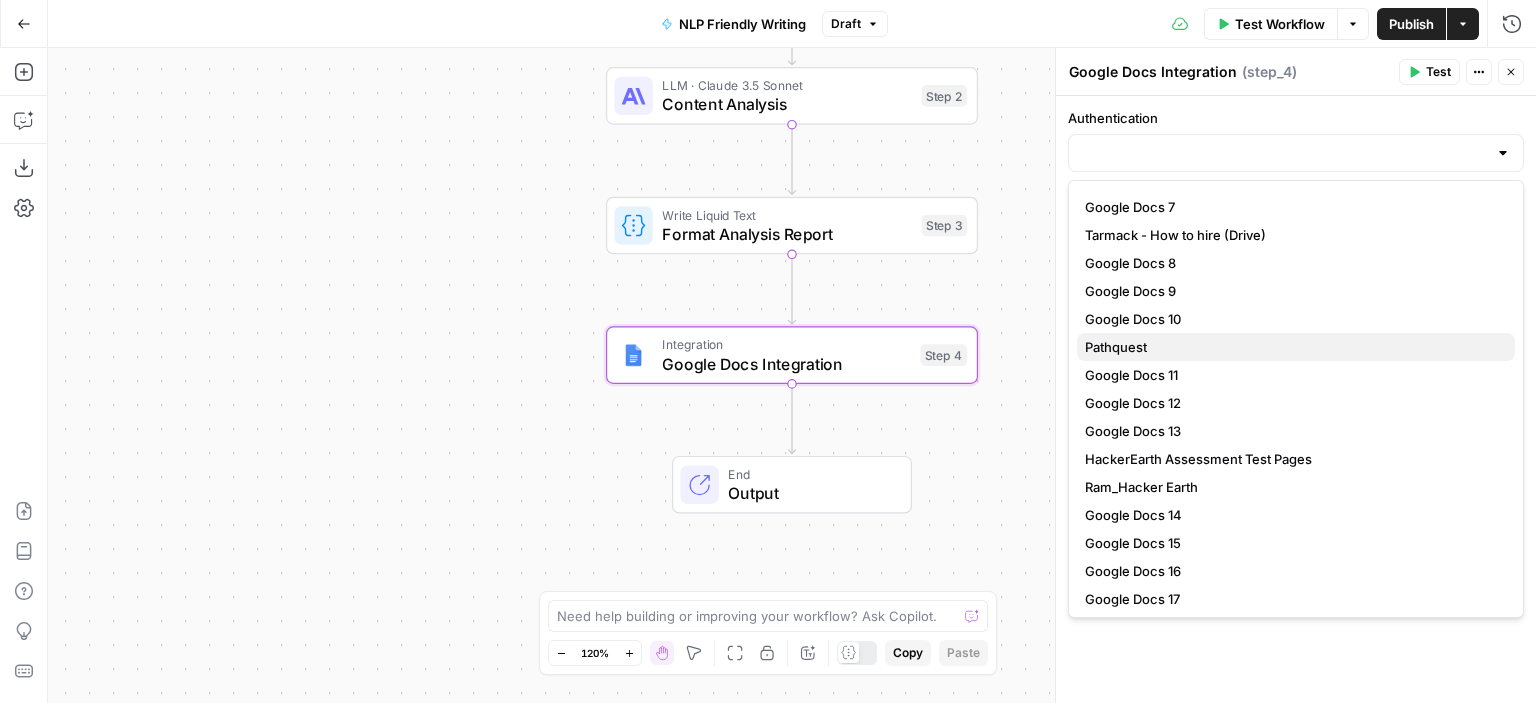 click on "Pathquest" at bounding box center (1116, 347) 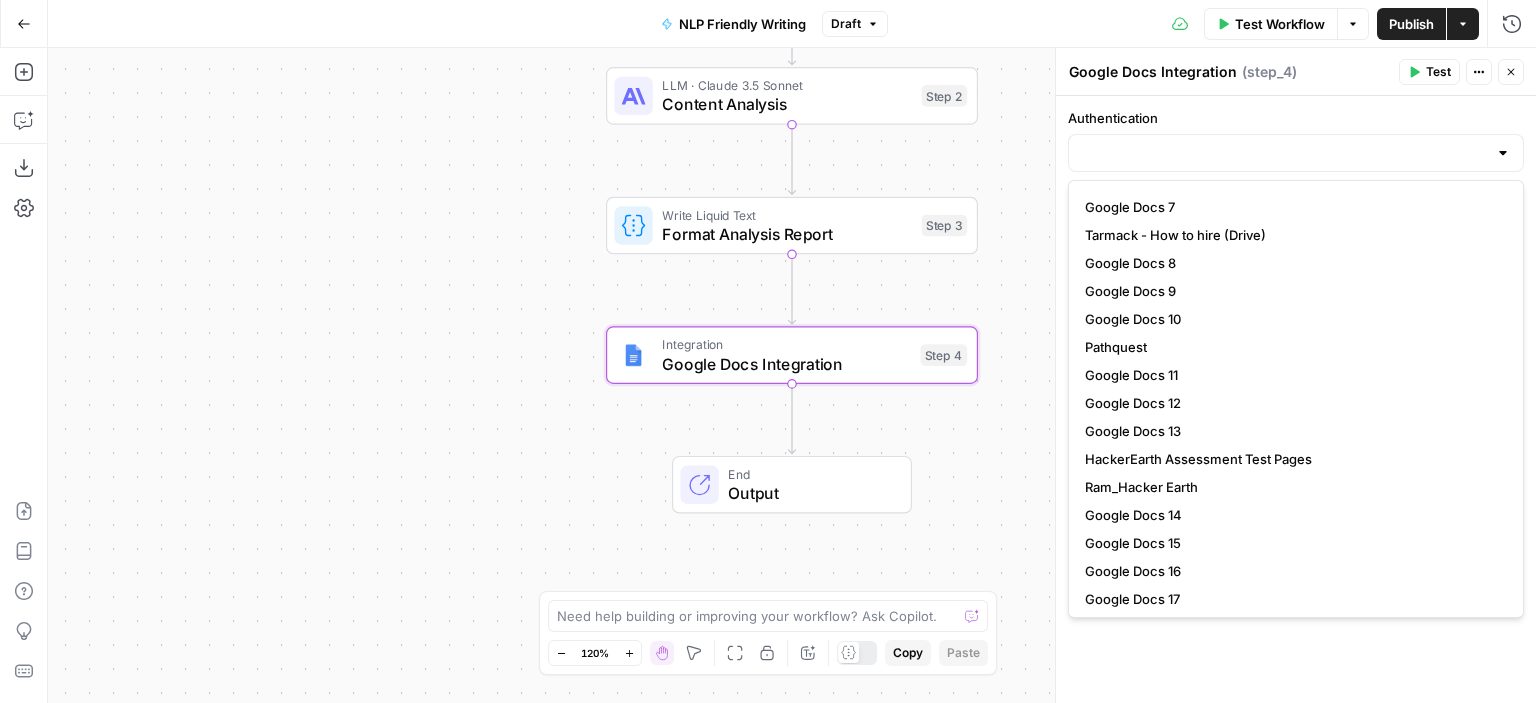 type on "Pathquest" 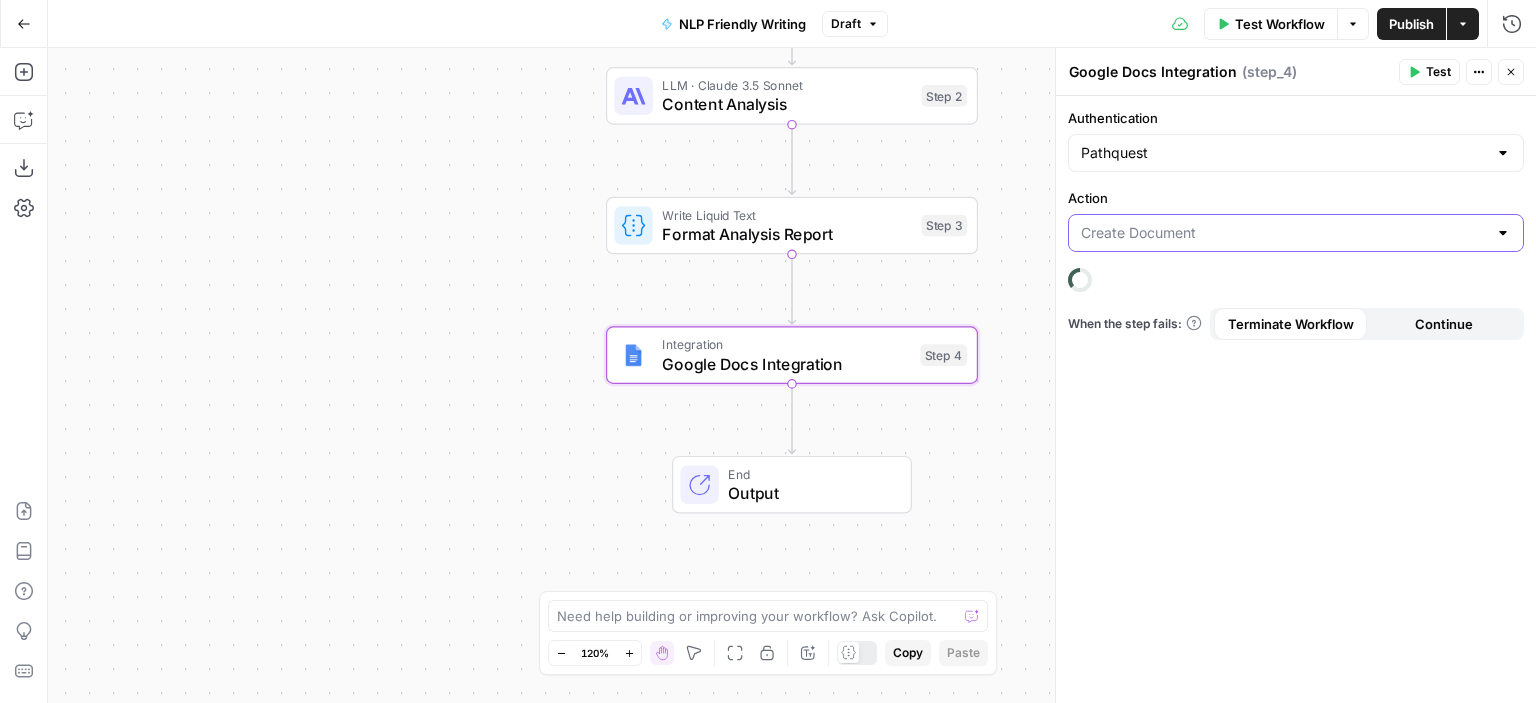 click on "Action" at bounding box center [1284, 233] 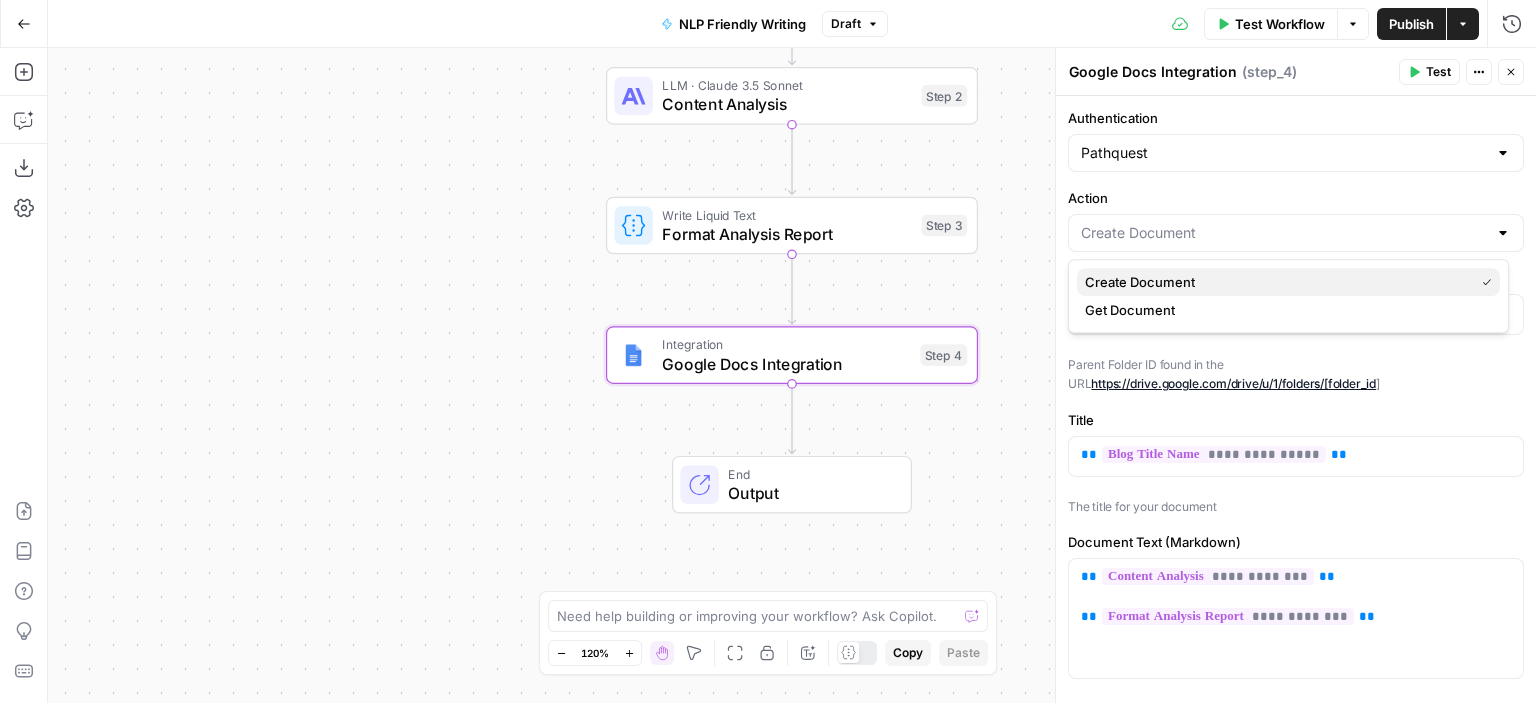 click on "Create Document" at bounding box center [1288, 282] 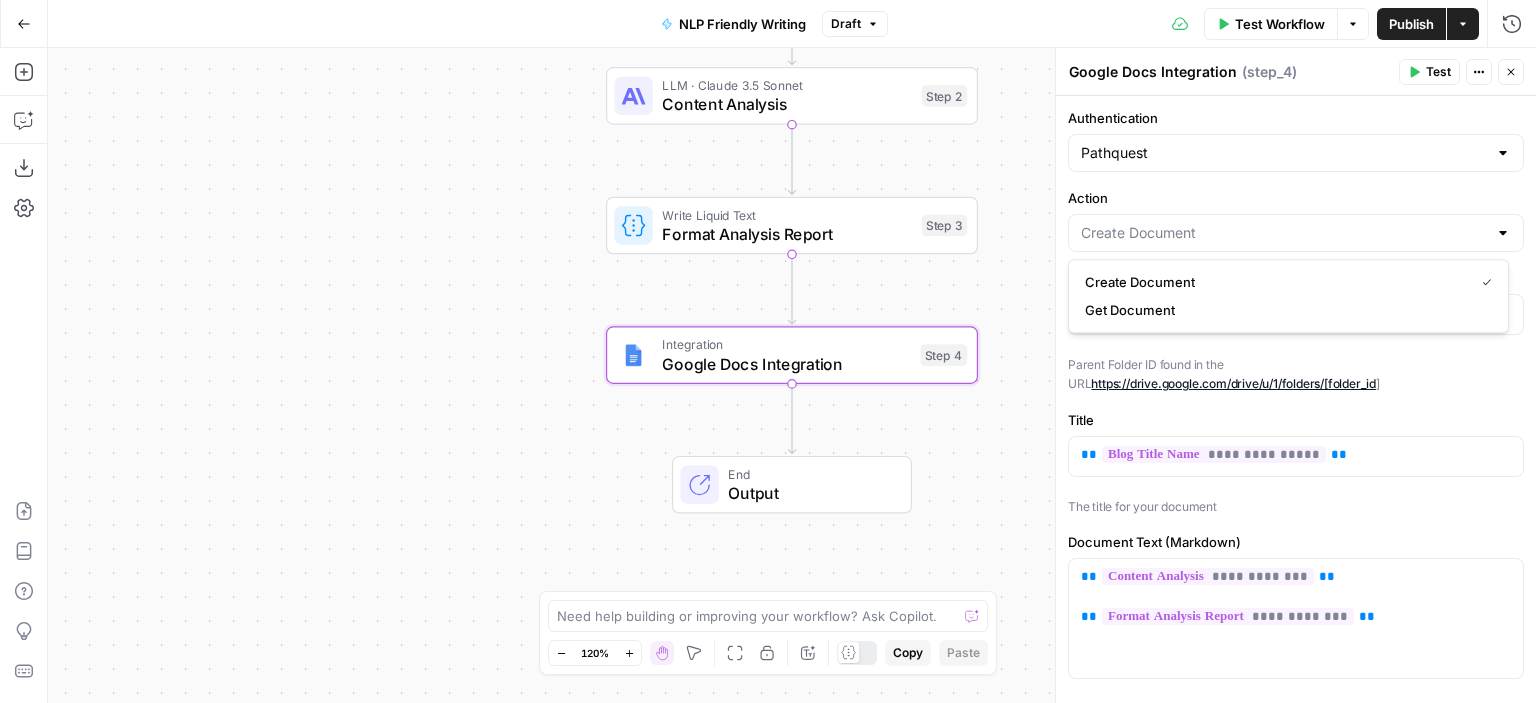 type on "Create Document" 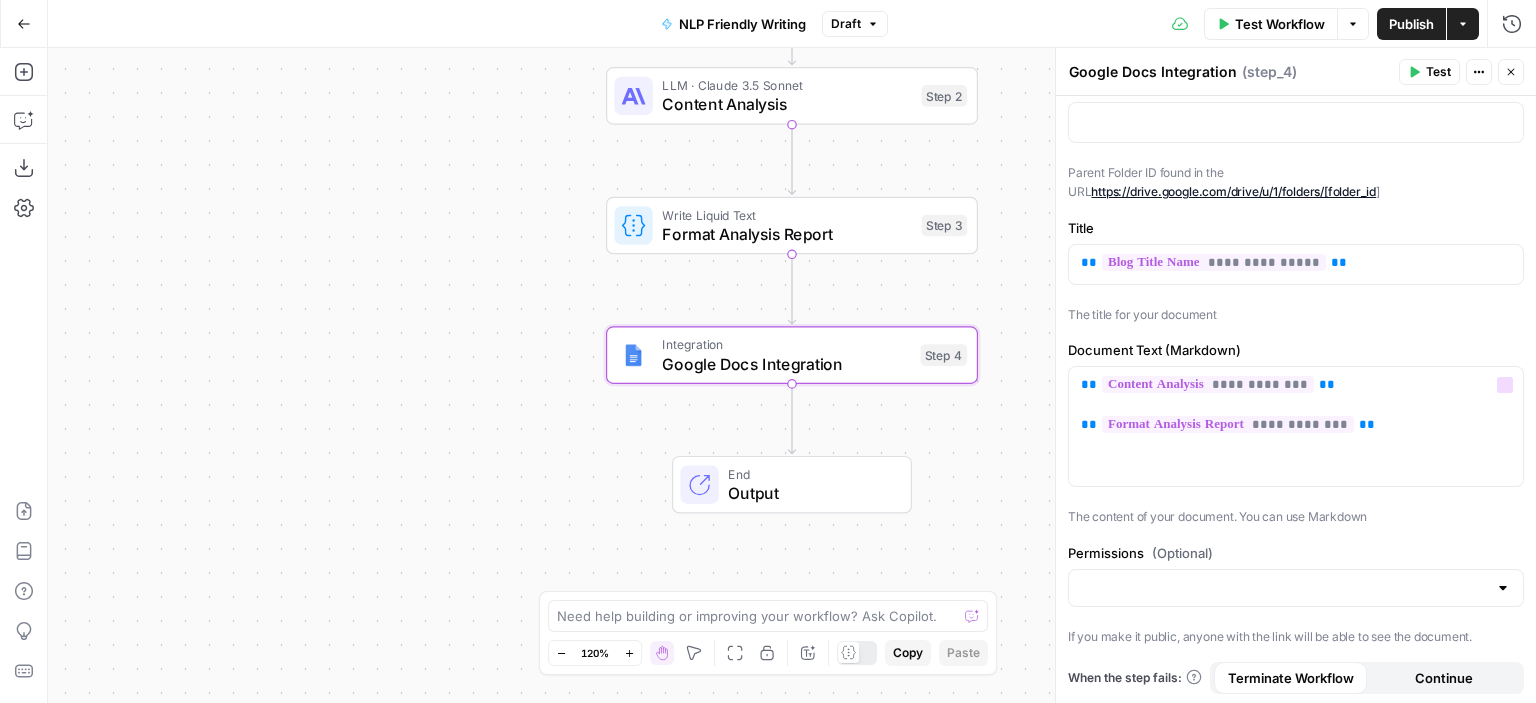 scroll, scrollTop: 0, scrollLeft: 0, axis: both 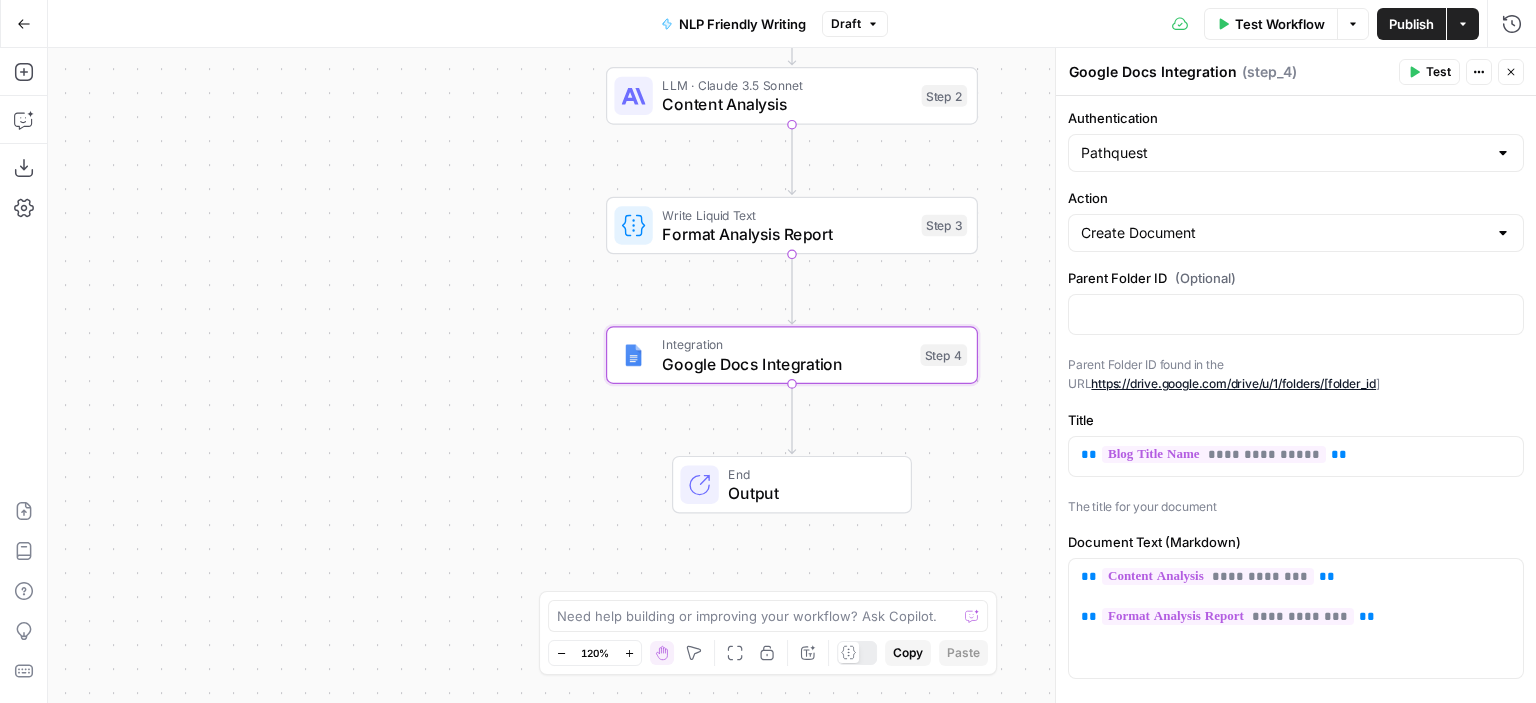 click on "Test" at bounding box center [1438, 72] 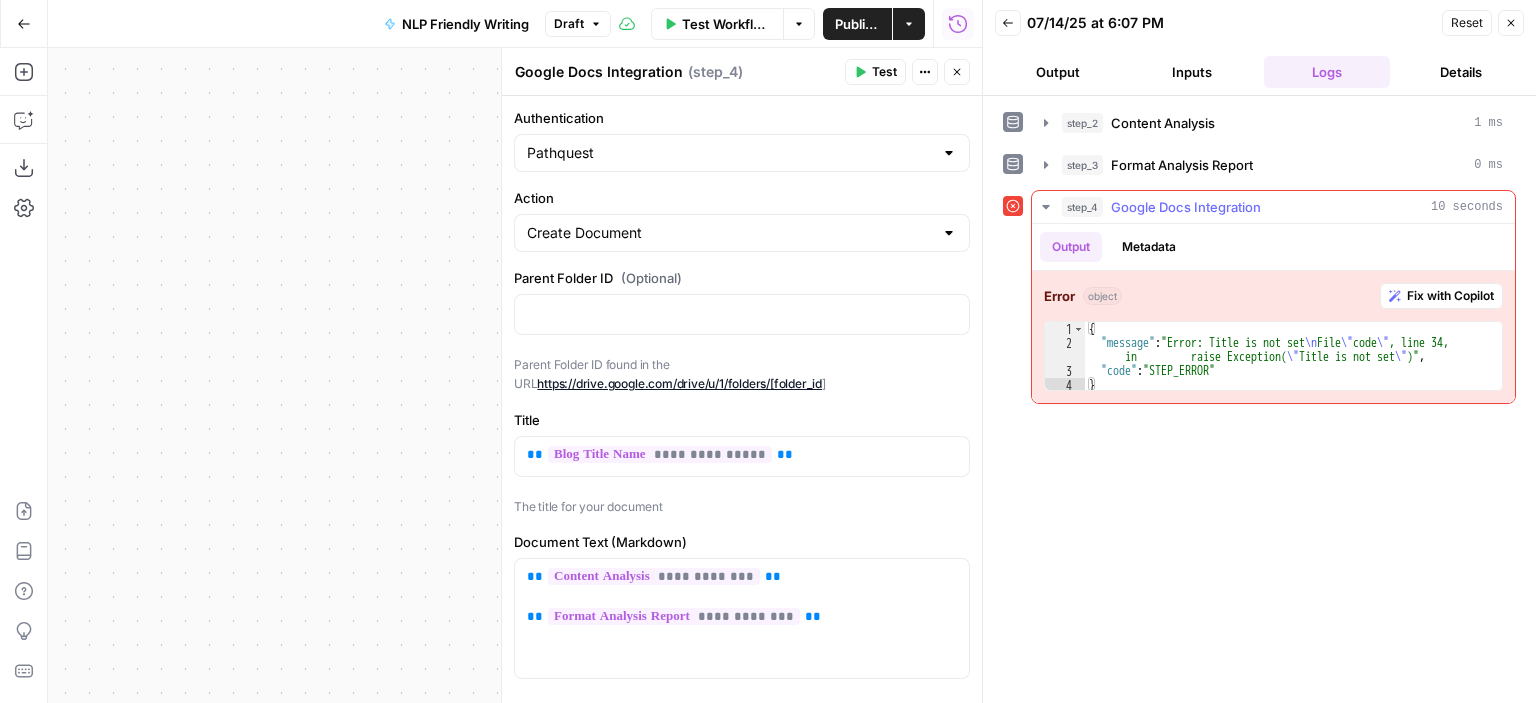 click on "Fix with Copilot" at bounding box center (1450, 296) 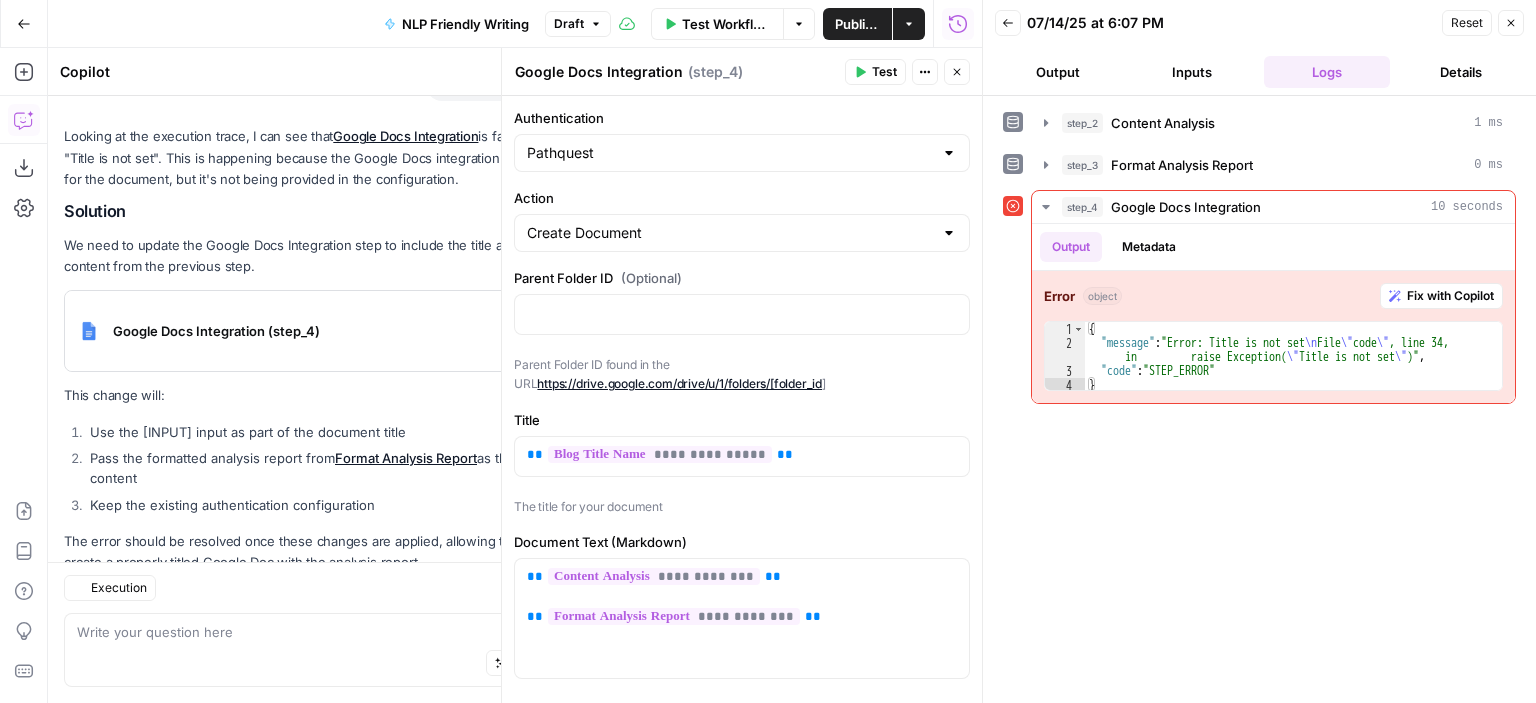 scroll, scrollTop: 215, scrollLeft: 0, axis: vertical 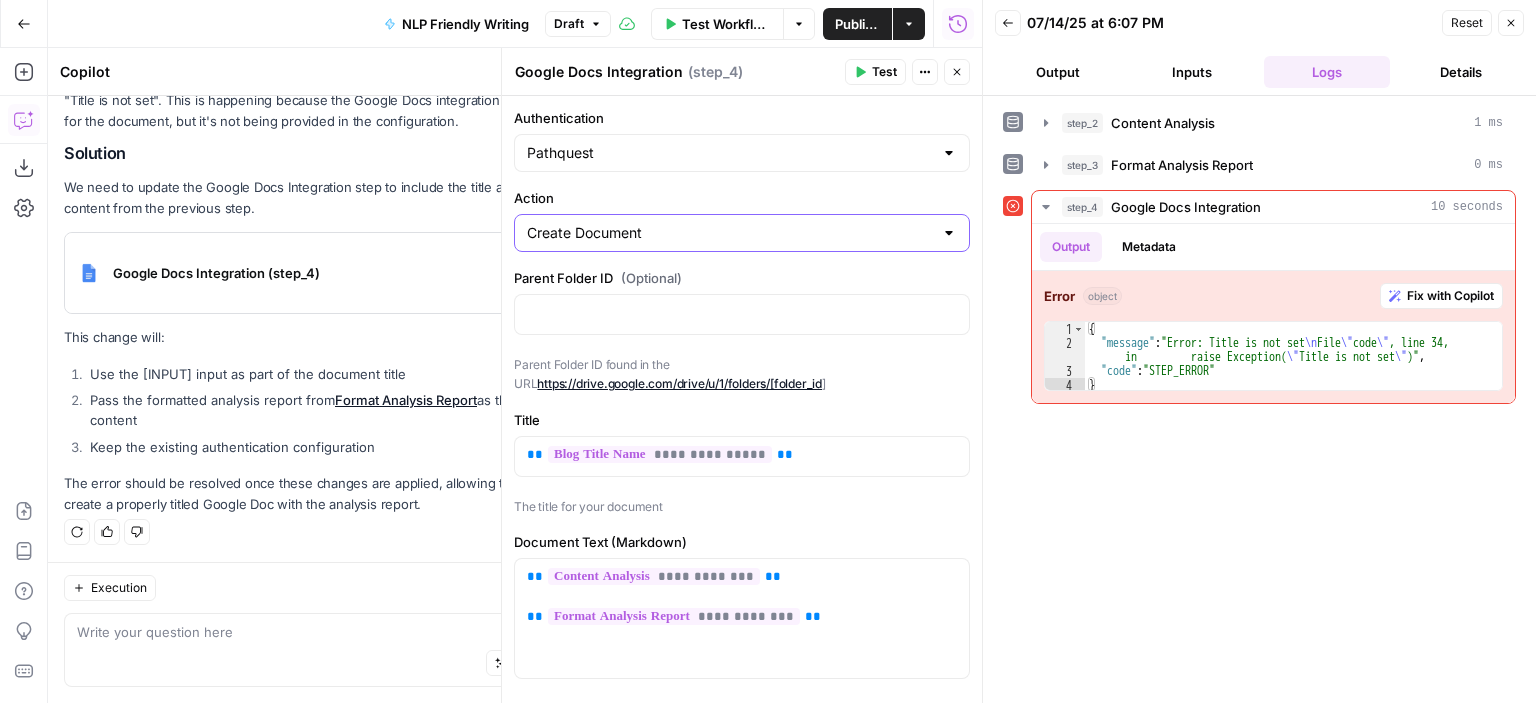 click on "Create Document" at bounding box center (730, 233) 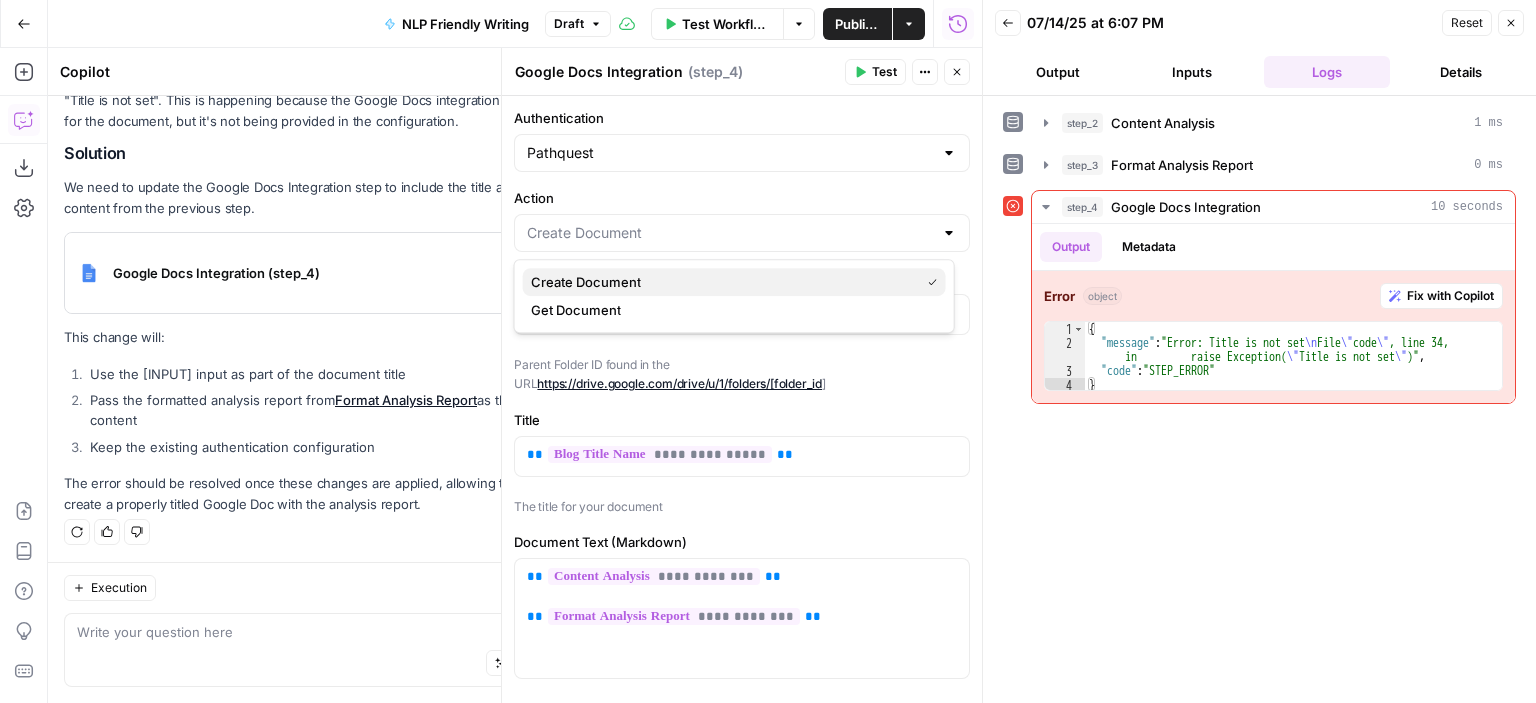 click on "Create Document" at bounding box center [734, 282] 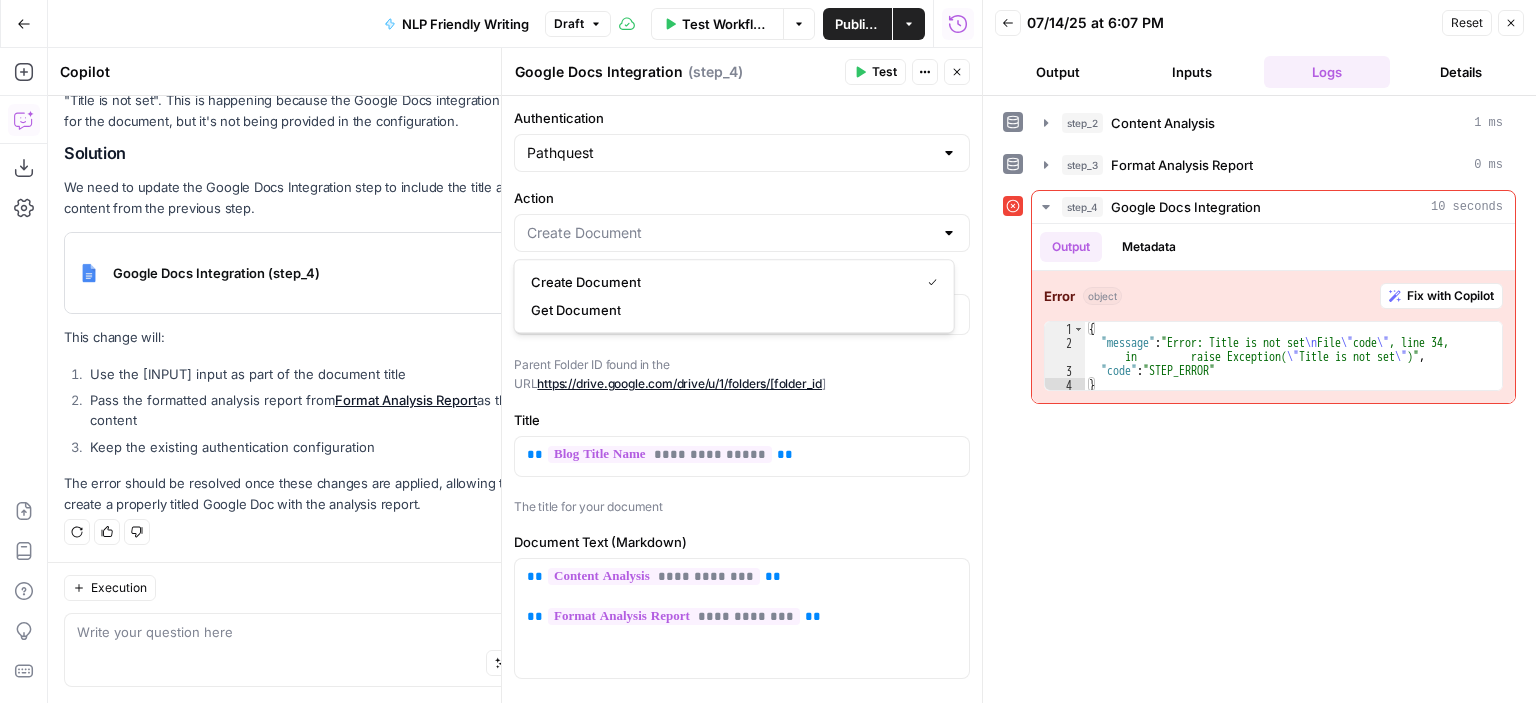 type on "Create Document" 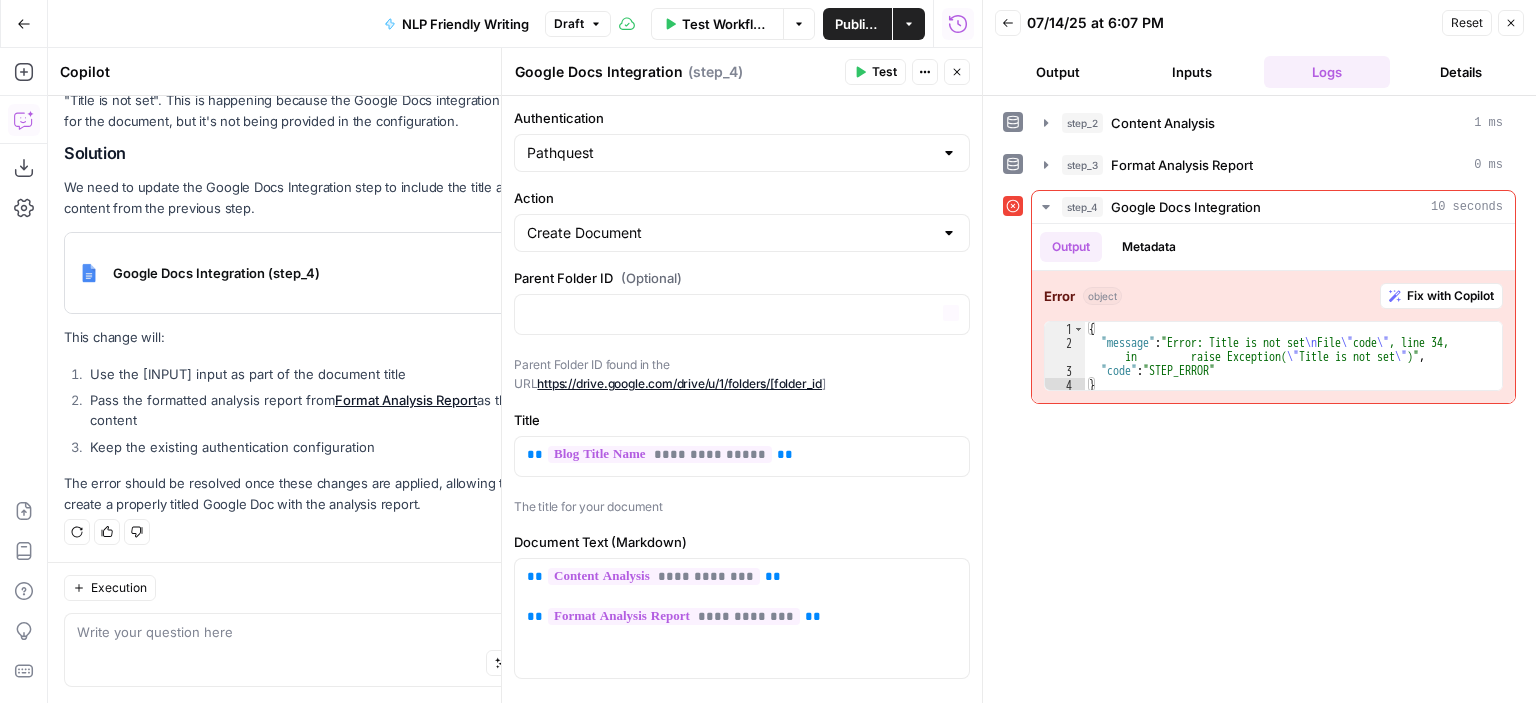scroll, scrollTop: 192, scrollLeft: 0, axis: vertical 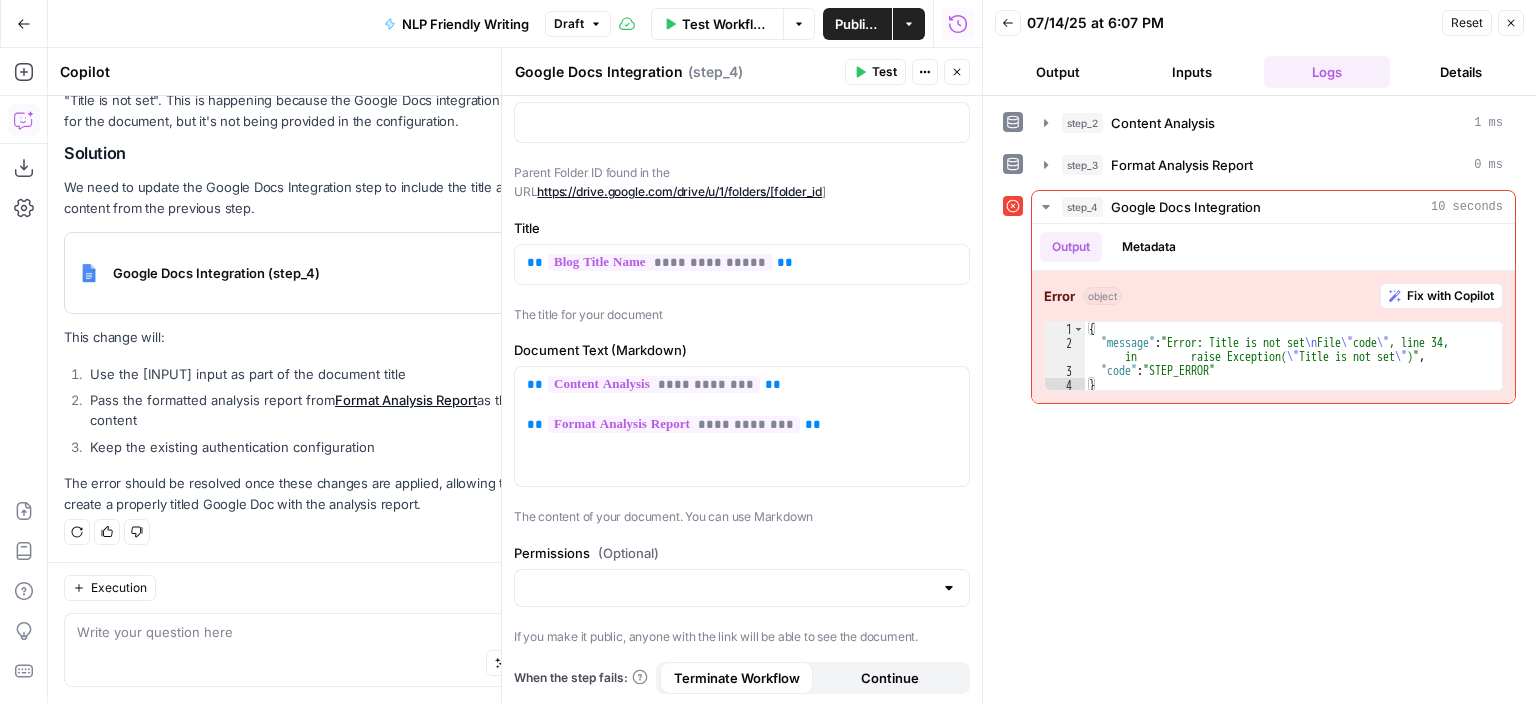 click at bounding box center (949, 588) 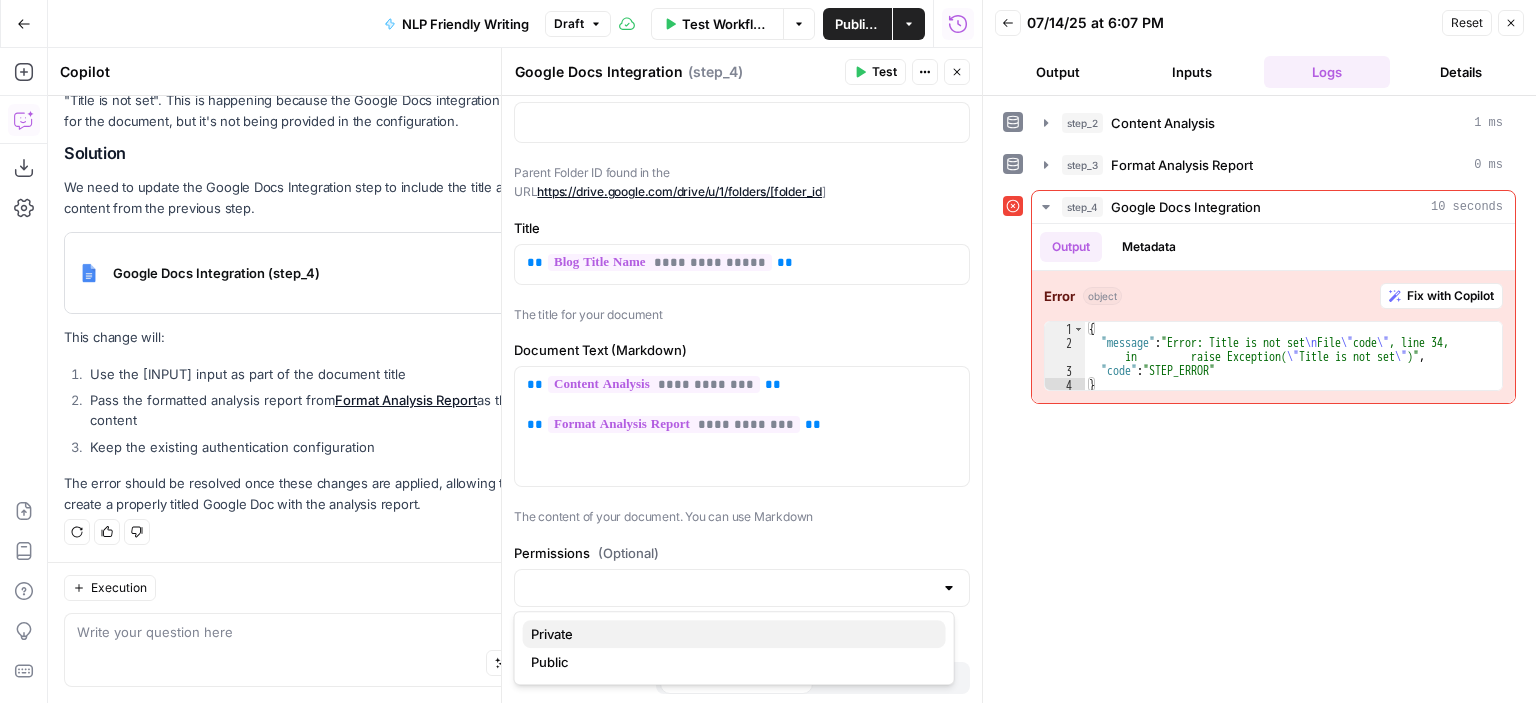 click on "Private" at bounding box center [734, 634] 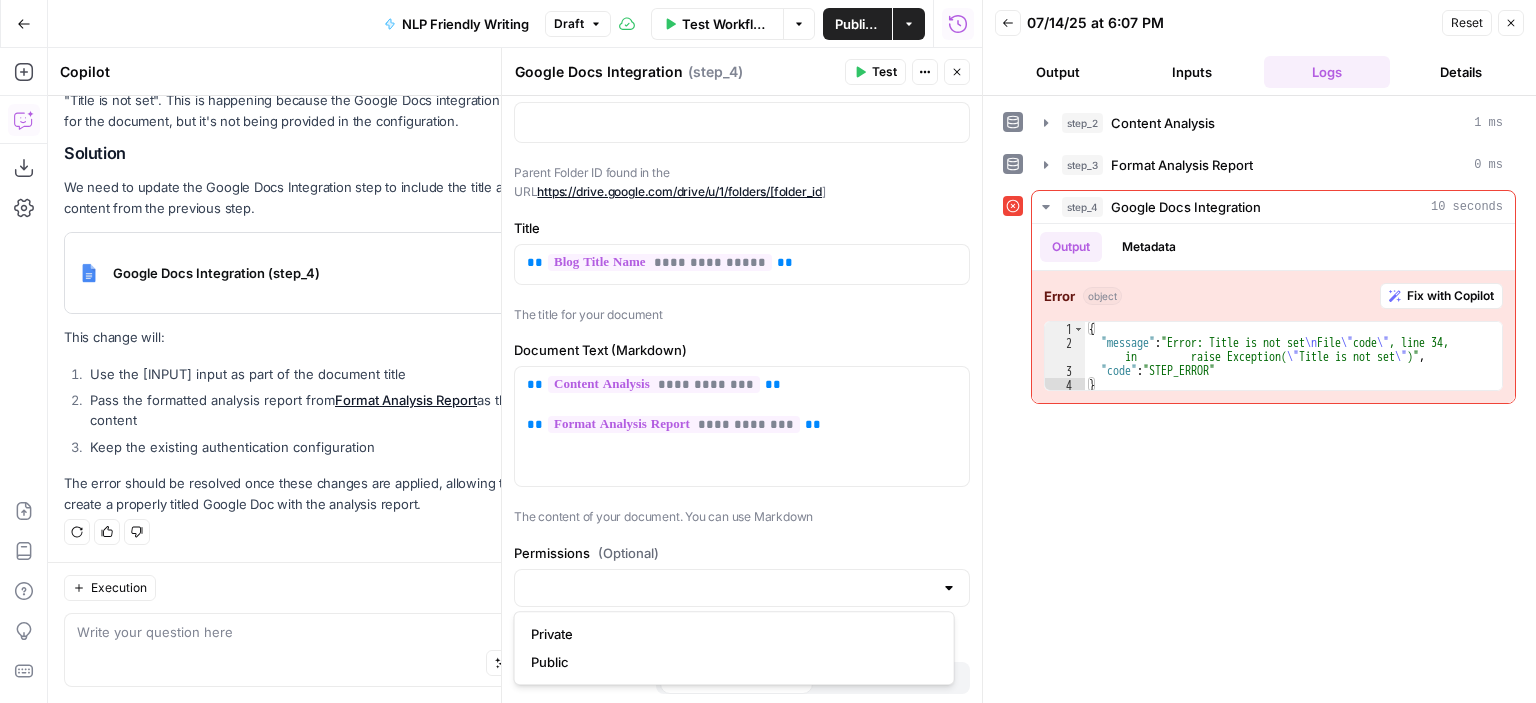 click on "**********" at bounding box center [742, 399] 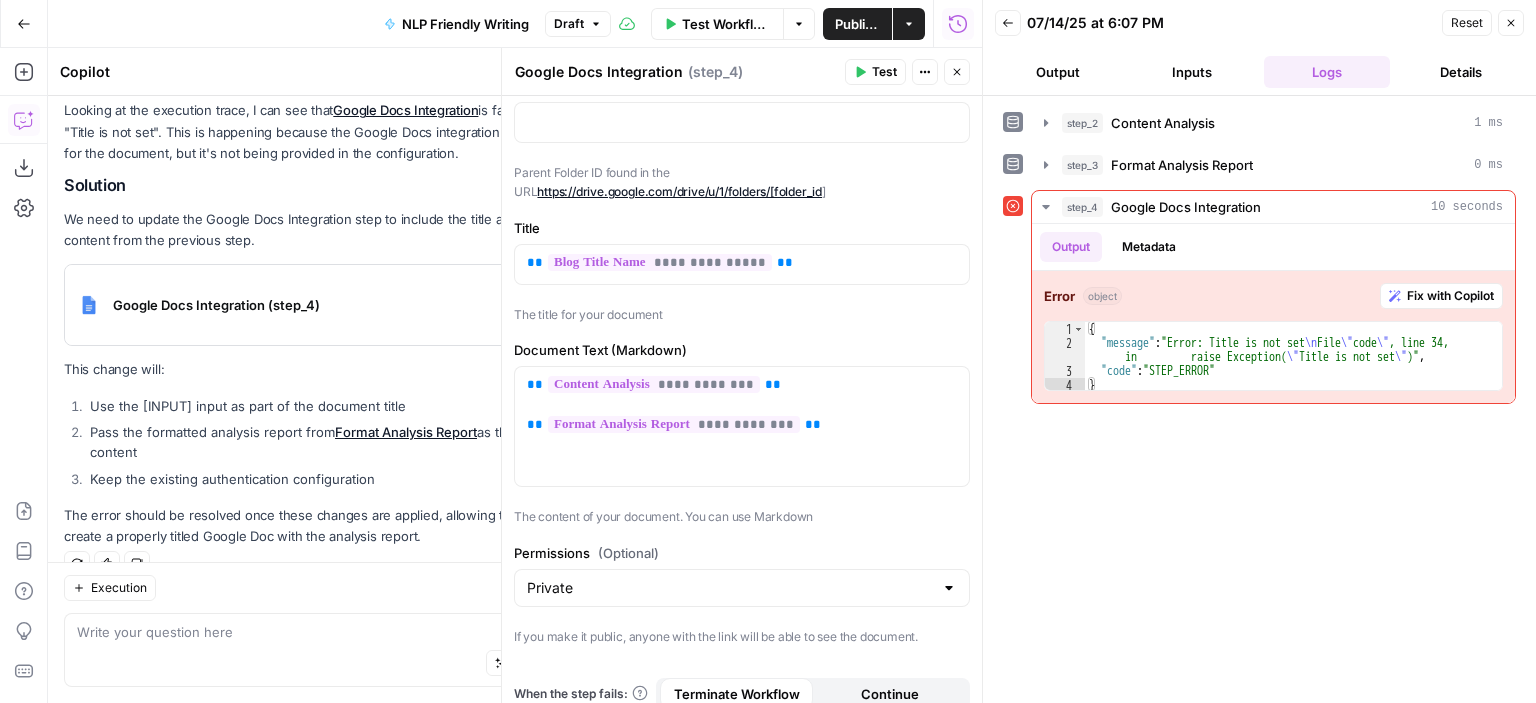 scroll, scrollTop: 247, scrollLeft: 0, axis: vertical 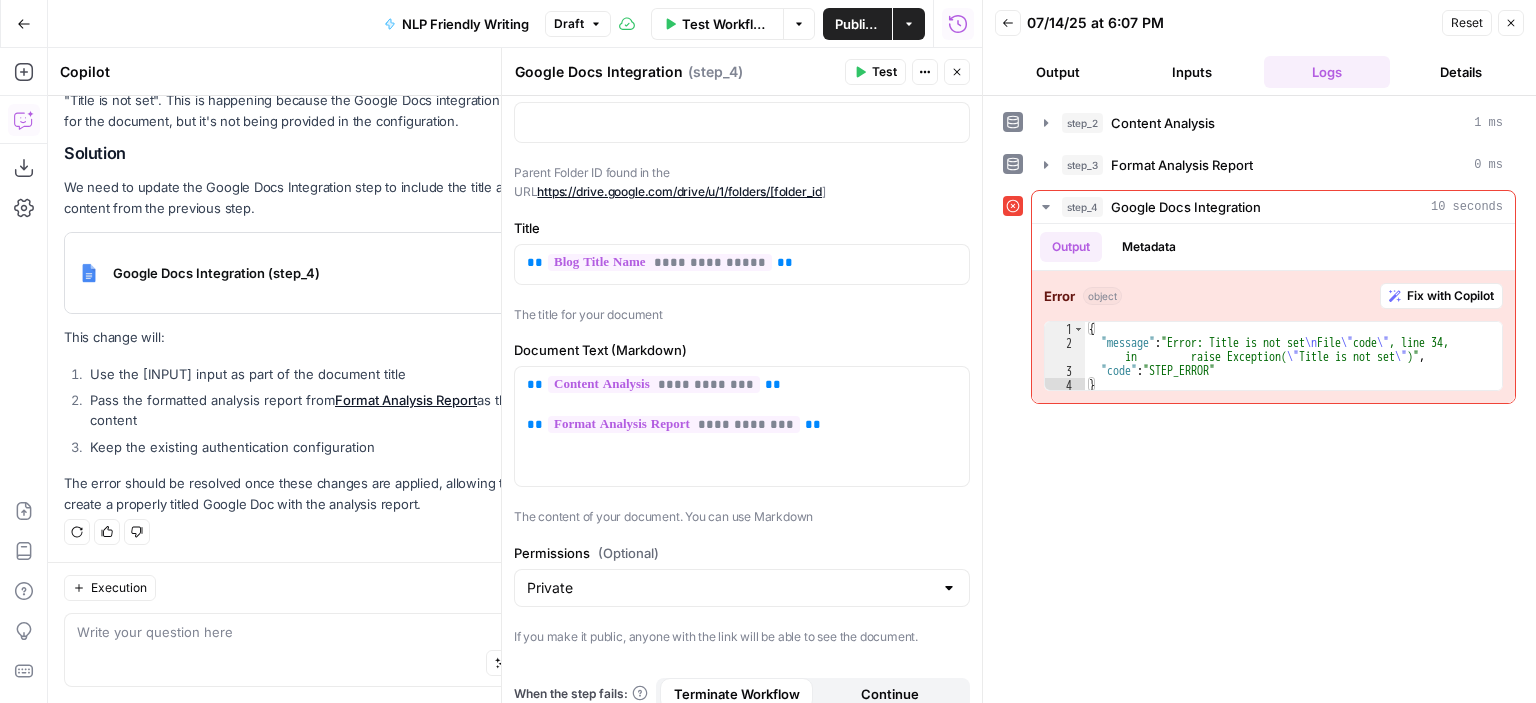 click on "Private" at bounding box center (742, 588) 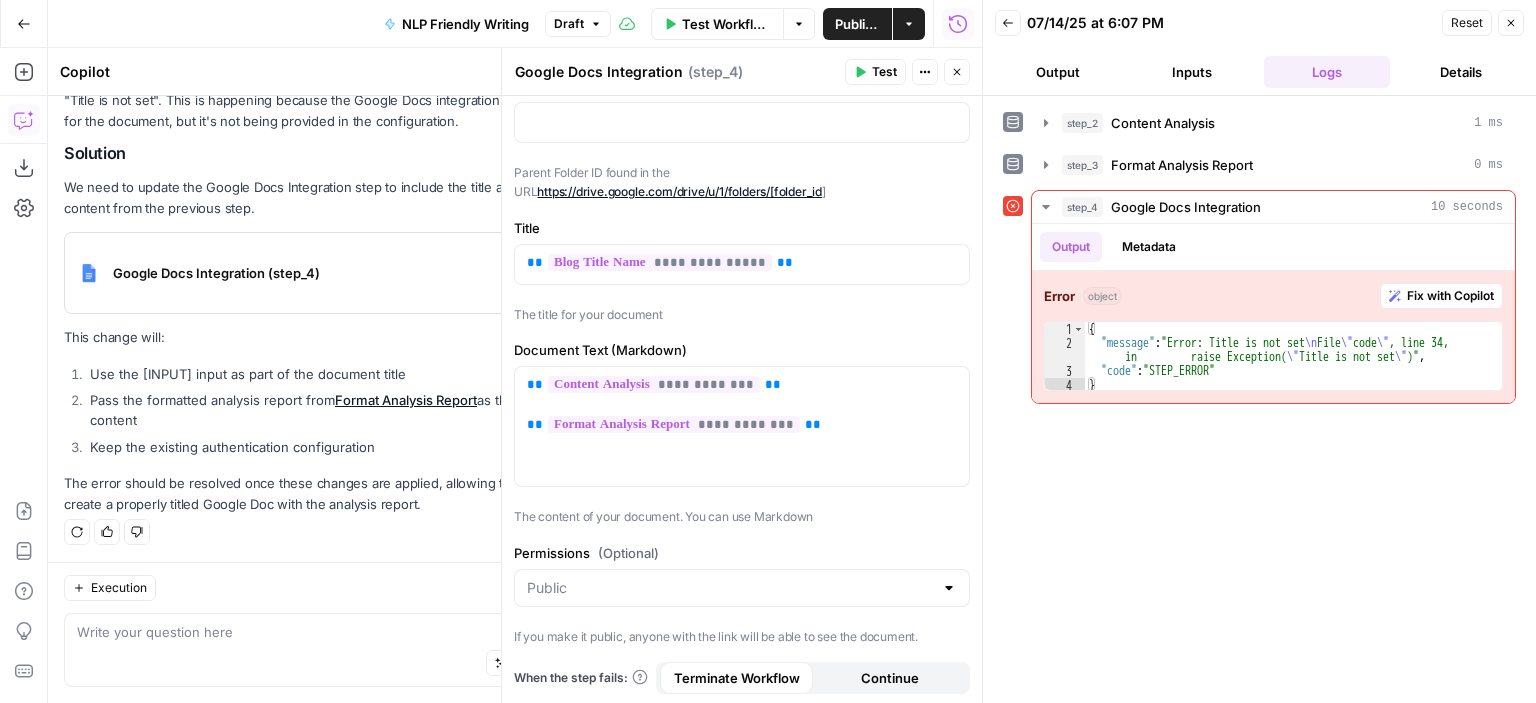 type on "Public" 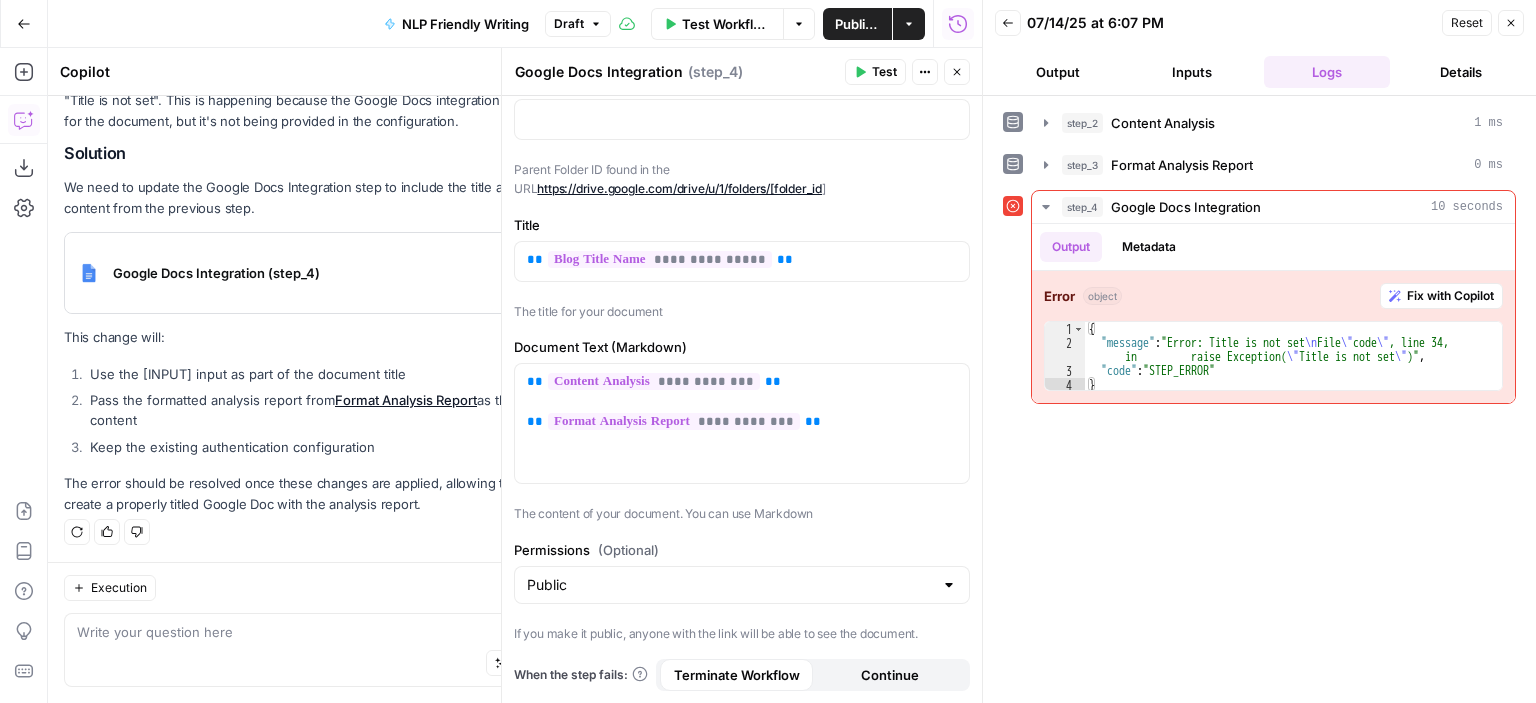 scroll, scrollTop: 192, scrollLeft: 0, axis: vertical 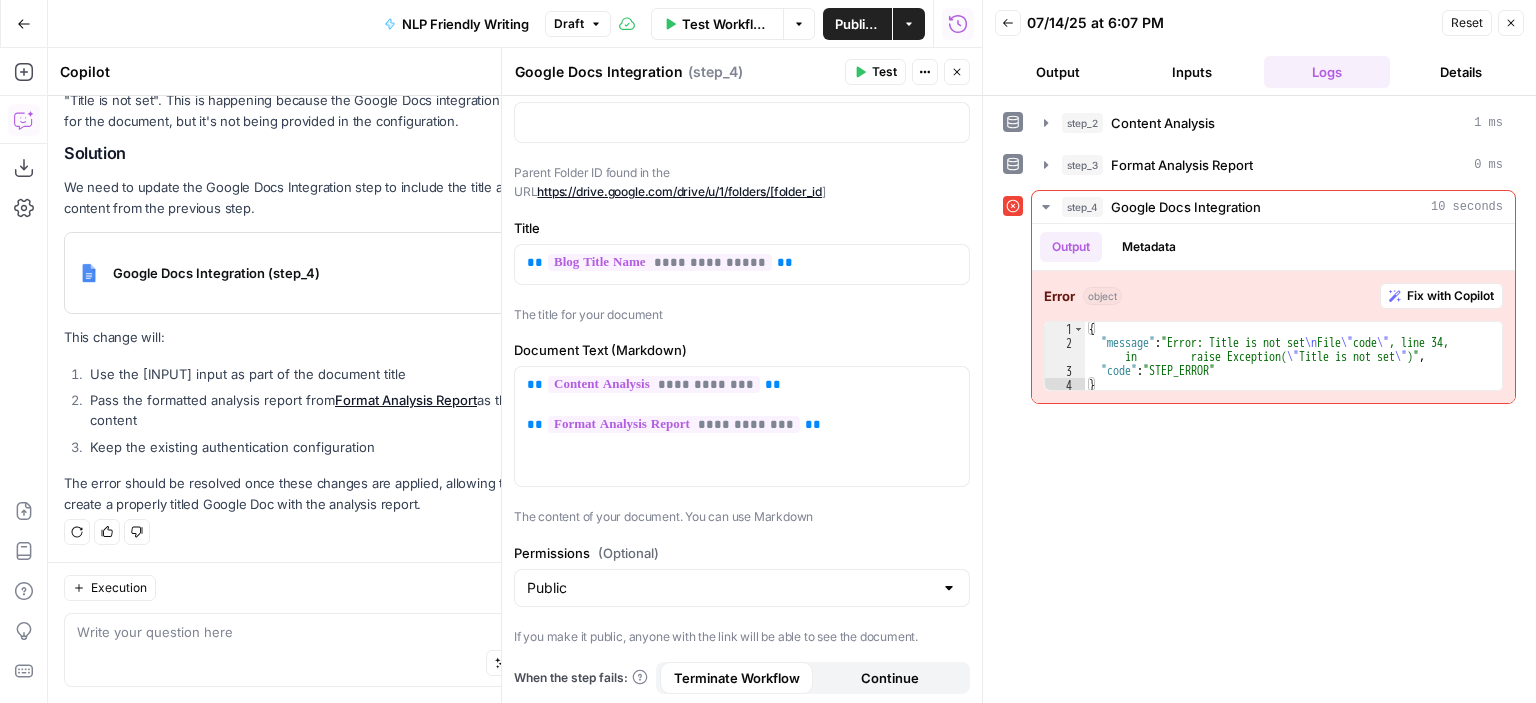 click on "Apply" at bounding box center (592, 273) 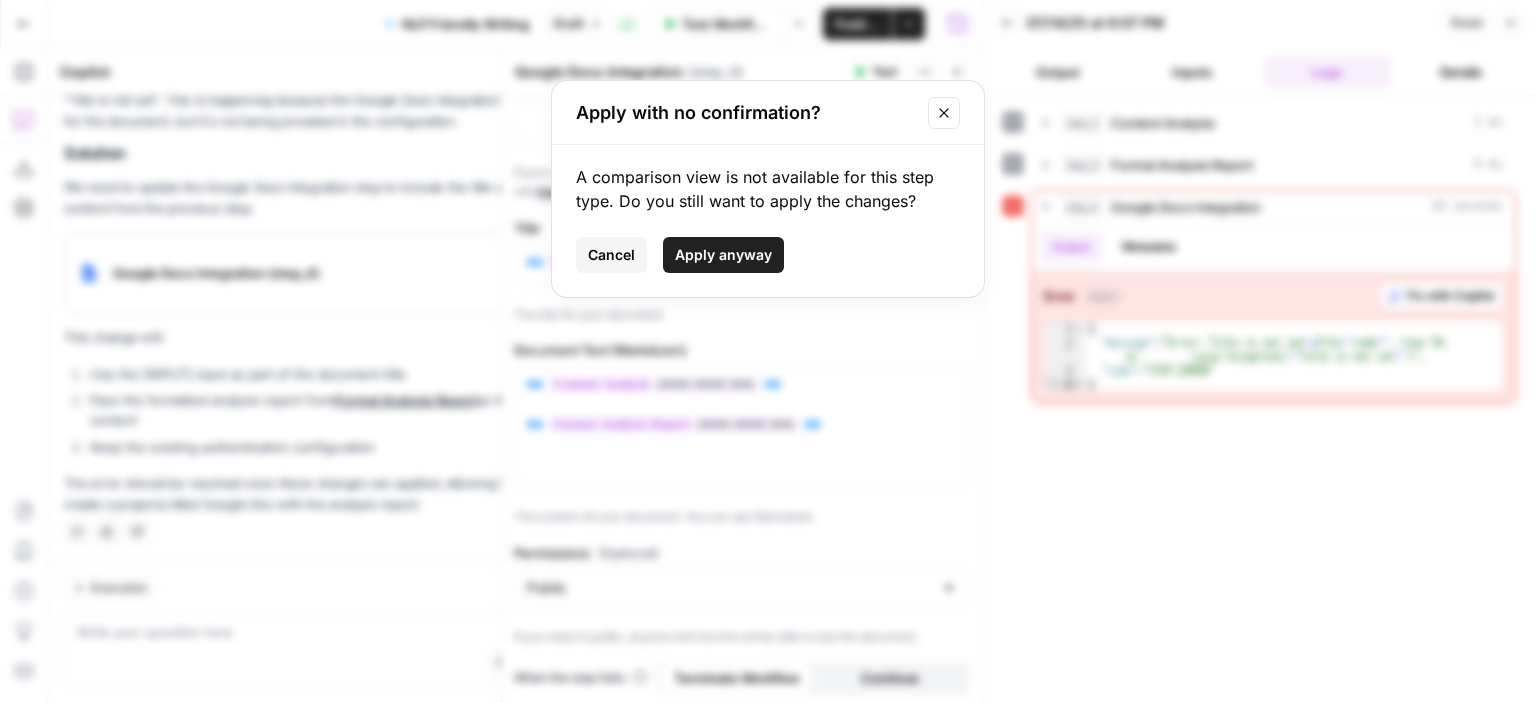 click 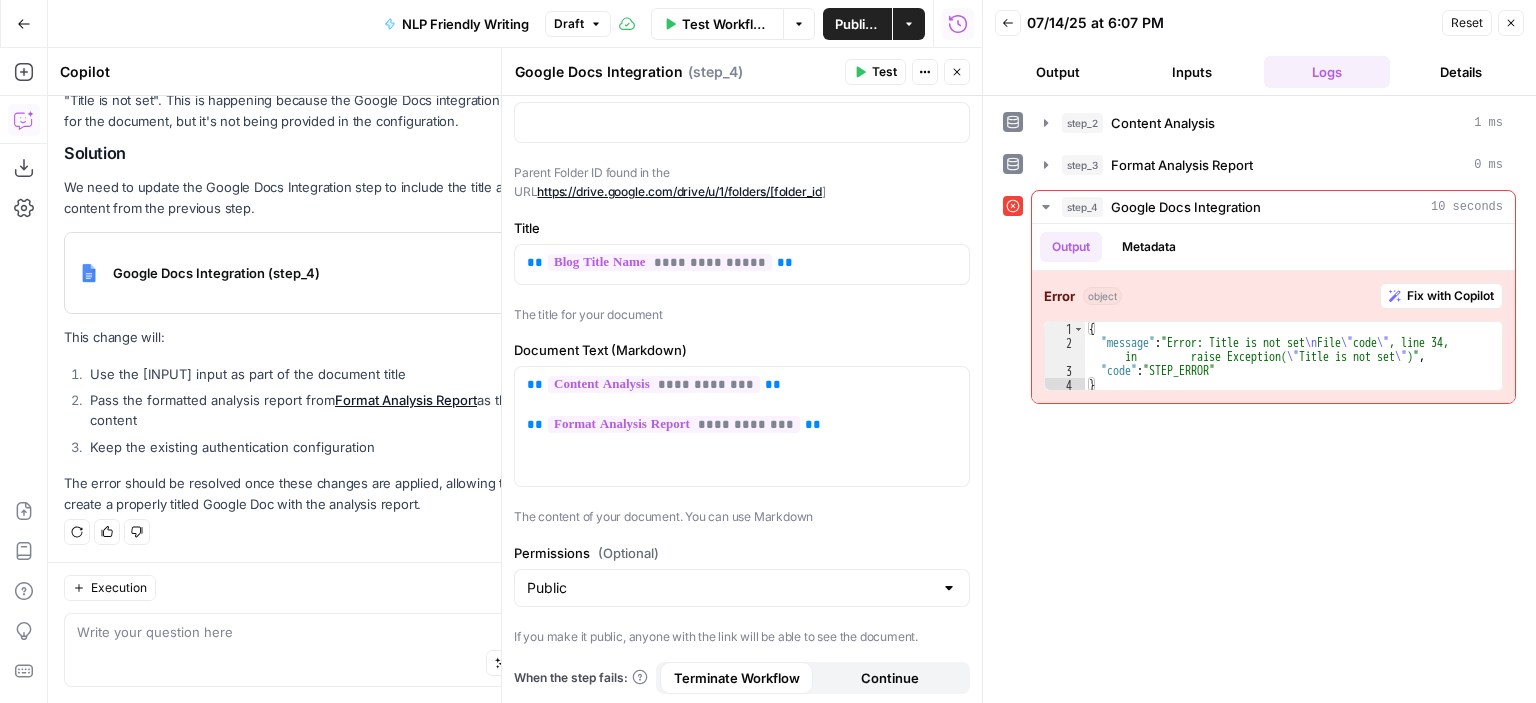 click on "Test" at bounding box center (875, 72) 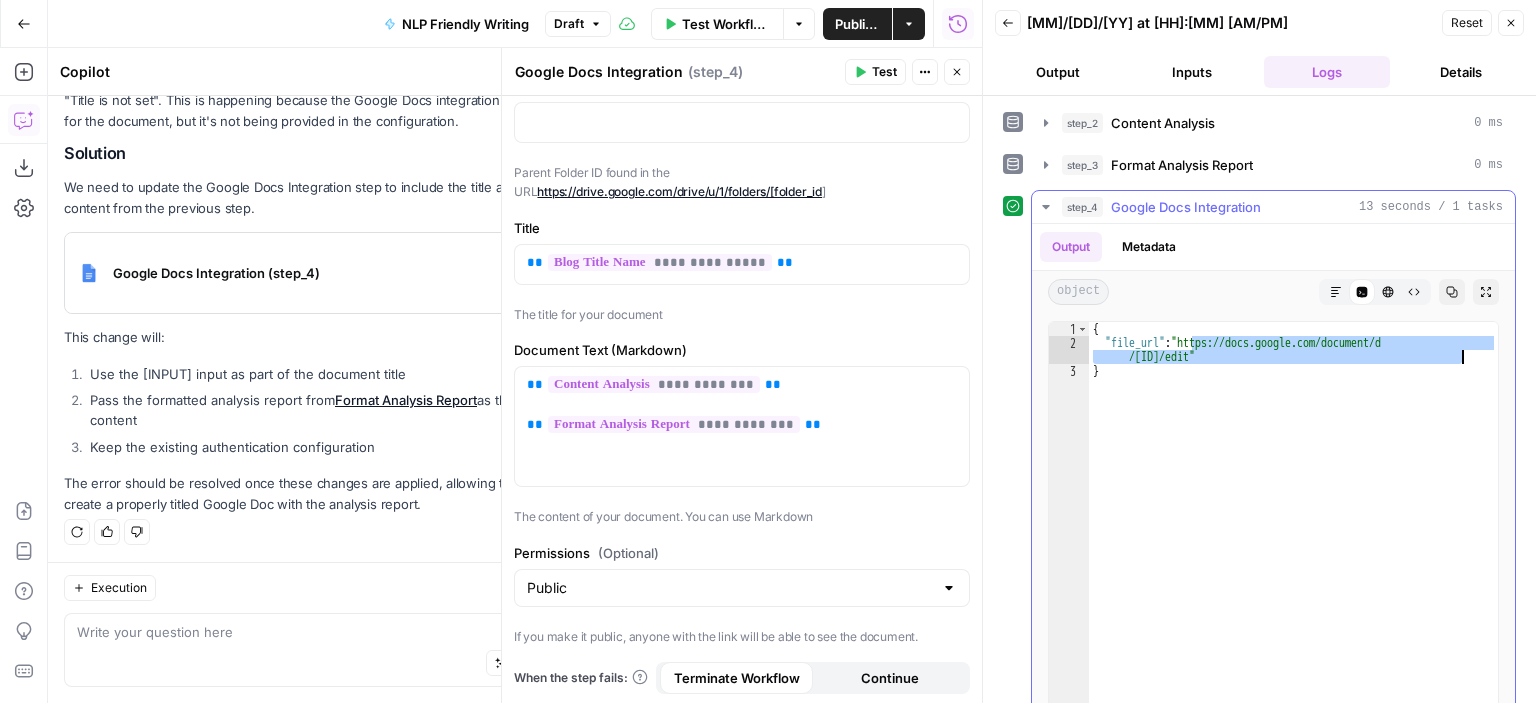 drag, startPoint x: 1192, startPoint y: 343, endPoint x: 1462, endPoint y: 359, distance: 270.47366 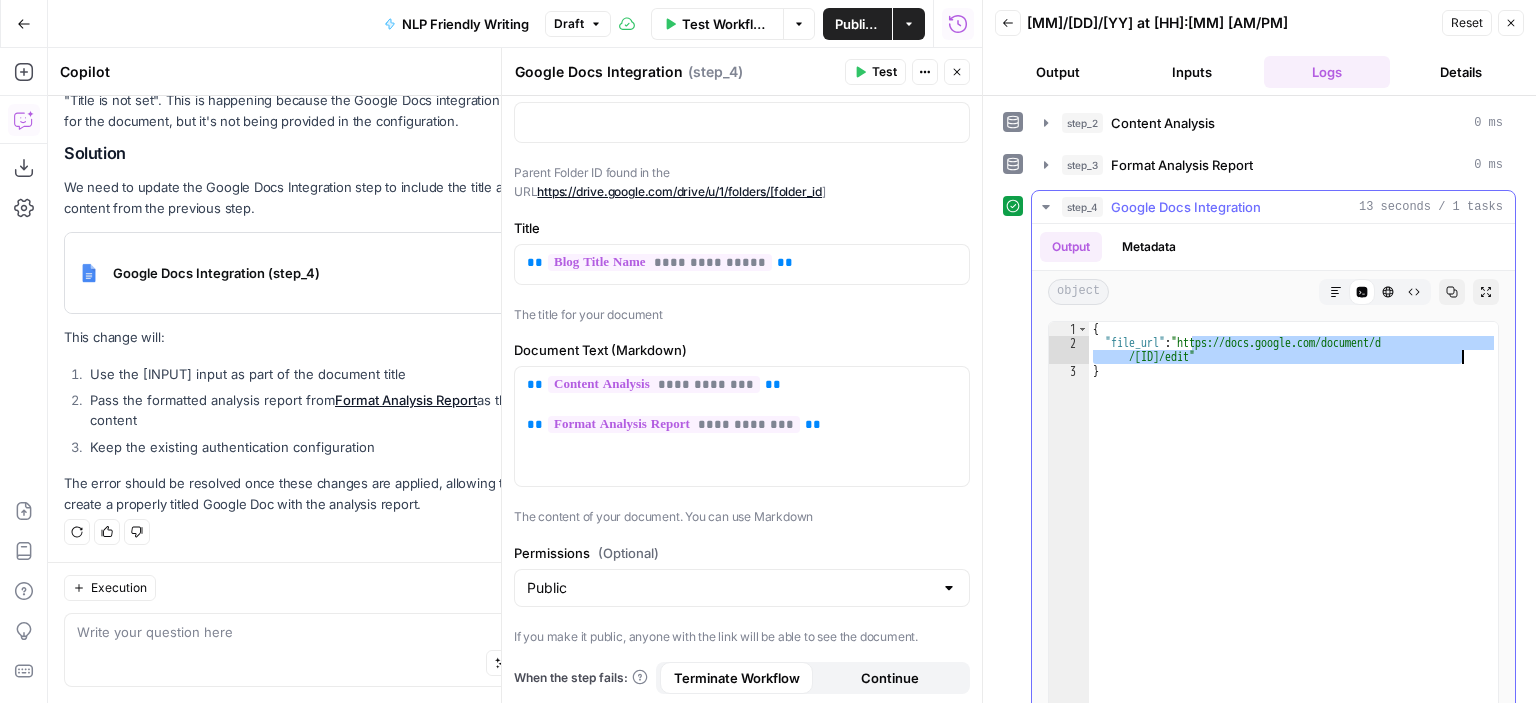 click on "{    "file_url" :  "https://docs.google.com/document/d        /[ID]/edit" }" at bounding box center (1293, 533) 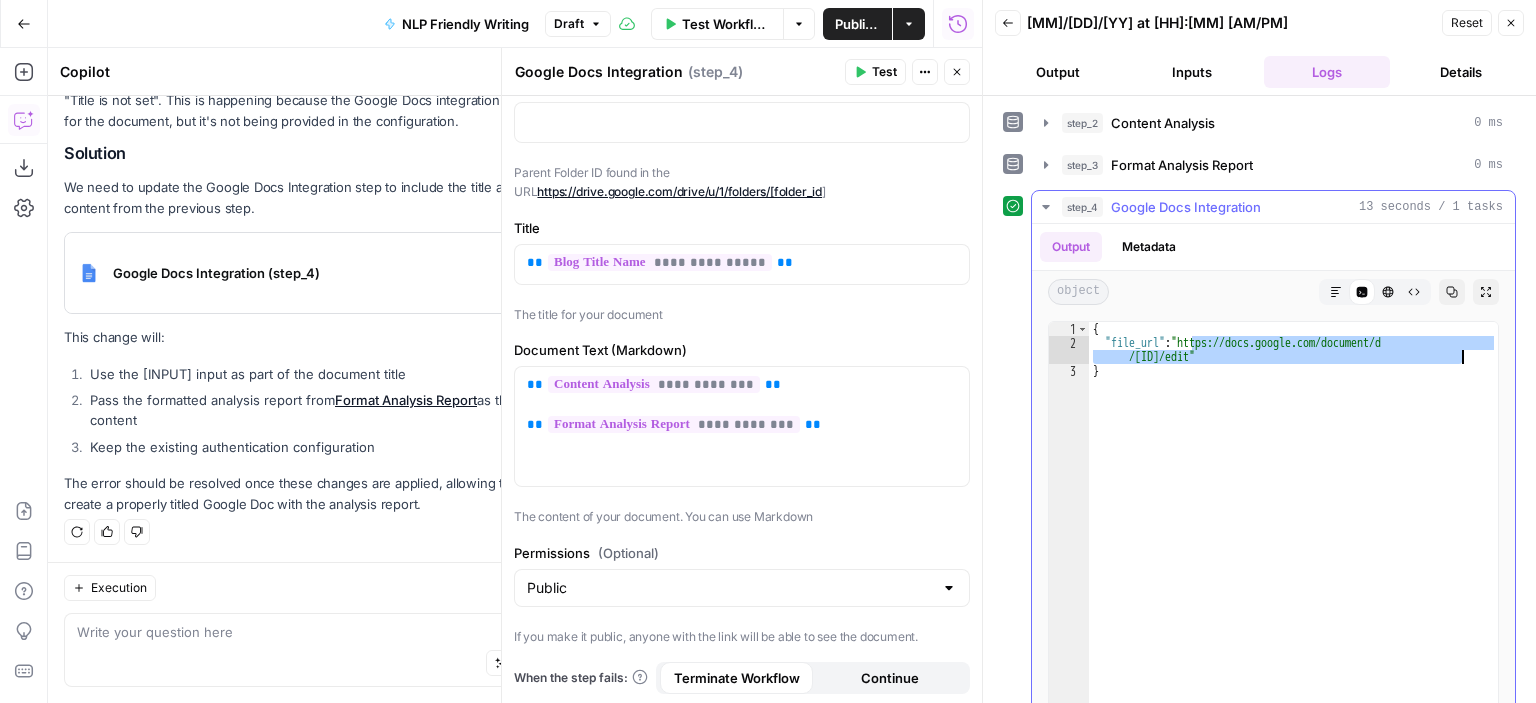 click on "{    "file_url" :  "https://docs.google.com/document/d        /[ID]/edit" }" at bounding box center (1293, 533) 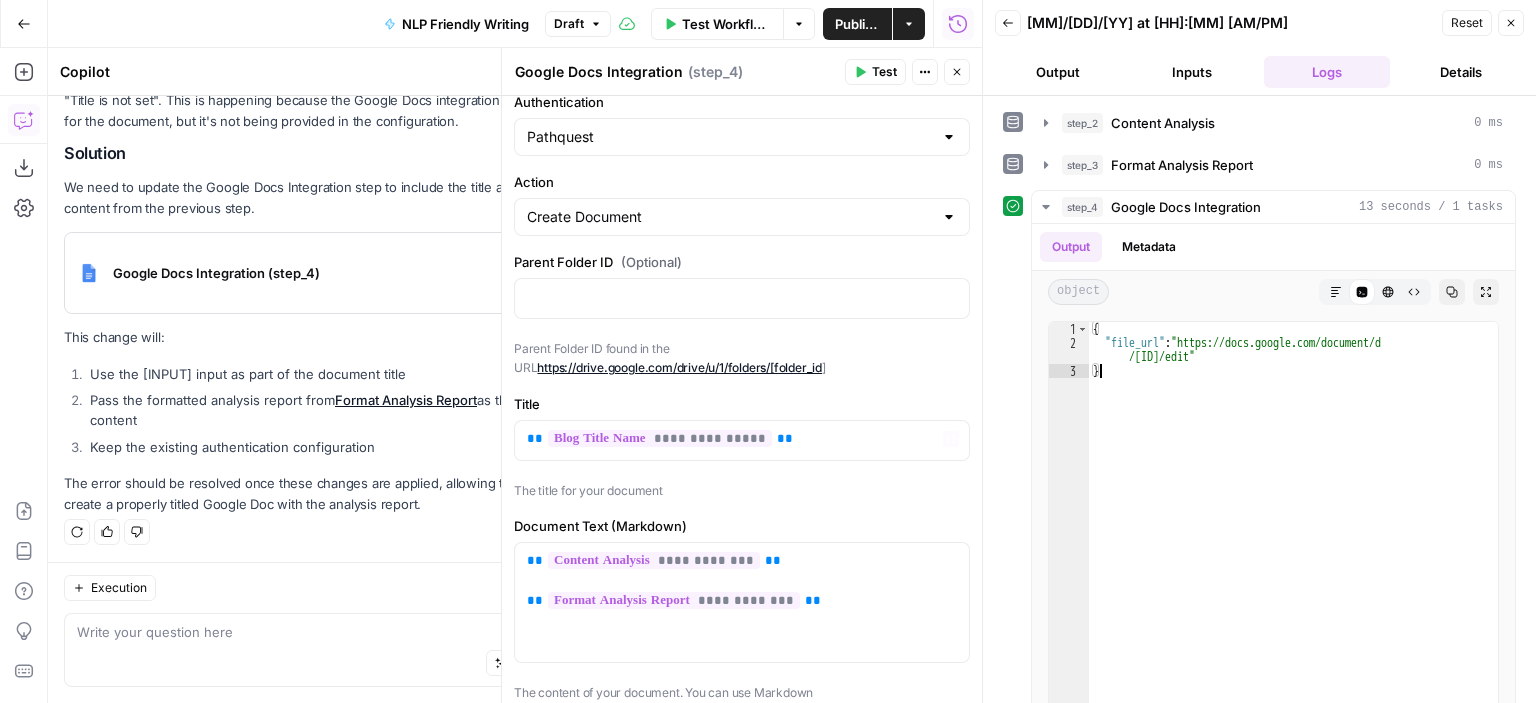 scroll, scrollTop: 0, scrollLeft: 0, axis: both 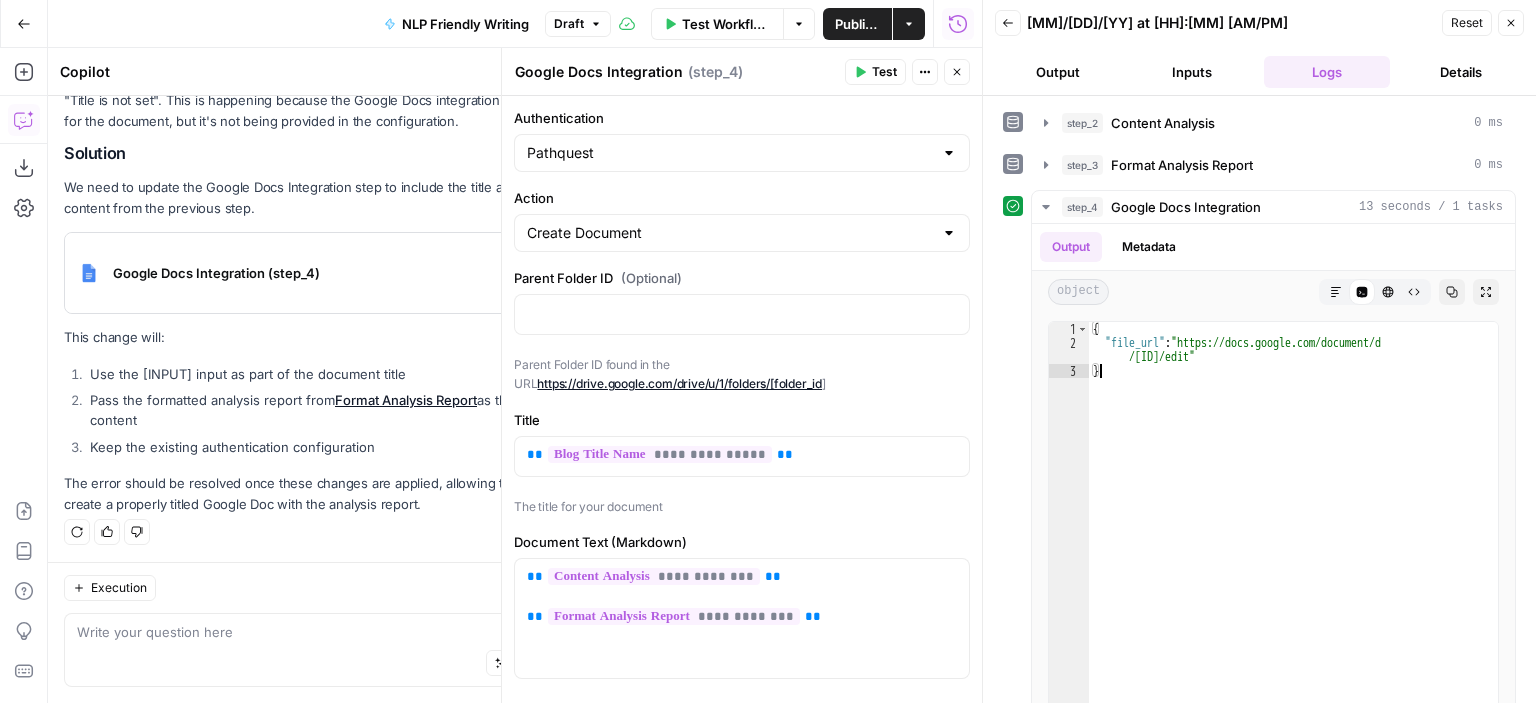 click on "Close" at bounding box center [957, 72] 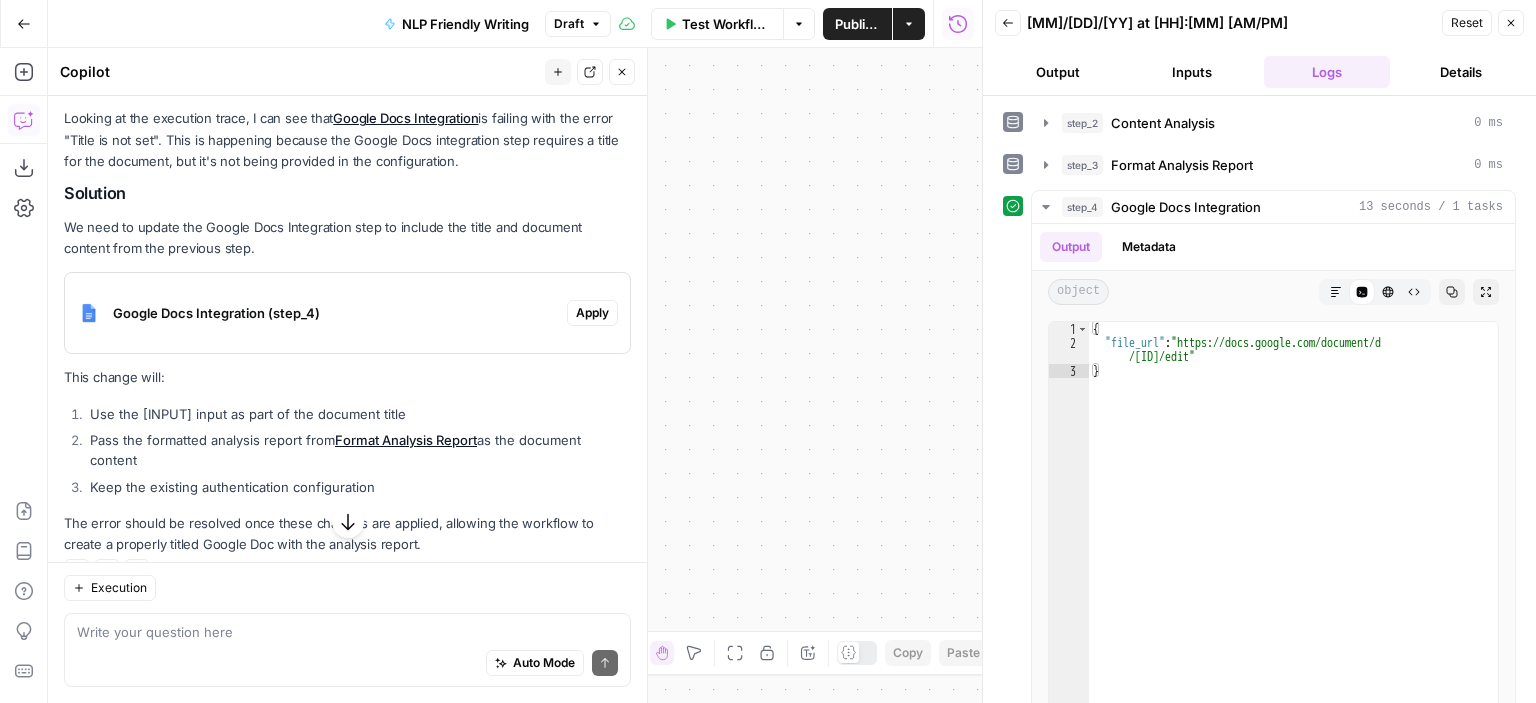 scroll, scrollTop: 247, scrollLeft: 0, axis: vertical 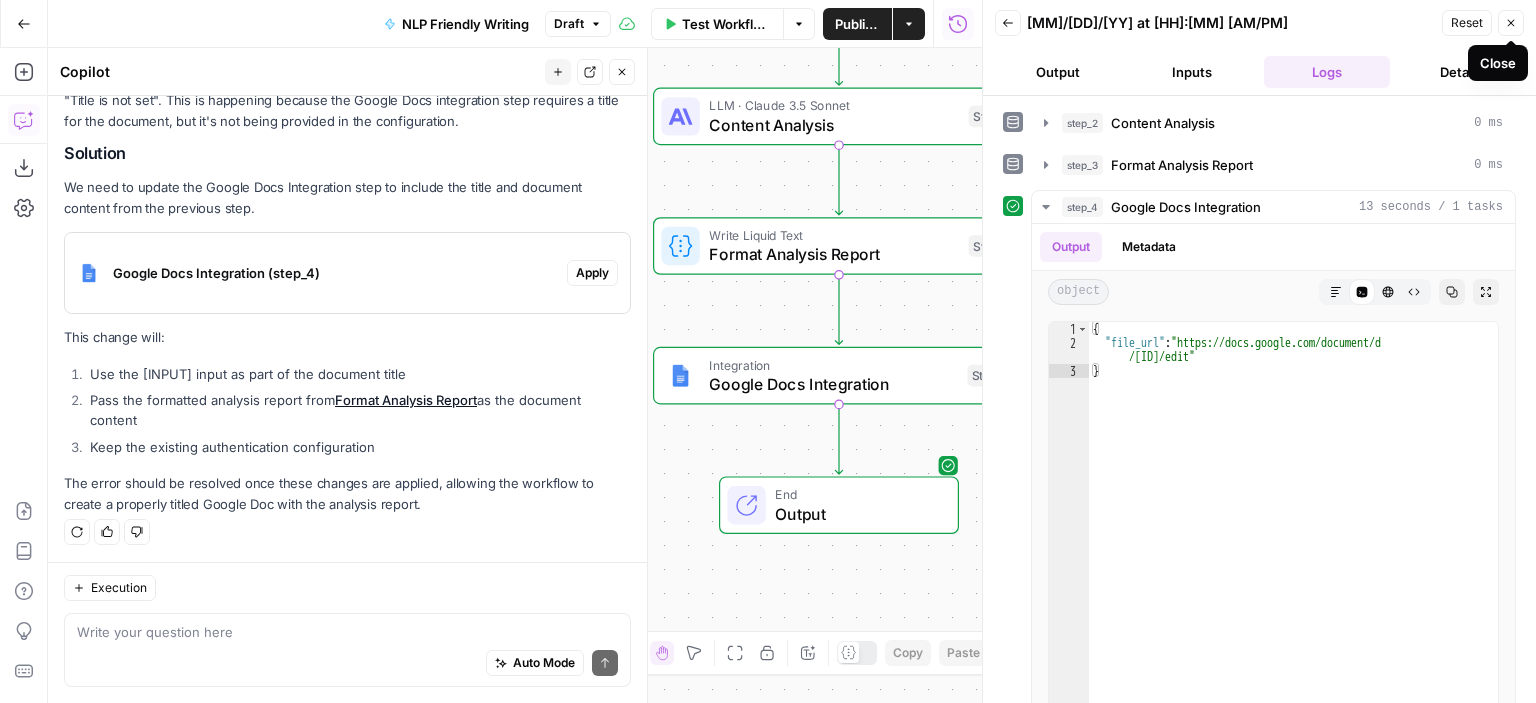 click 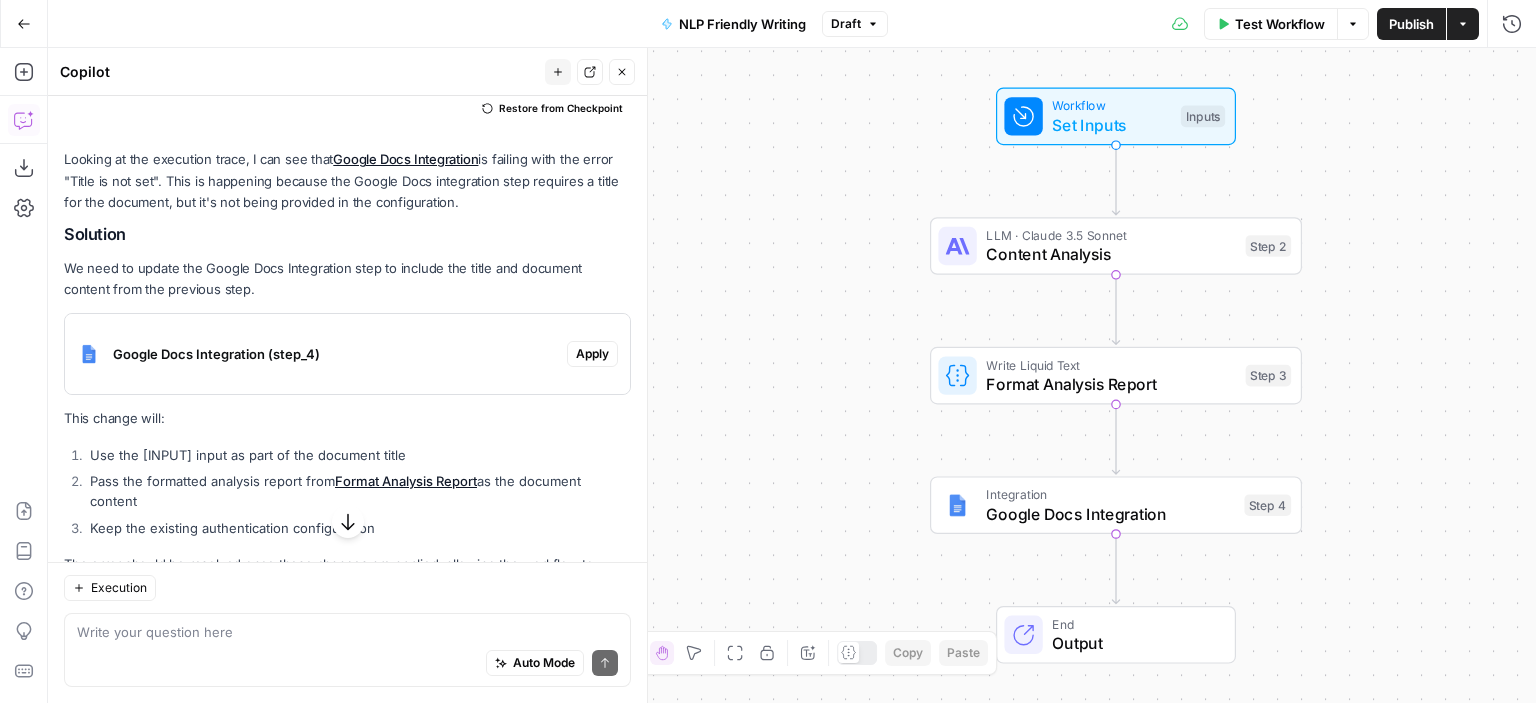 scroll, scrollTop: 247, scrollLeft: 0, axis: vertical 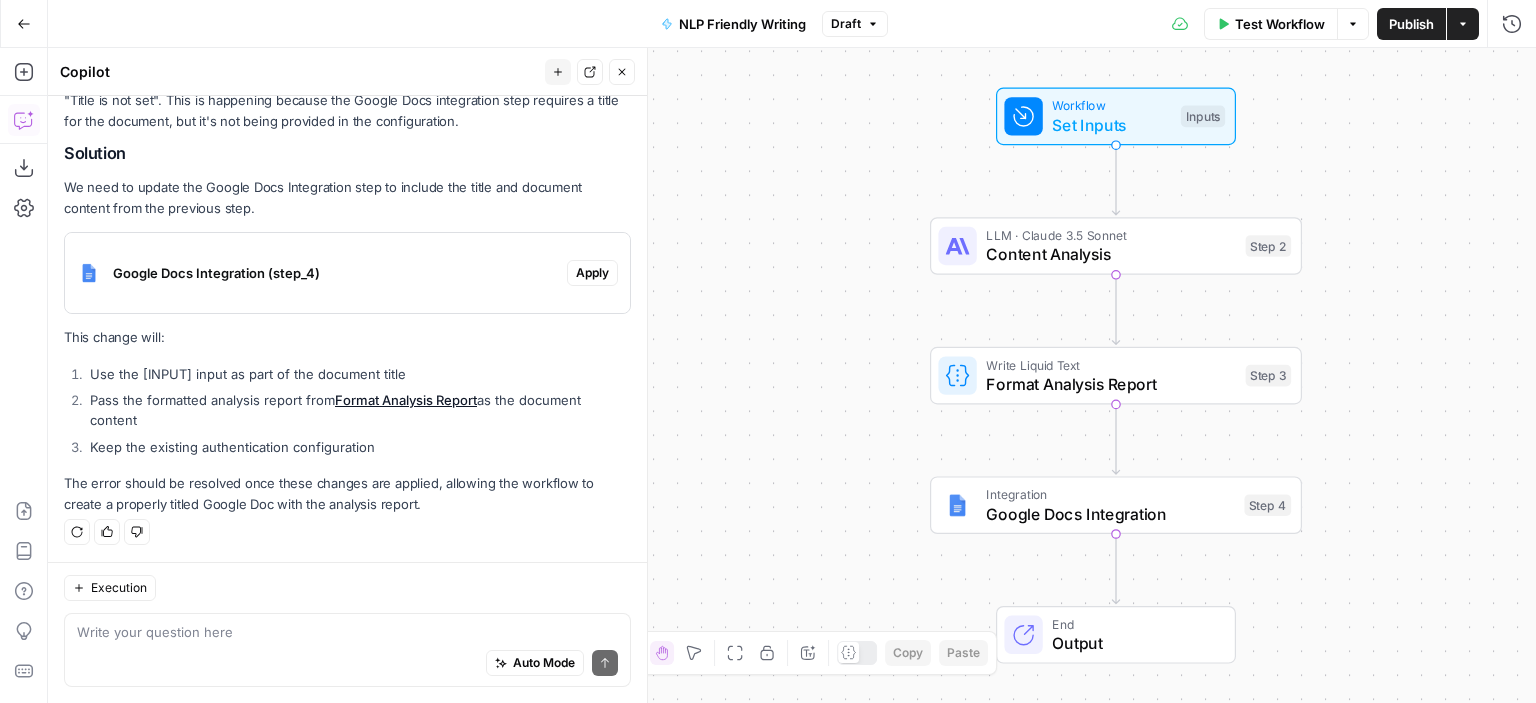click on "Close" at bounding box center [622, 72] 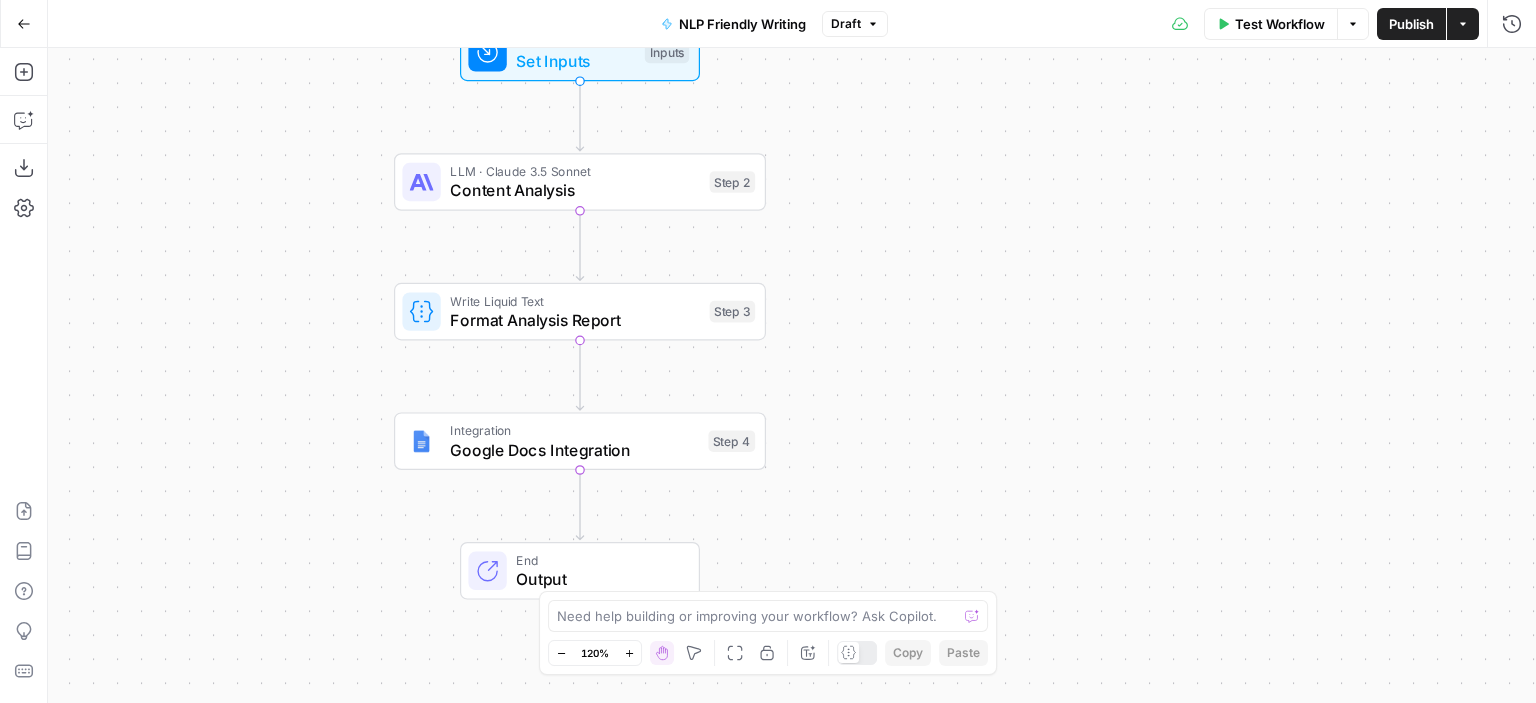 drag, startPoint x: 700, startPoint y: 236, endPoint x: 164, endPoint y: 222, distance: 536.1828 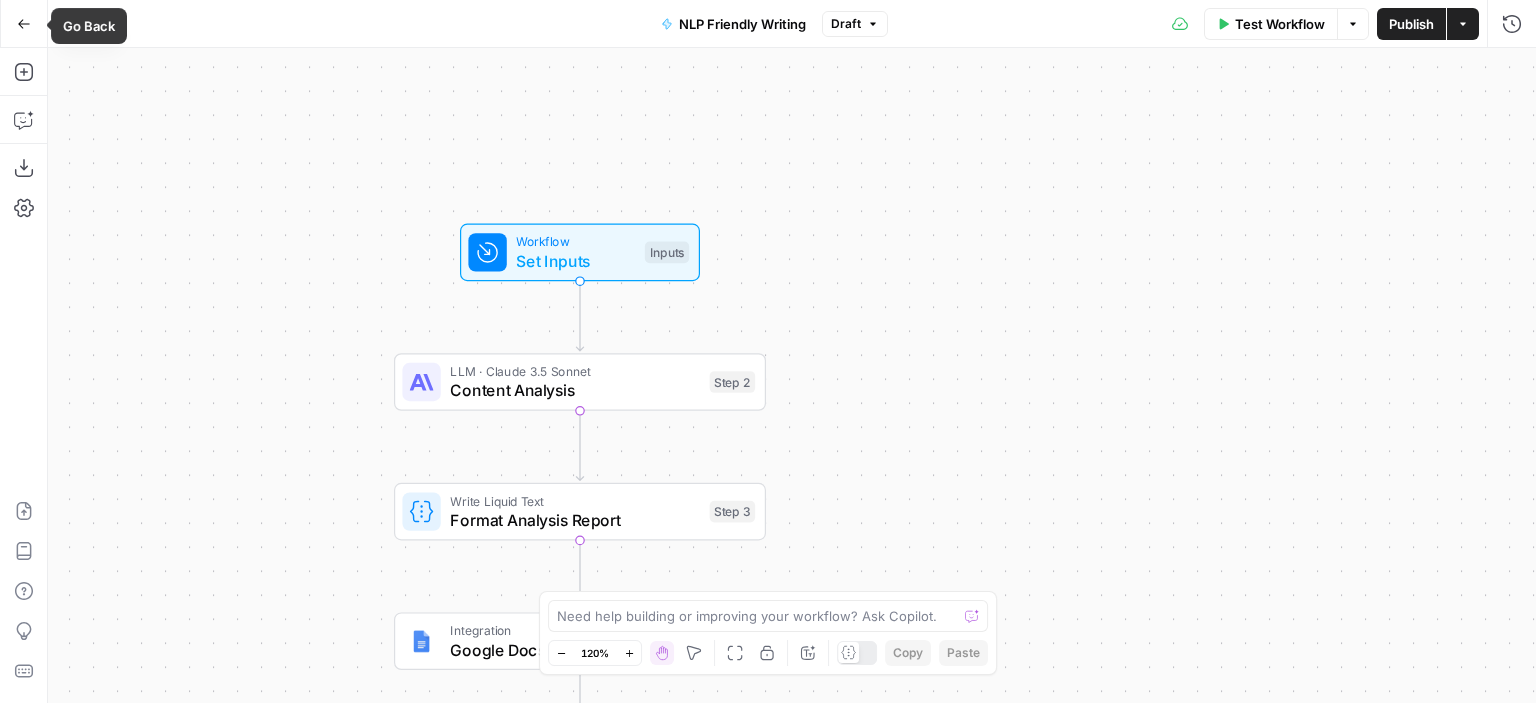 click on "Go Back" at bounding box center (24, 24) 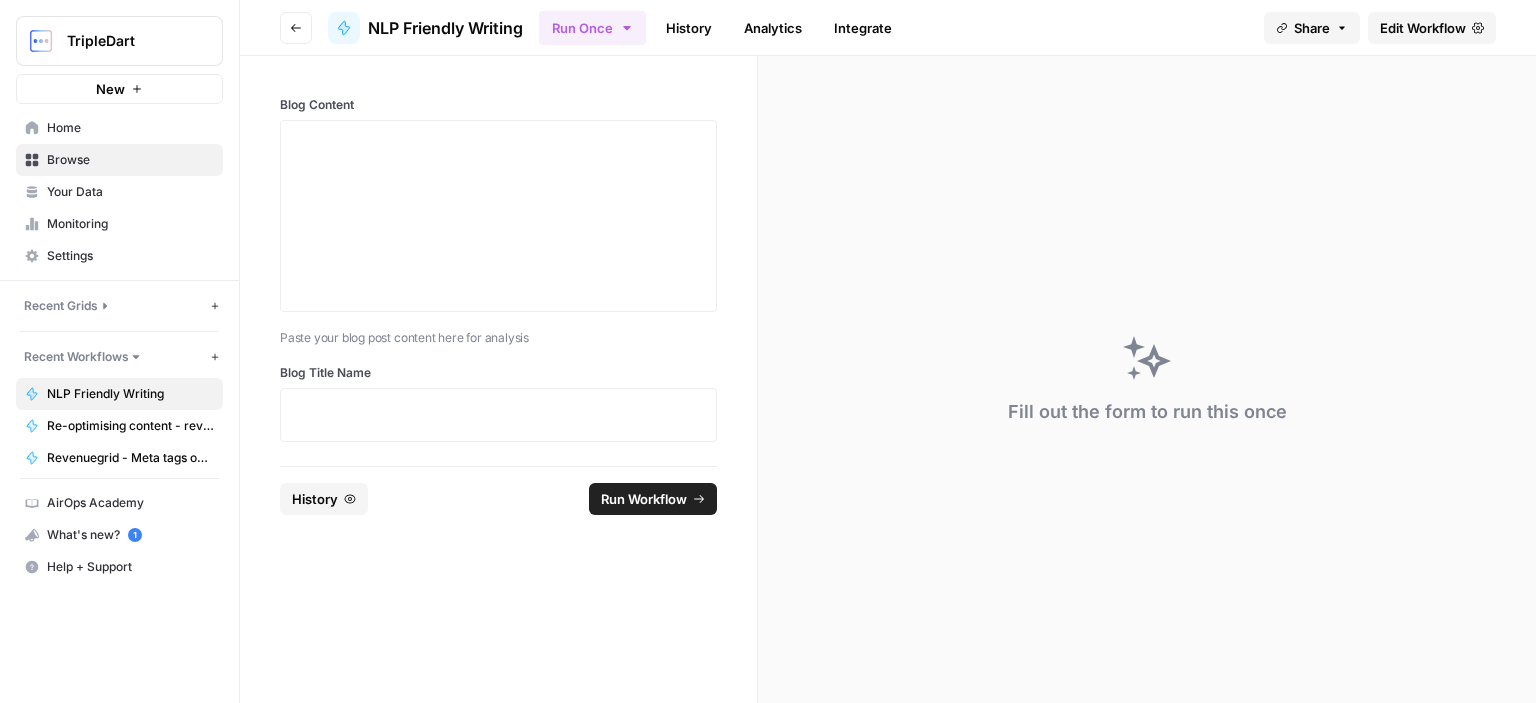 click on "Go back" at bounding box center [296, 28] 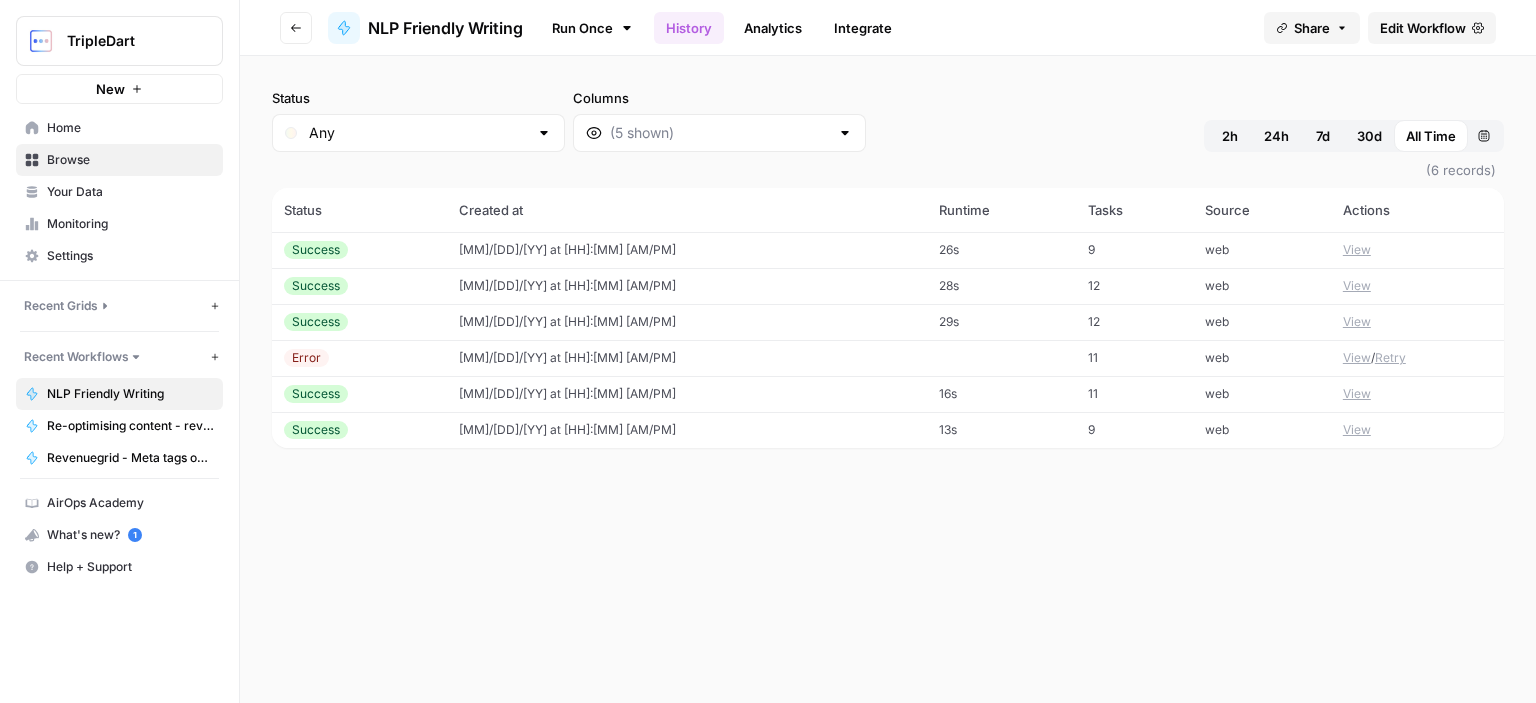 click on "Go back" at bounding box center (296, 28) 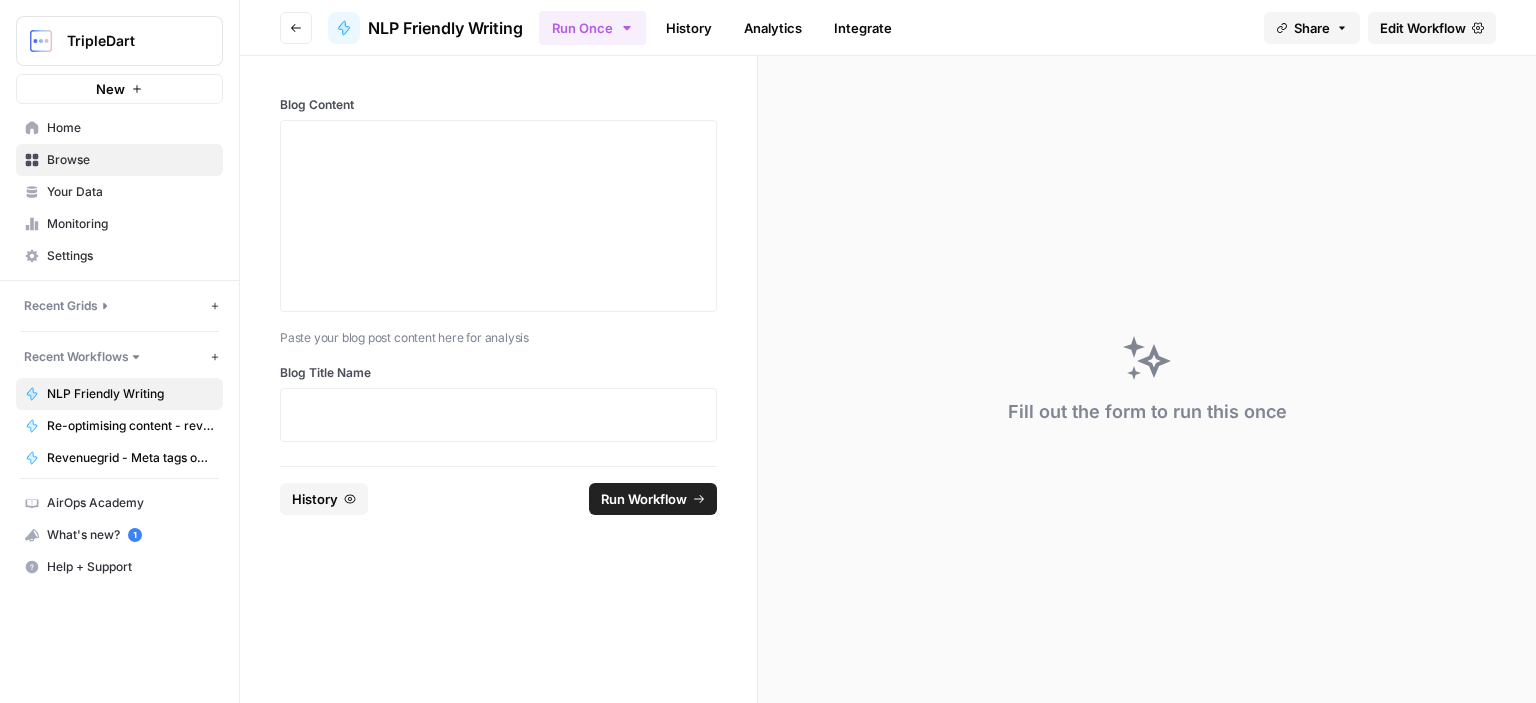 click on "Browse" at bounding box center [130, 160] 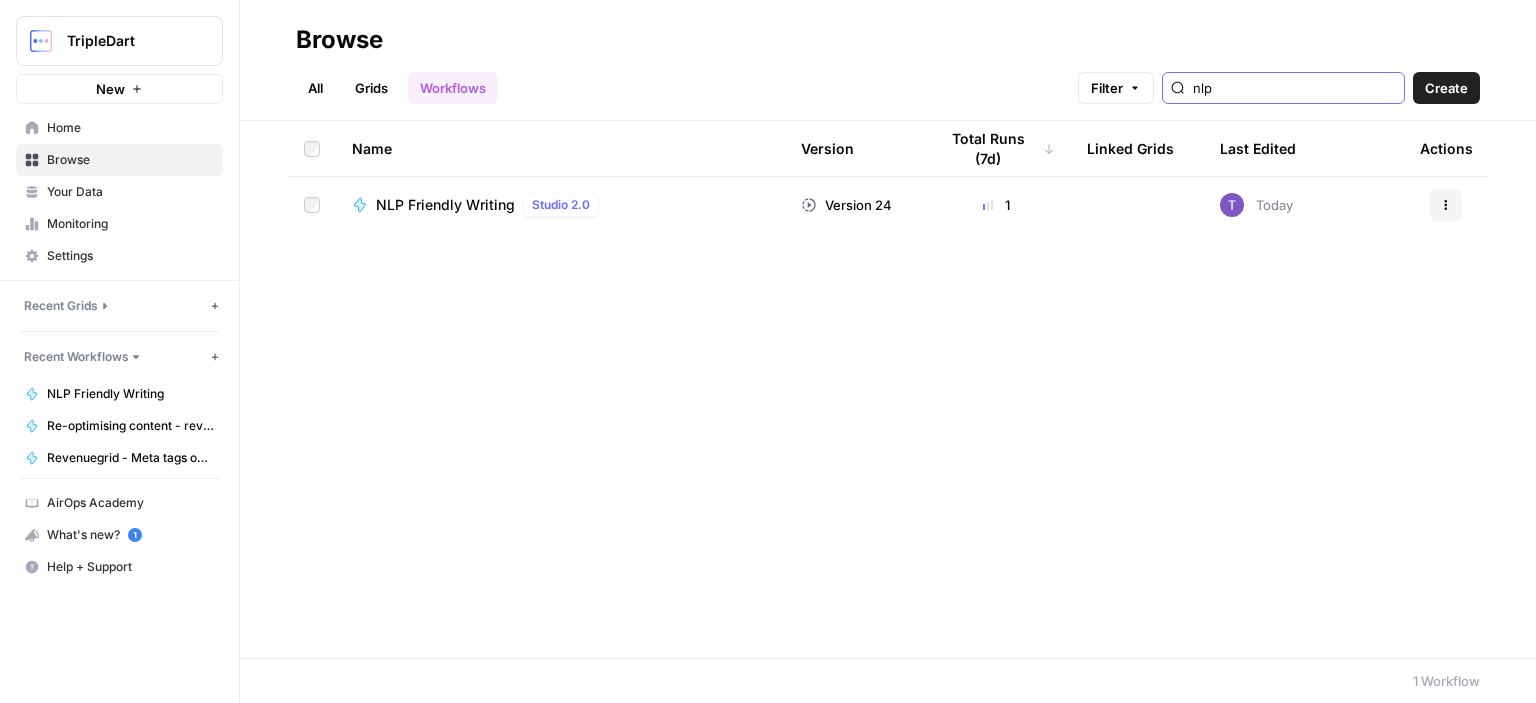 drag, startPoint x: 1257, startPoint y: 91, endPoint x: 1217, endPoint y: 91, distance: 40 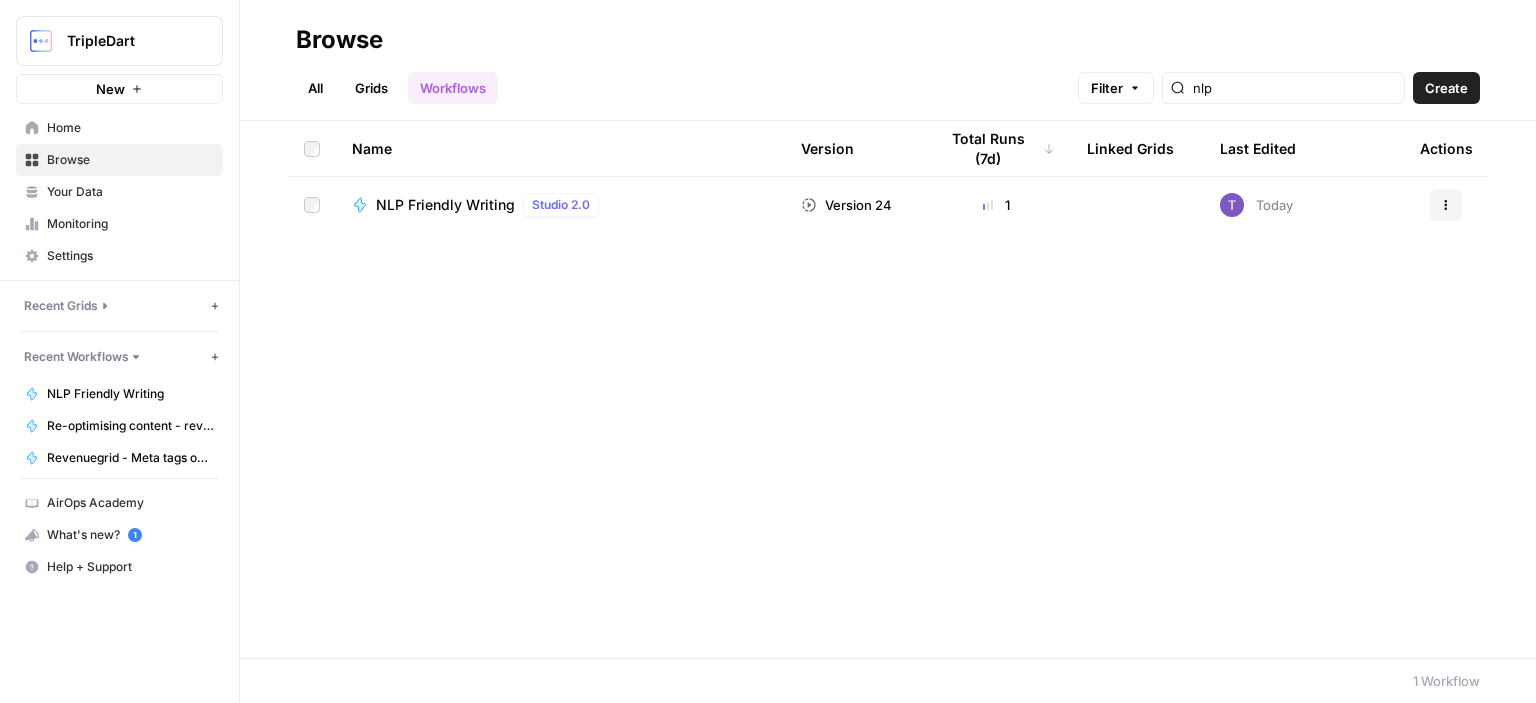 click on "nlp" at bounding box center [1283, 88] 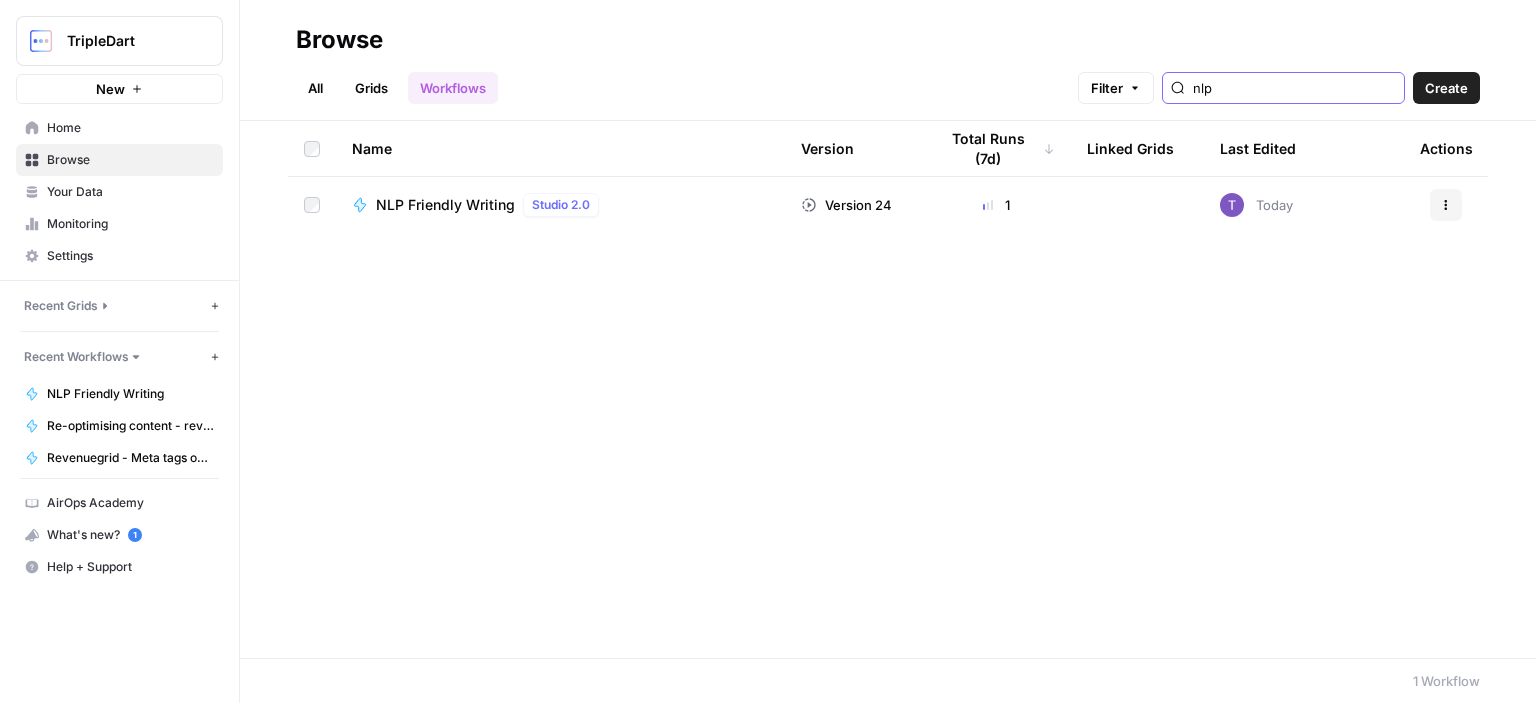 click on "nlp" at bounding box center (1294, 88) 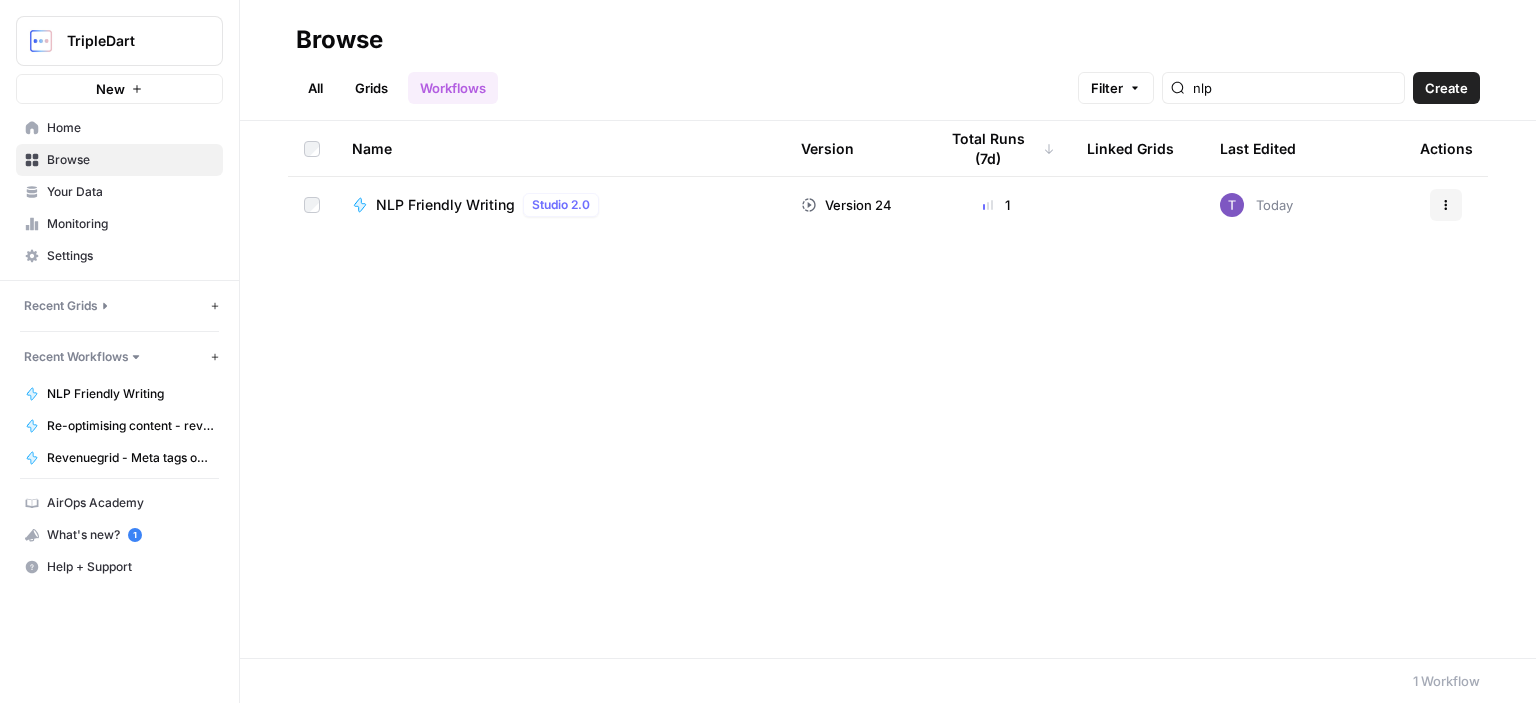 click on "NLP Friendly Writing" at bounding box center (445, 205) 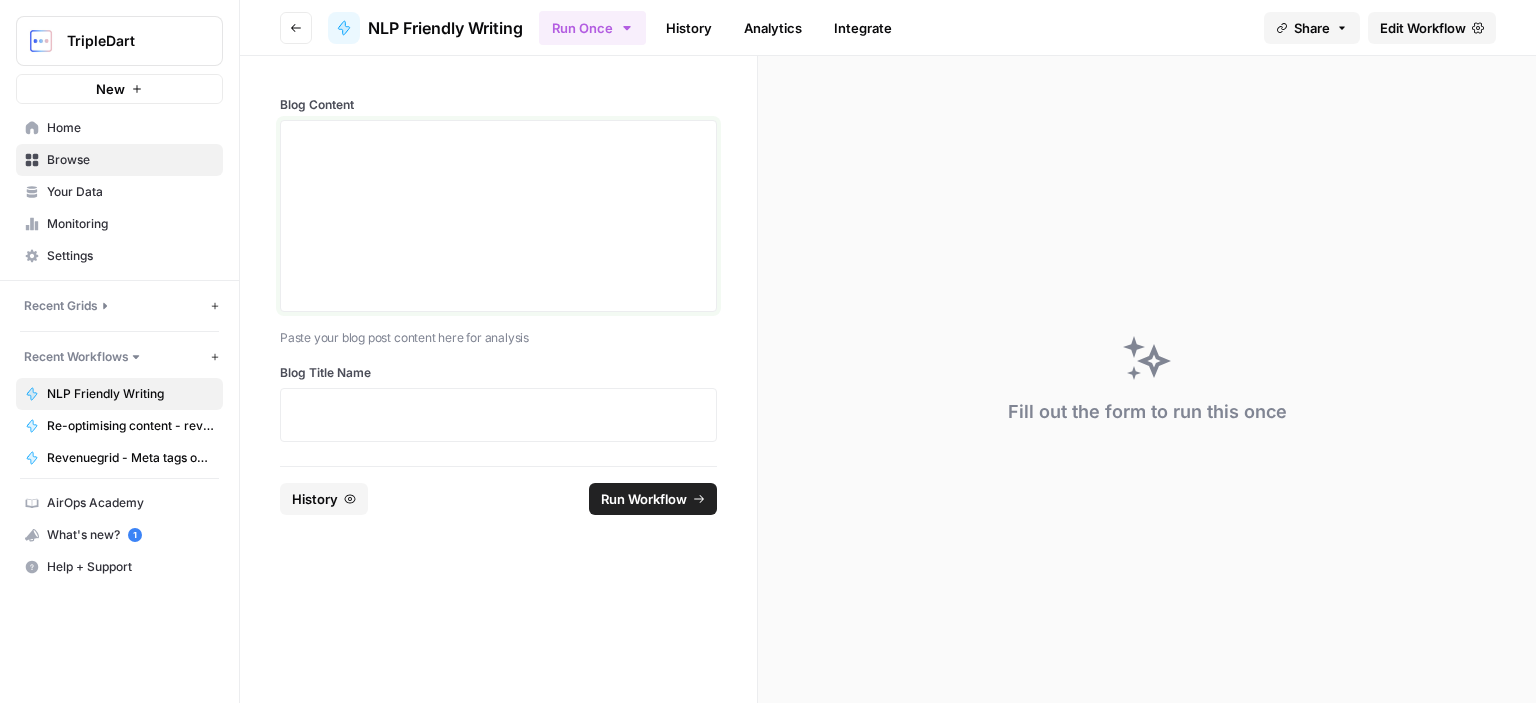 click at bounding box center [498, 154] 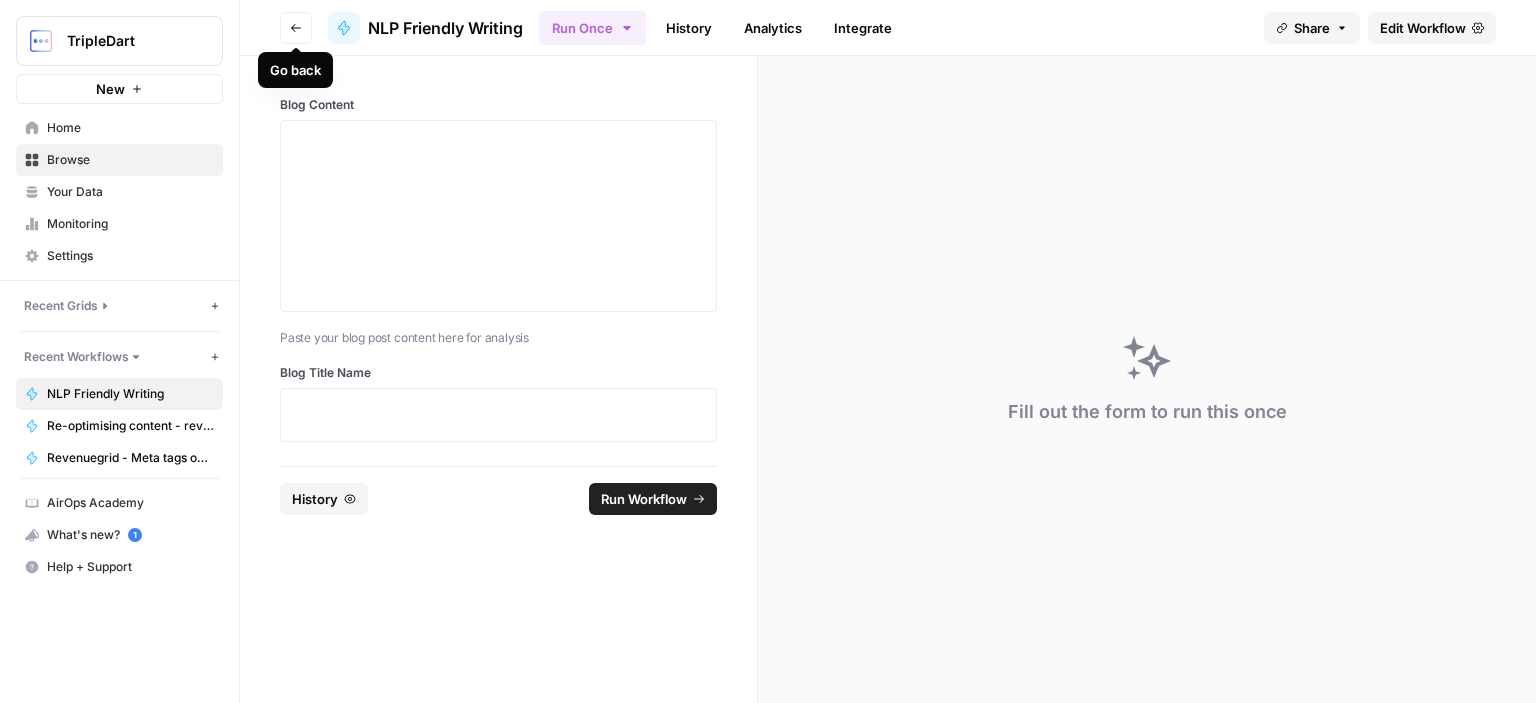 click 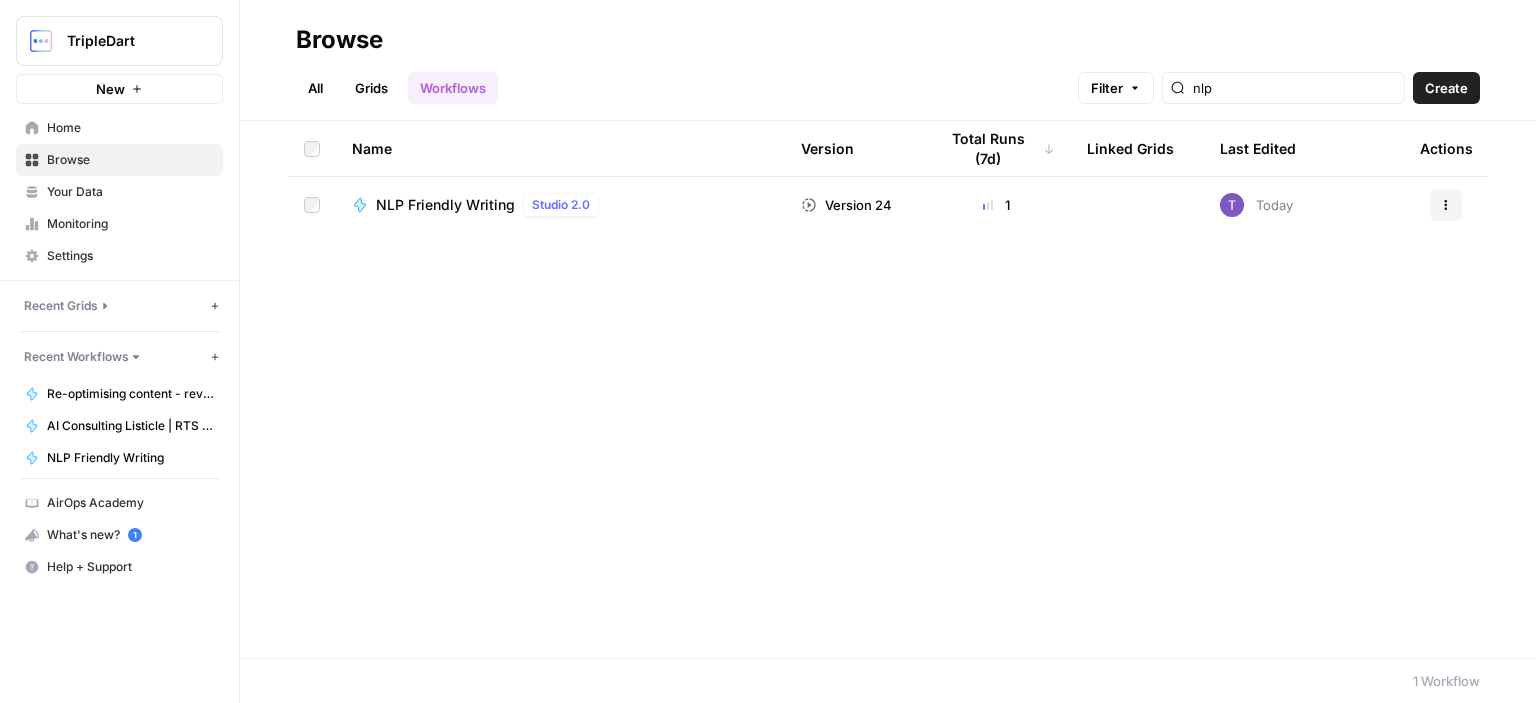click on "NLP Friendly Writing" at bounding box center [445, 205] 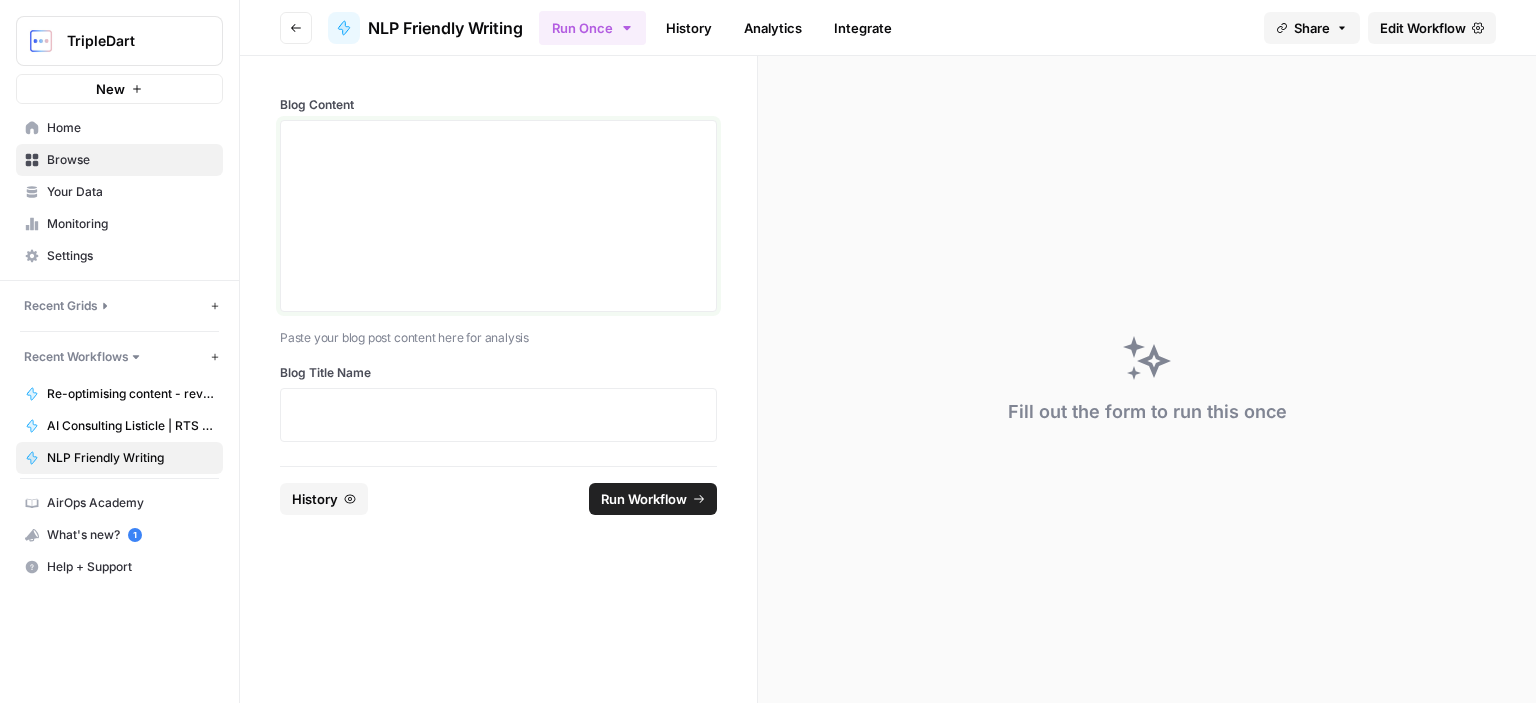 click at bounding box center [498, 223] 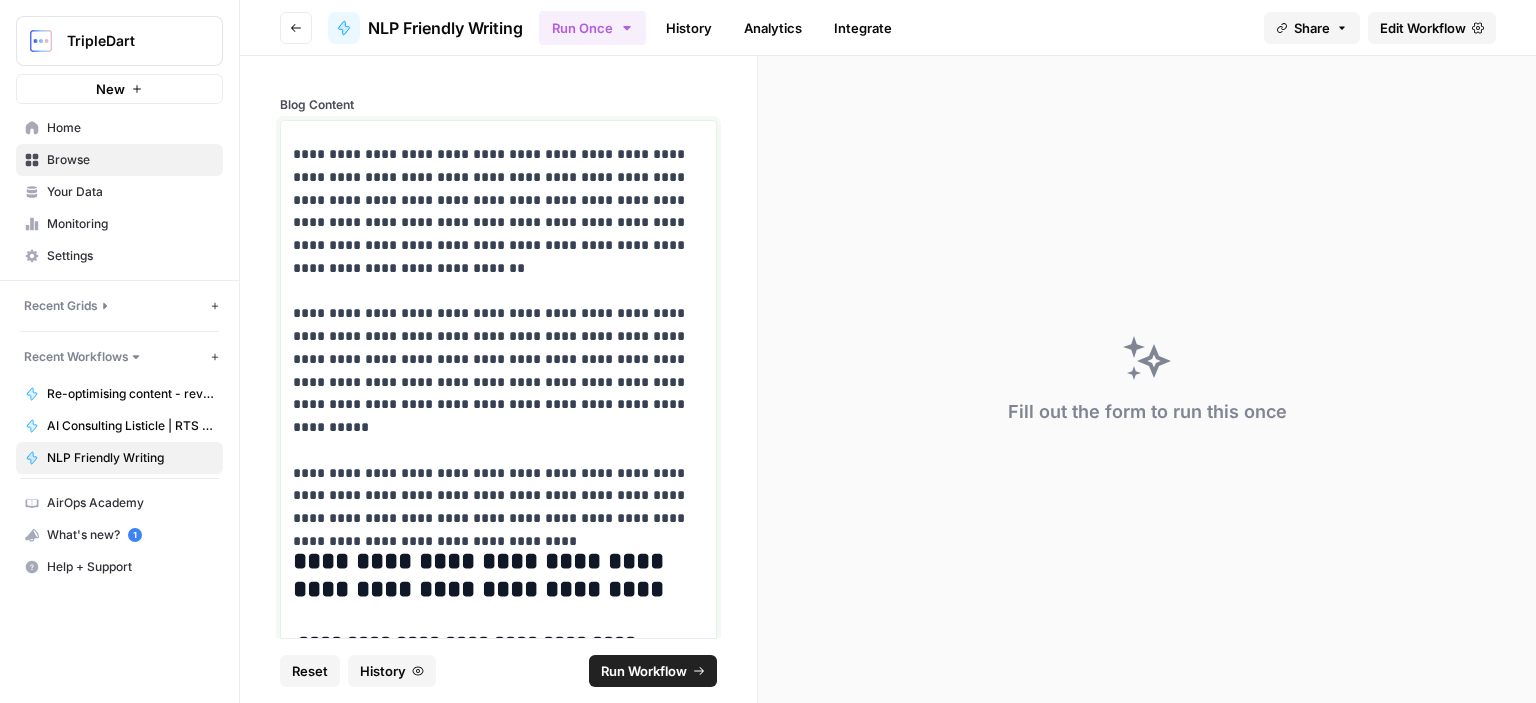 scroll, scrollTop: 15063, scrollLeft: 0, axis: vertical 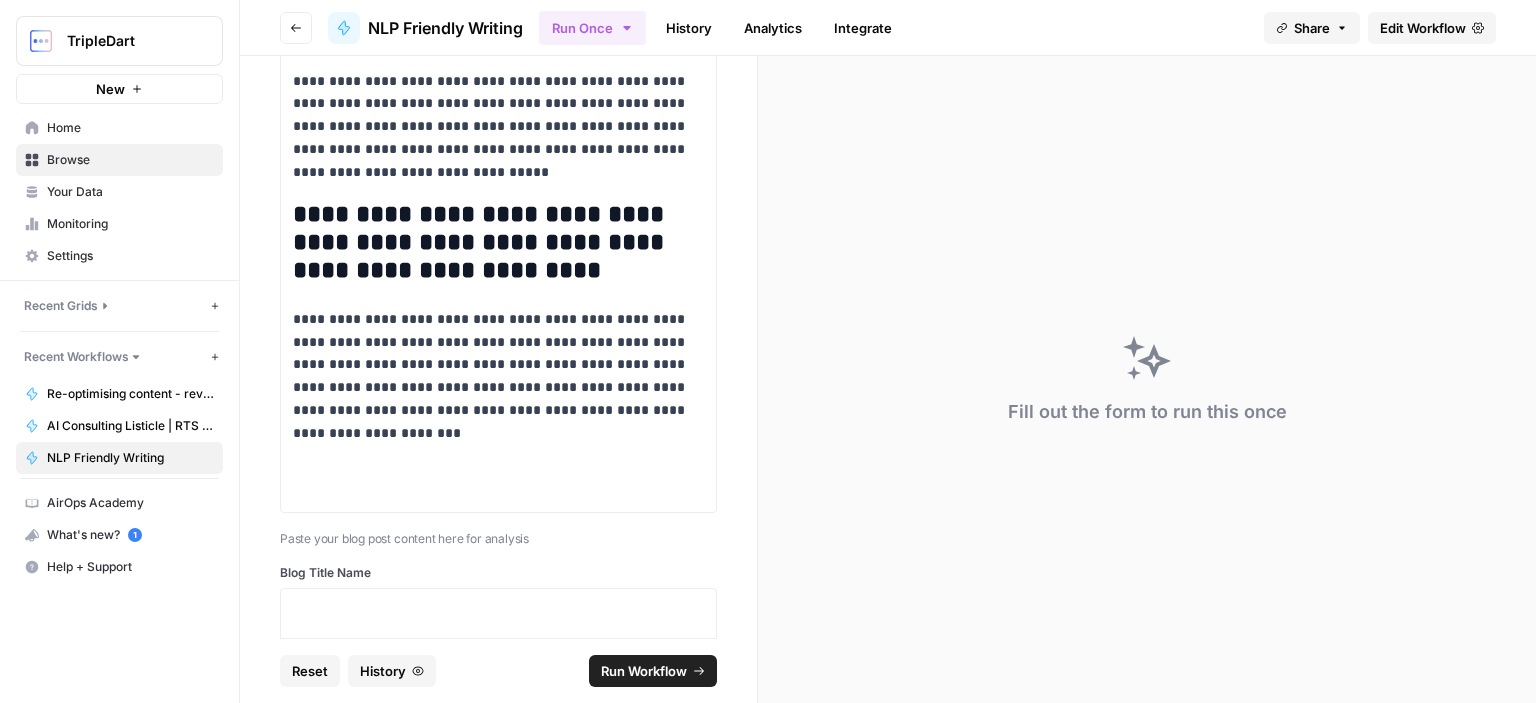 click at bounding box center [498, 615] 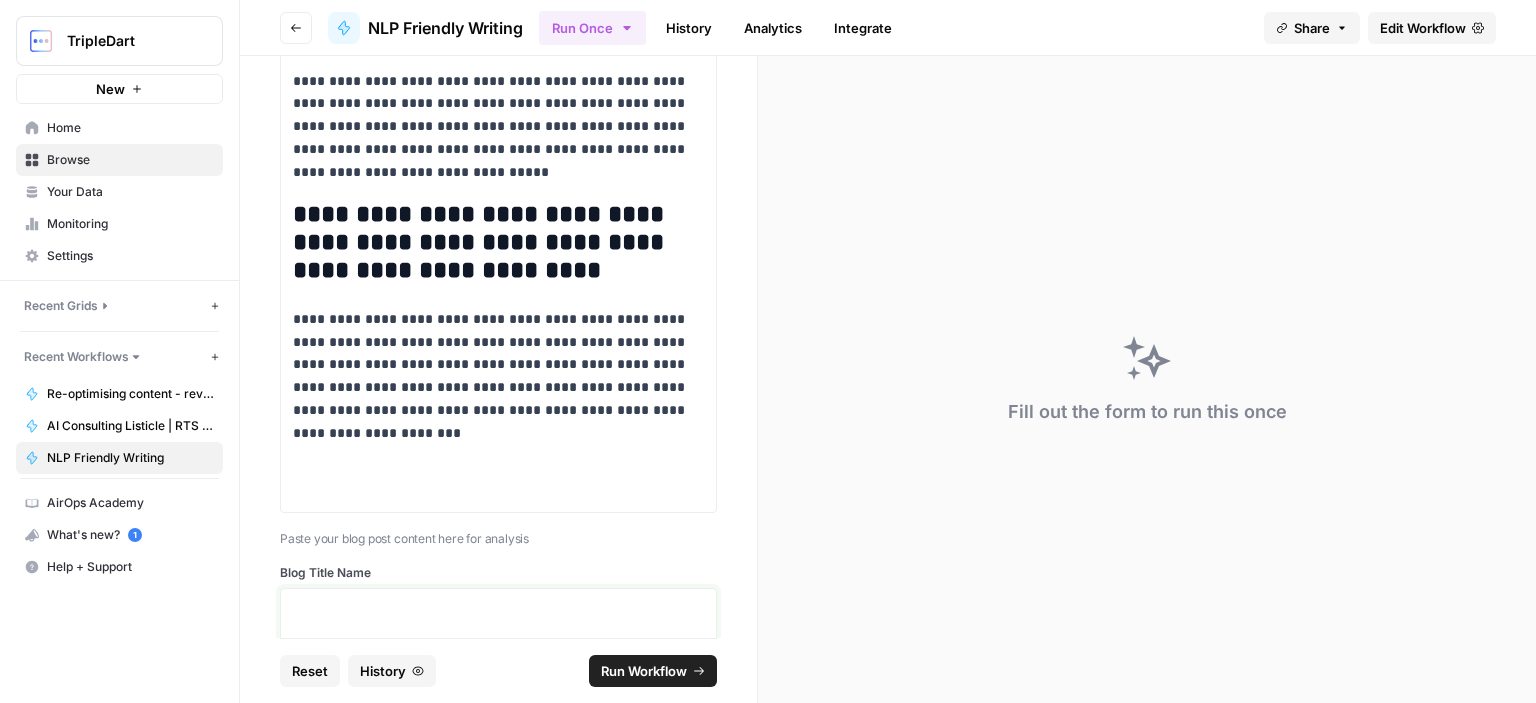 click at bounding box center [498, 622] 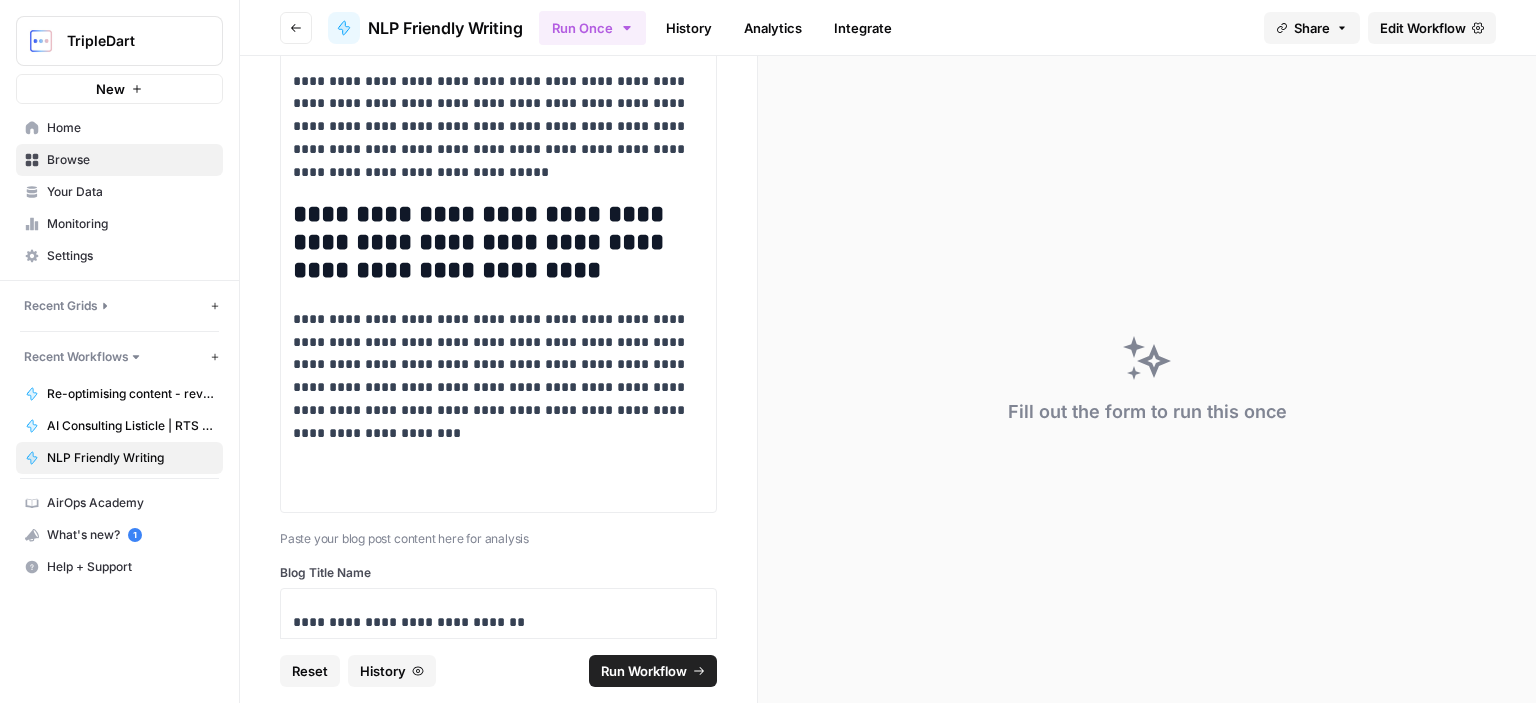 click on "Run Workflow" at bounding box center (644, 671) 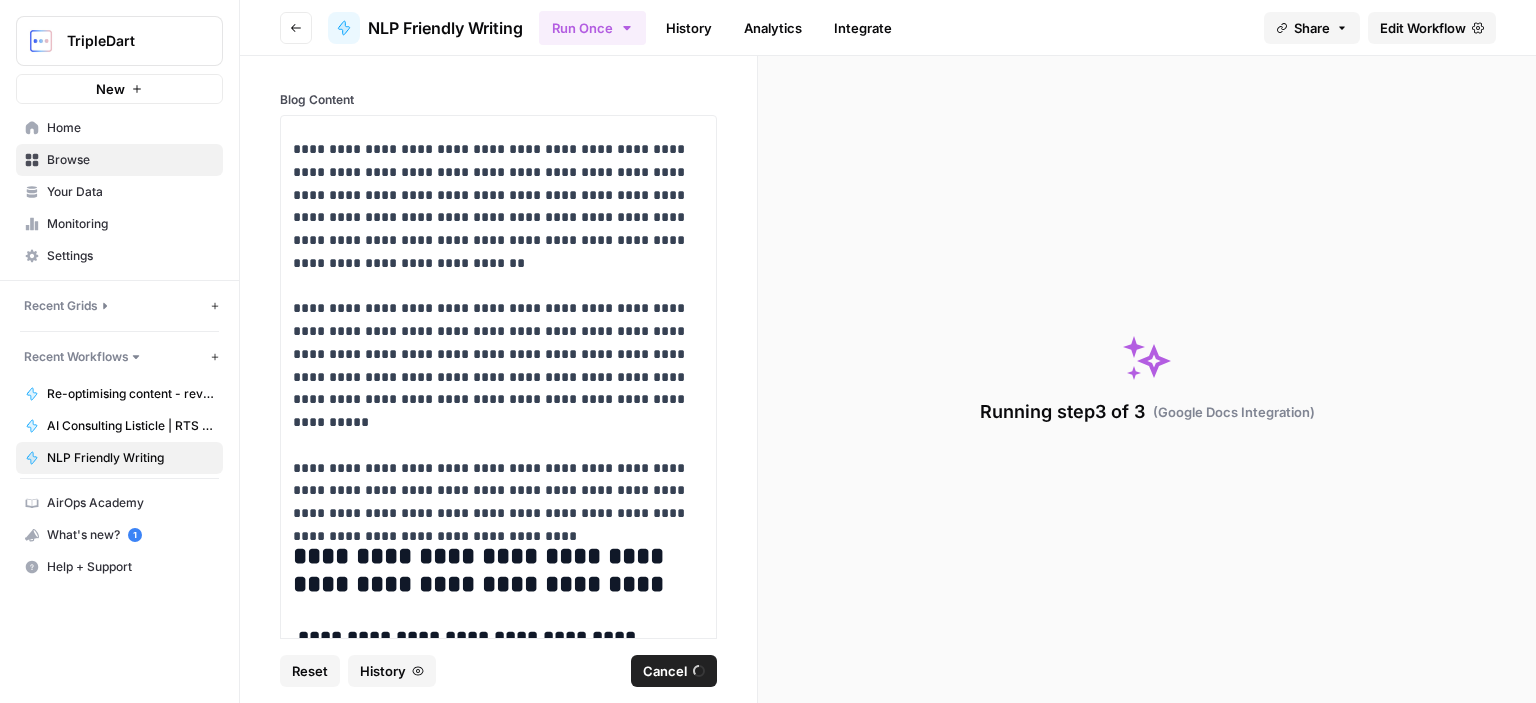 scroll, scrollTop: 0, scrollLeft: 0, axis: both 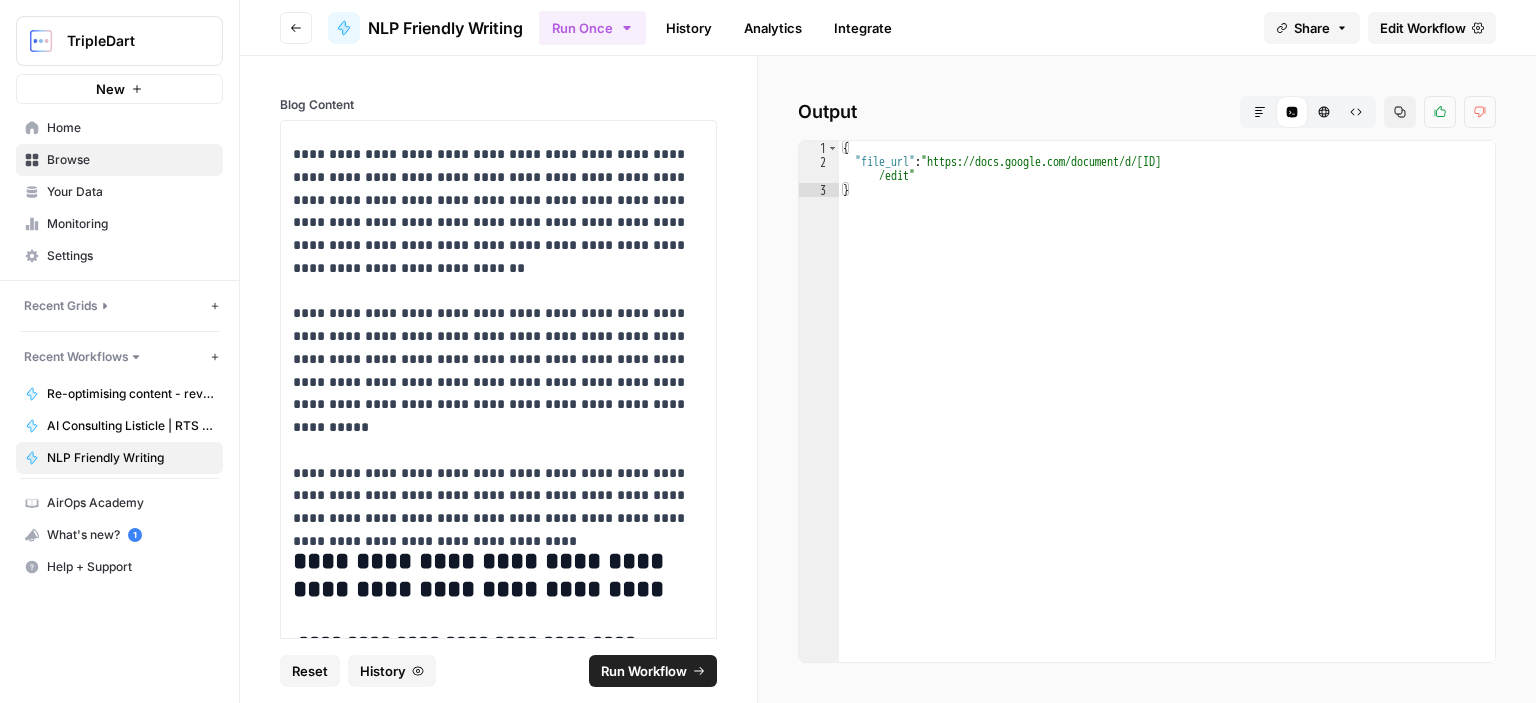 type on "**********" 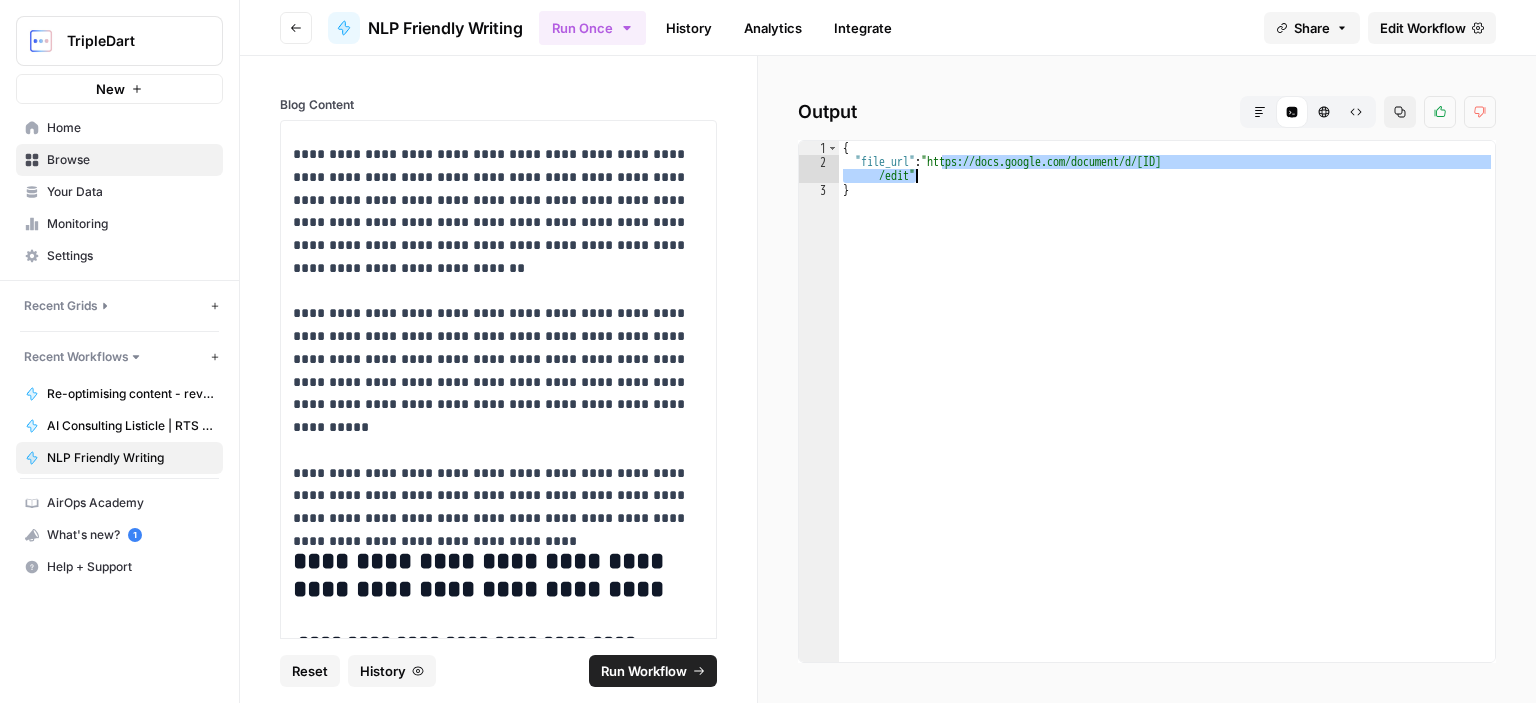 drag, startPoint x: 940, startPoint y: 159, endPoint x: 917, endPoint y: 176, distance: 28.600698 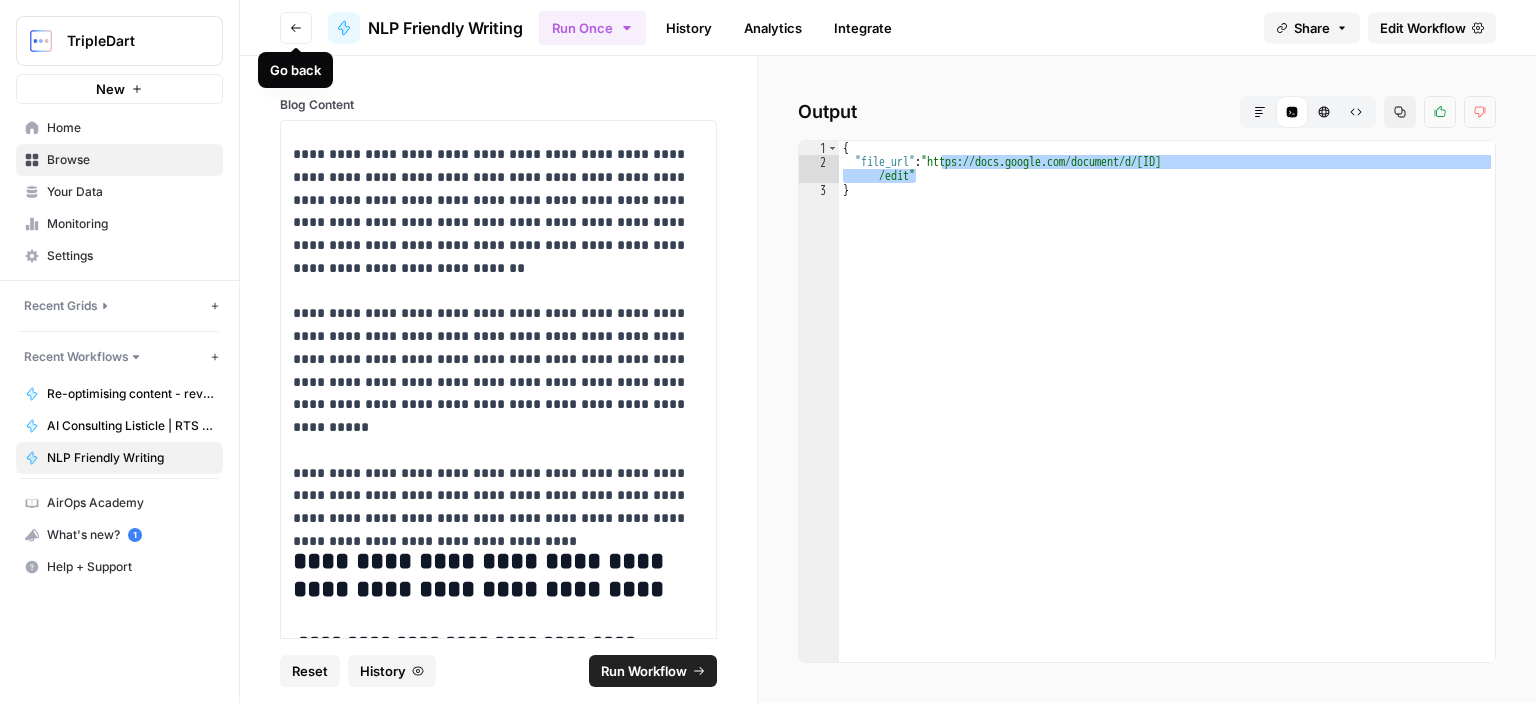 click on "Go back" at bounding box center (296, 28) 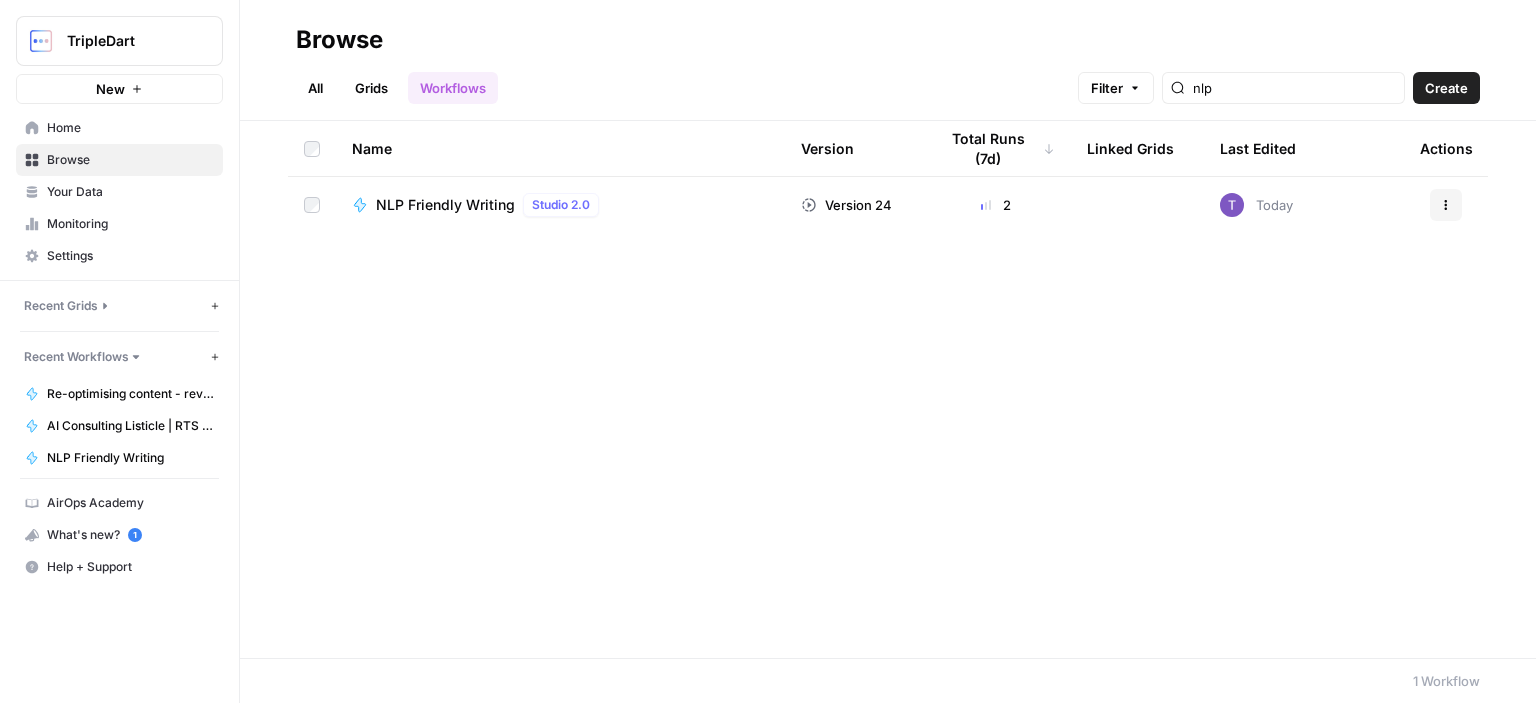 click on "NLP Friendly Writing Studio 2.0" at bounding box center (560, 205) 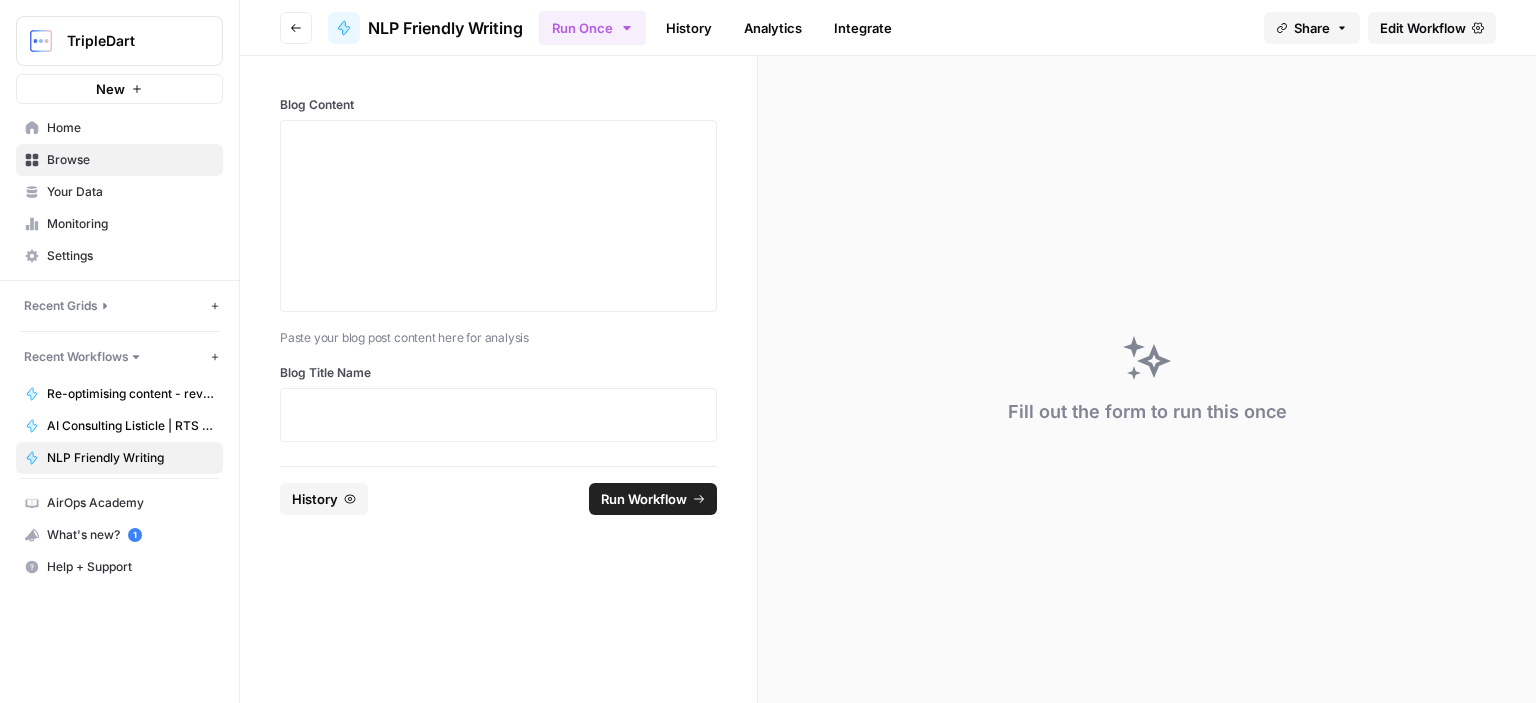 click on "Edit Workflow" at bounding box center (1423, 28) 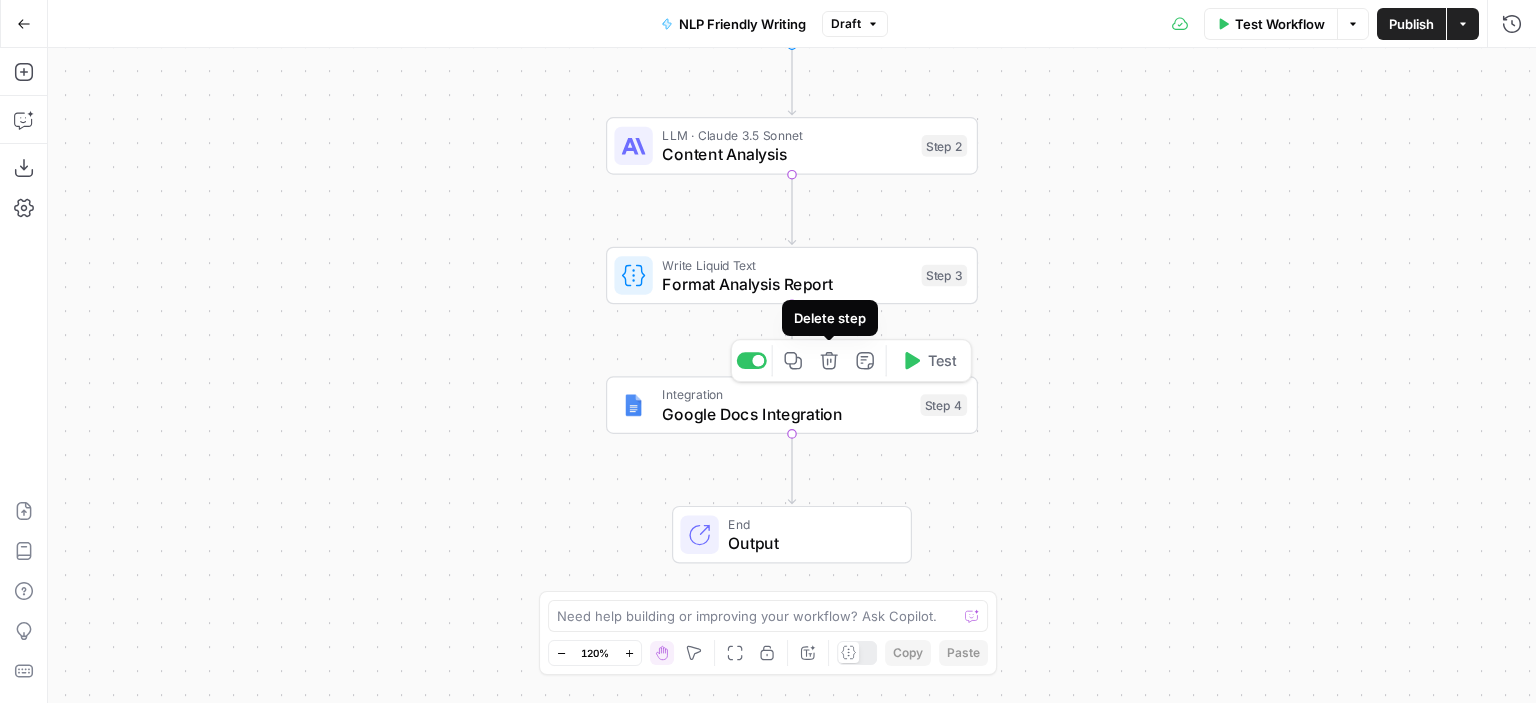 click 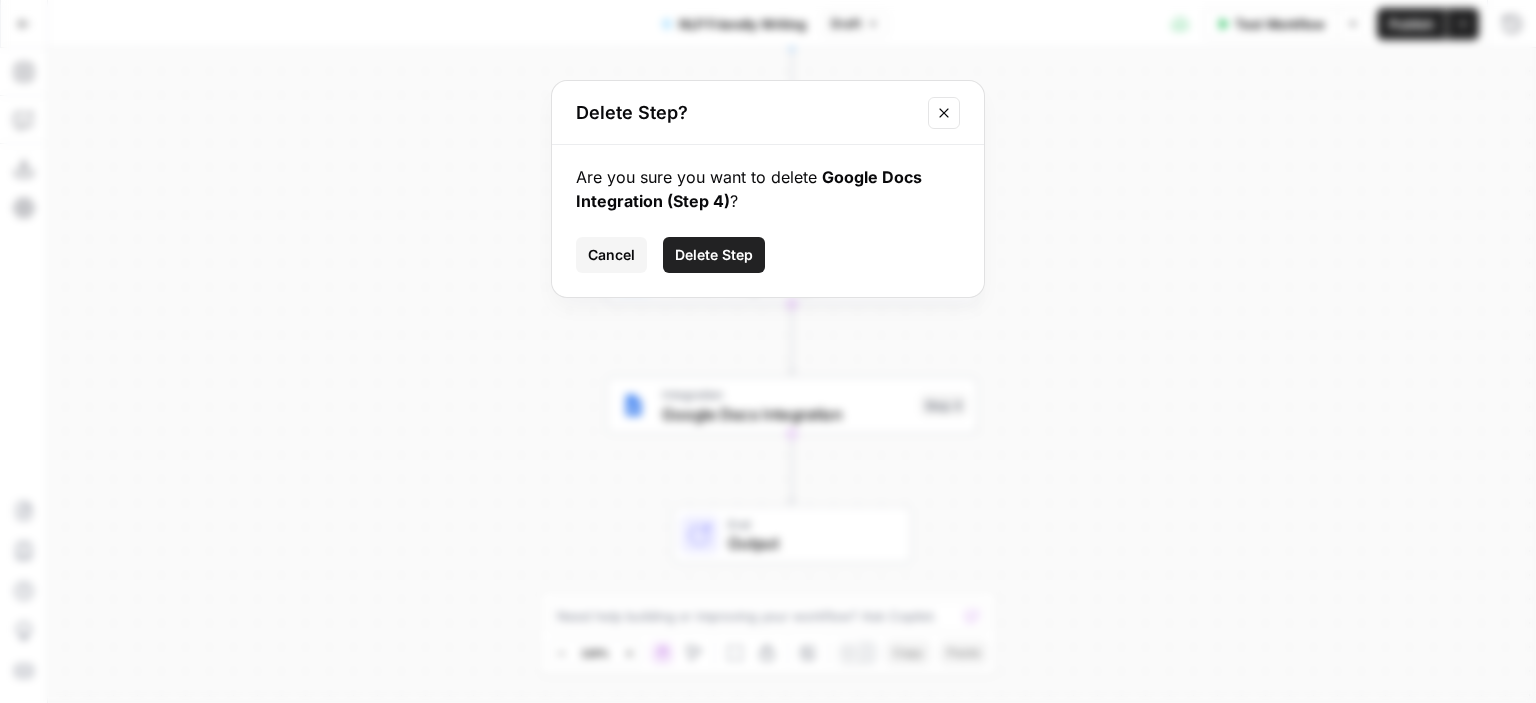 click on "Delete Step" at bounding box center [714, 255] 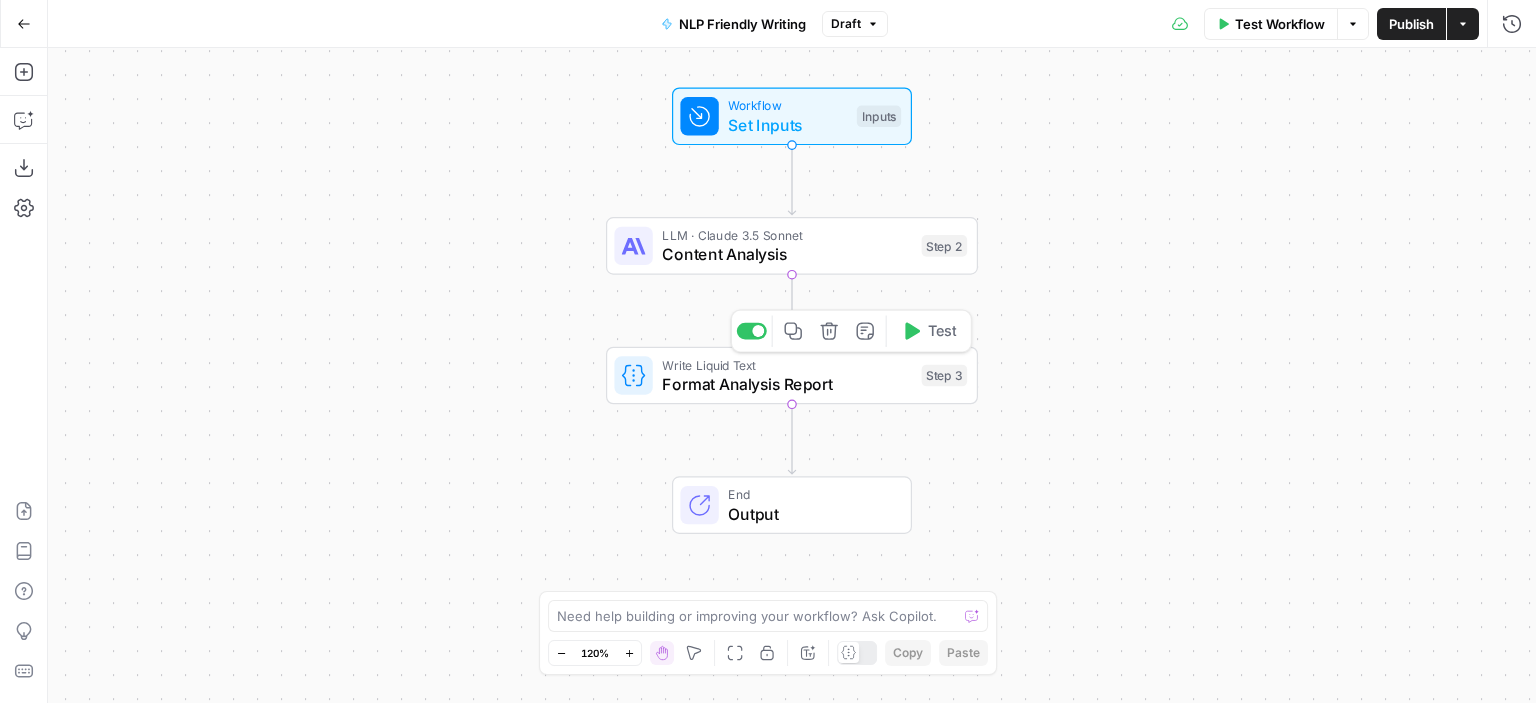 click 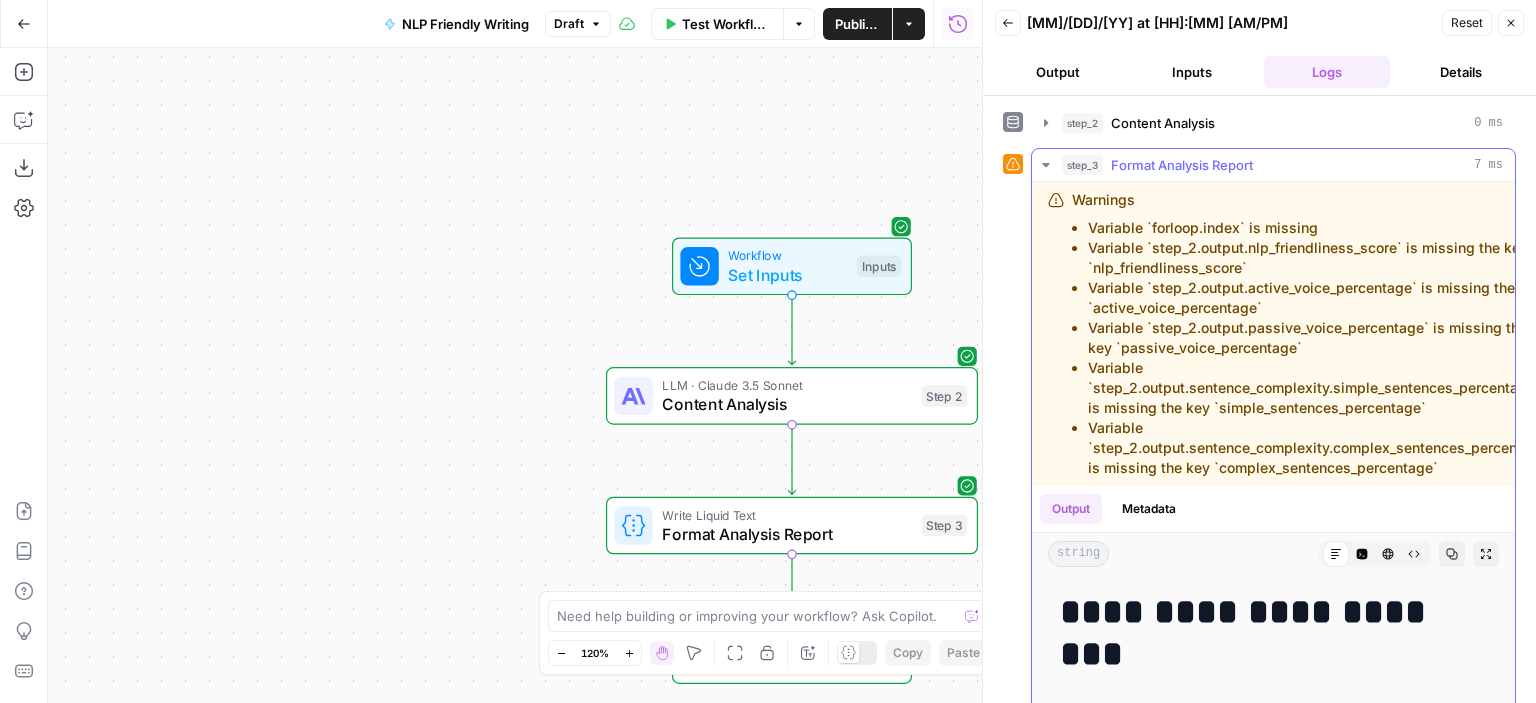 scroll, scrollTop: 292, scrollLeft: 0, axis: vertical 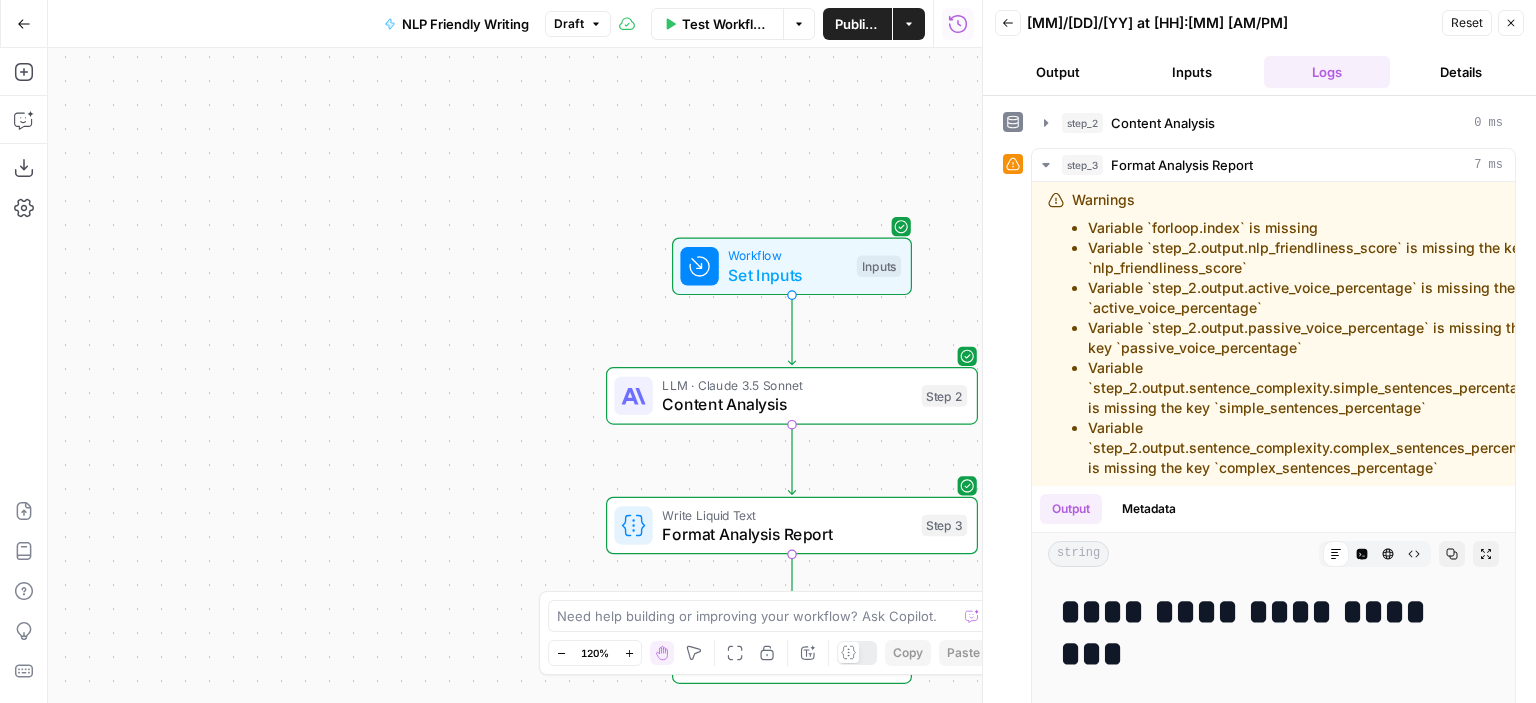 click on "Close" at bounding box center [1511, 23] 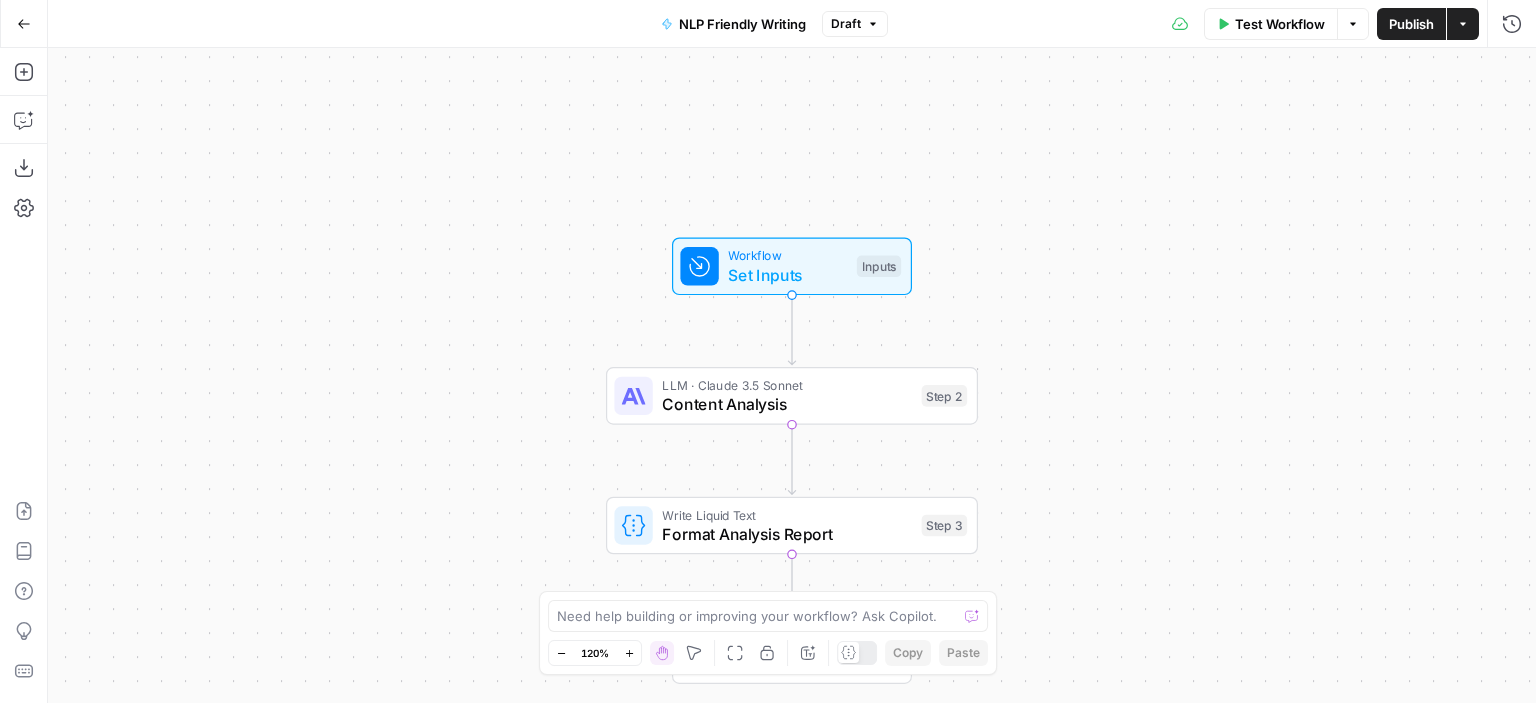 click on "Publish" at bounding box center [1411, 24] 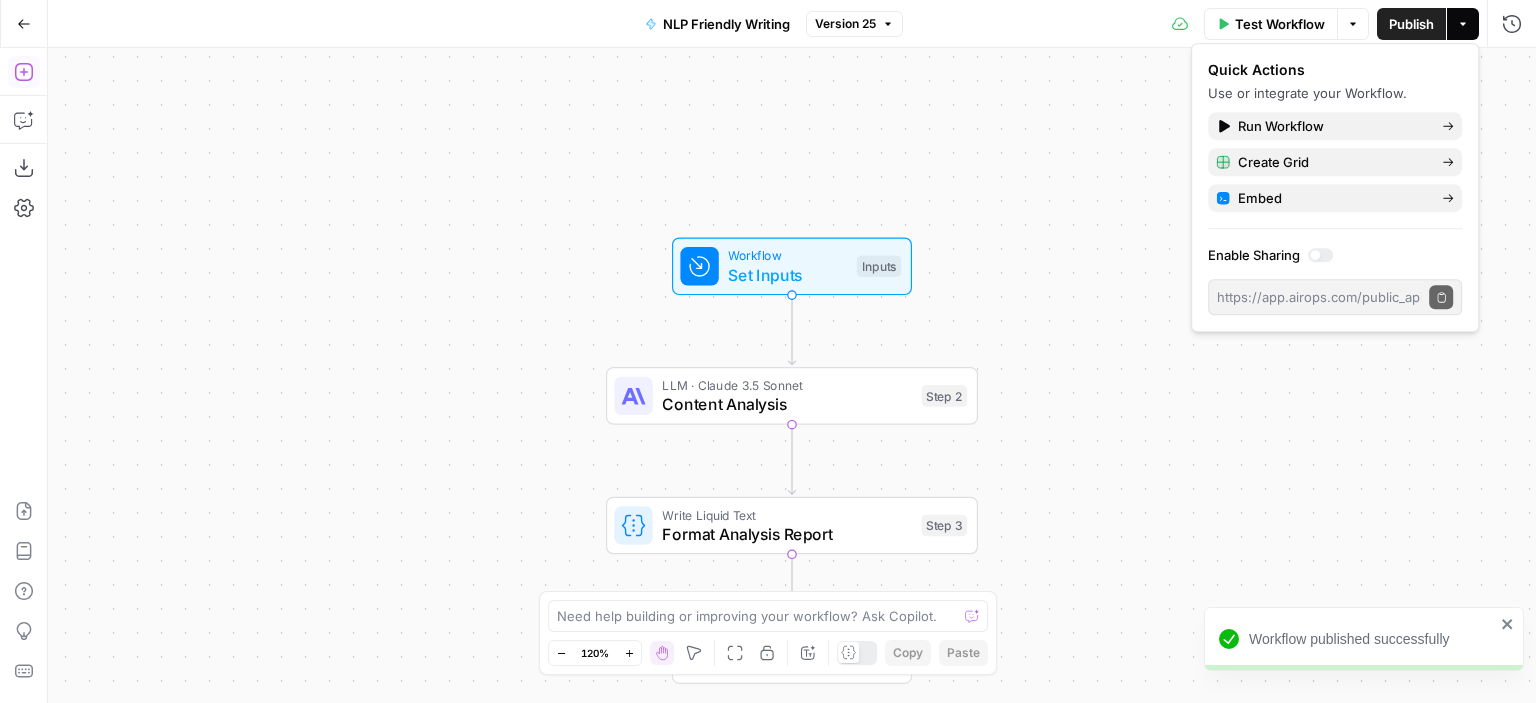 click 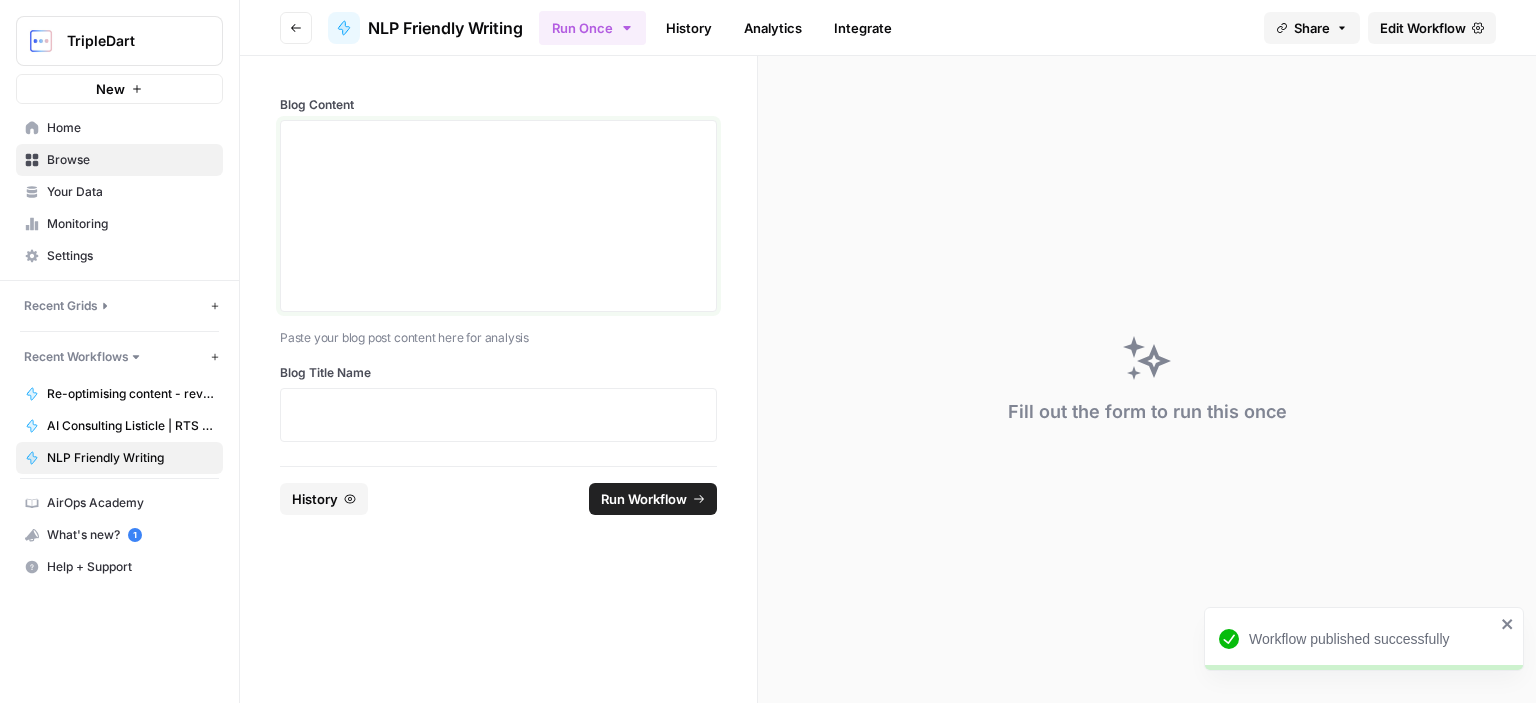 click at bounding box center (498, 223) 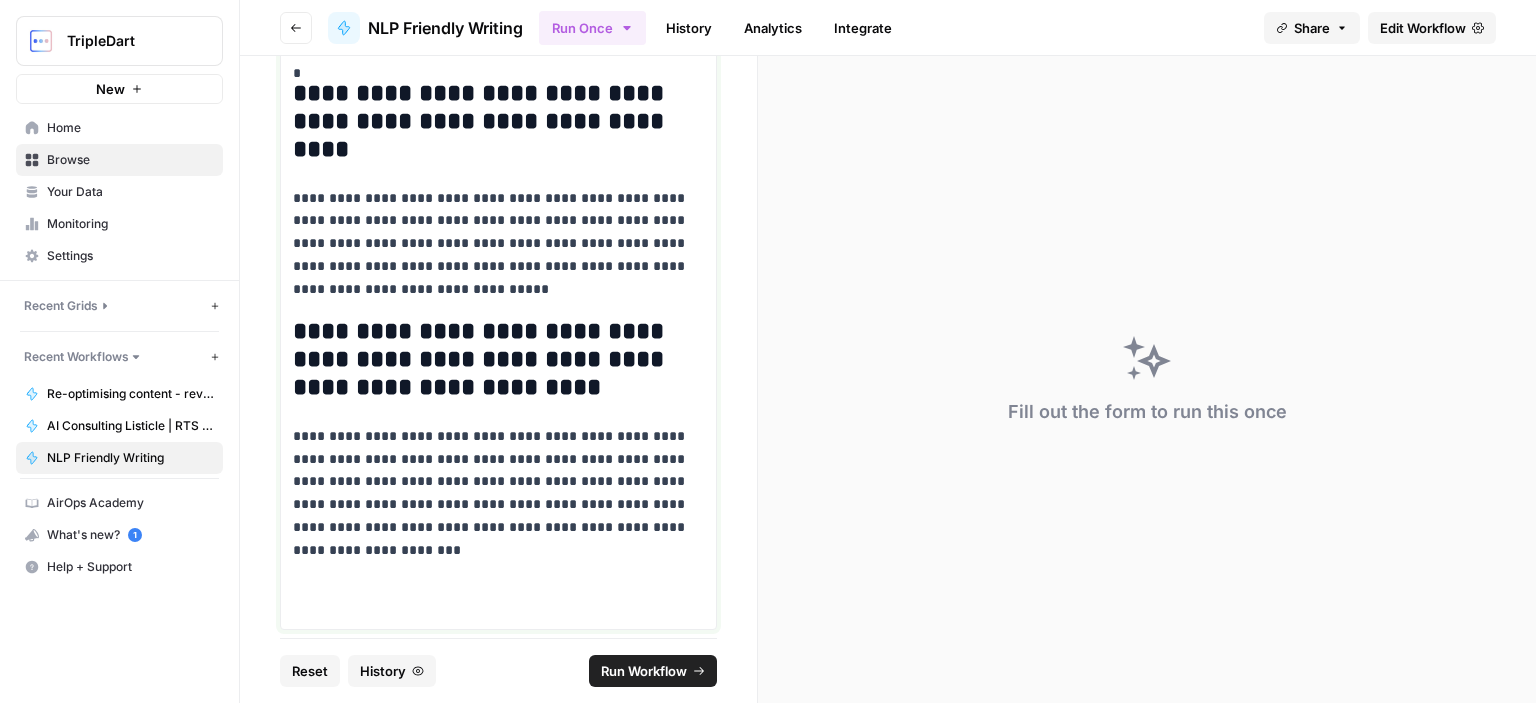 scroll, scrollTop: 15224, scrollLeft: 0, axis: vertical 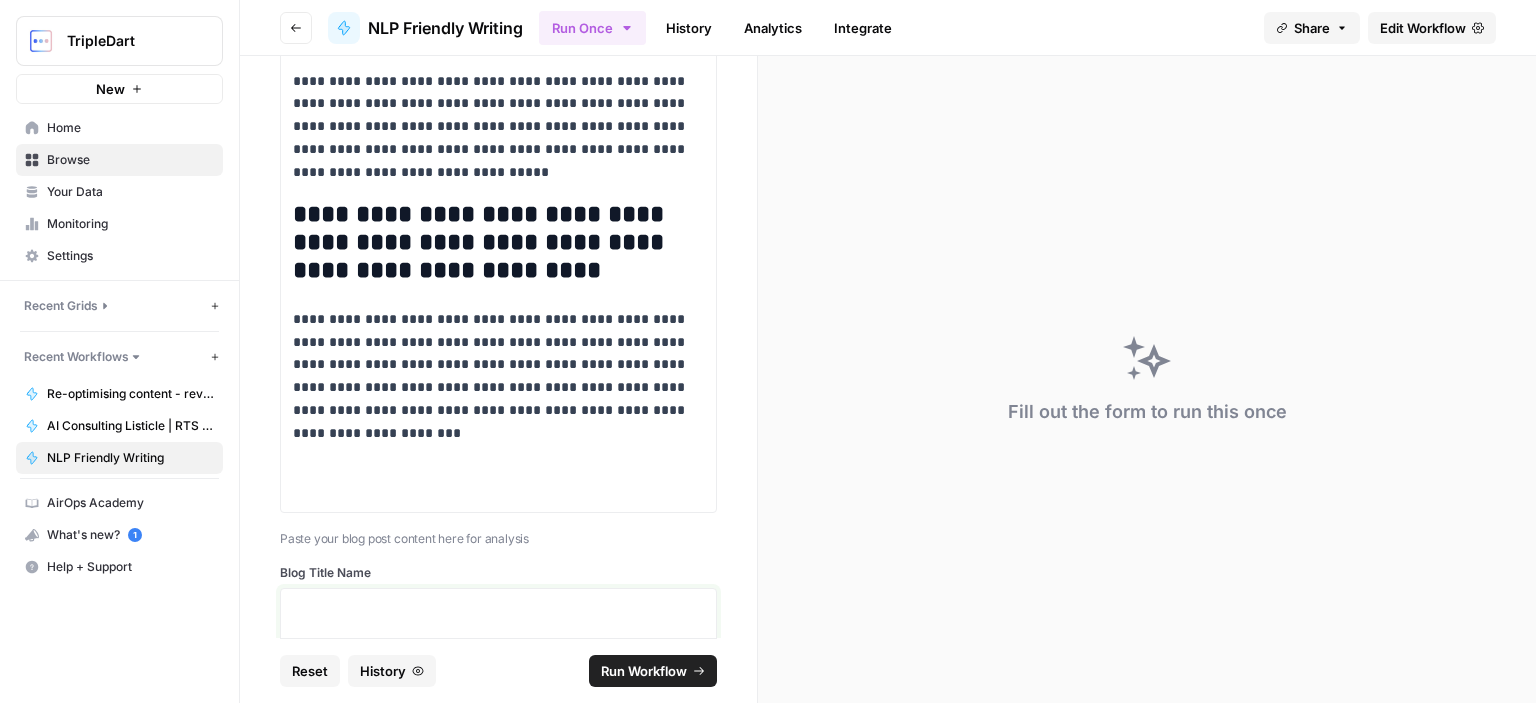 click at bounding box center [498, 622] 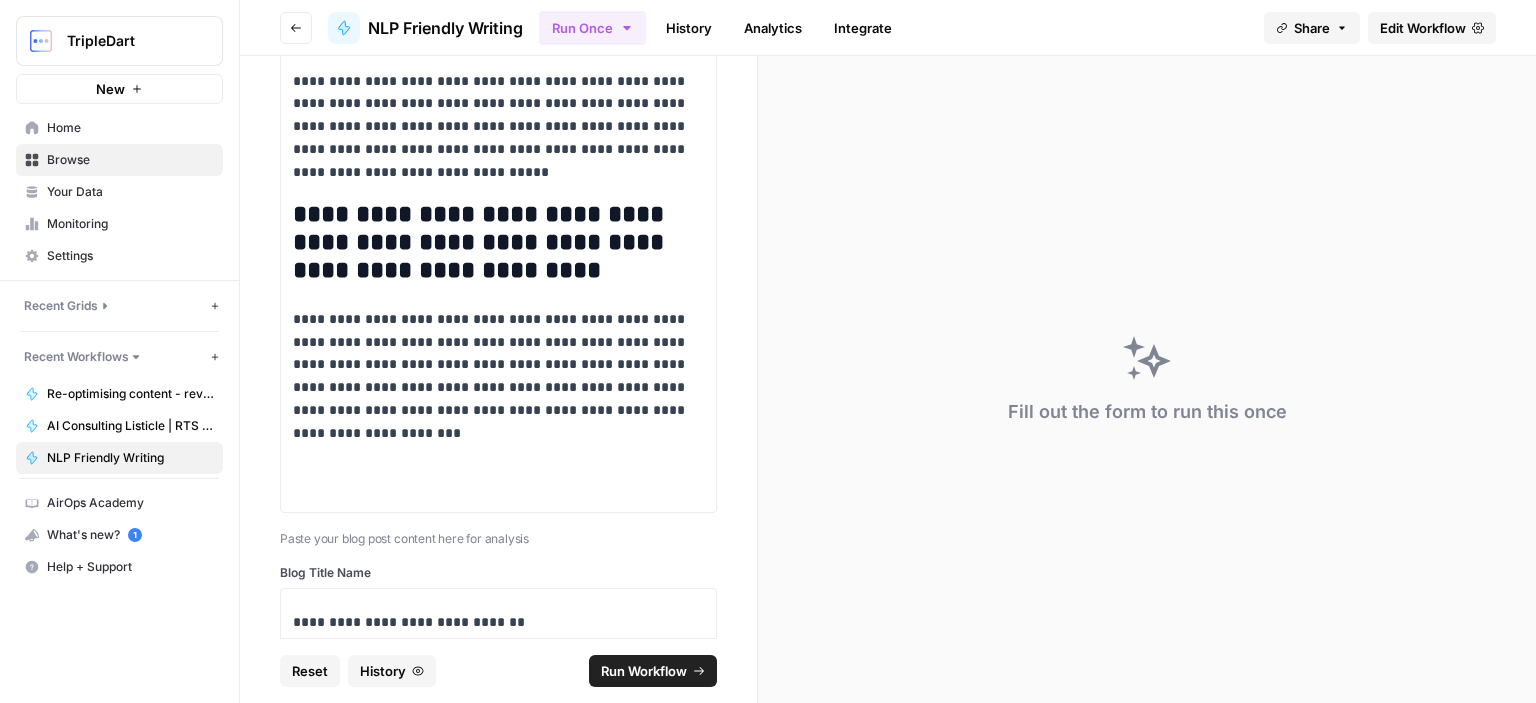 click on "Run Workflow" at bounding box center (644, 671) 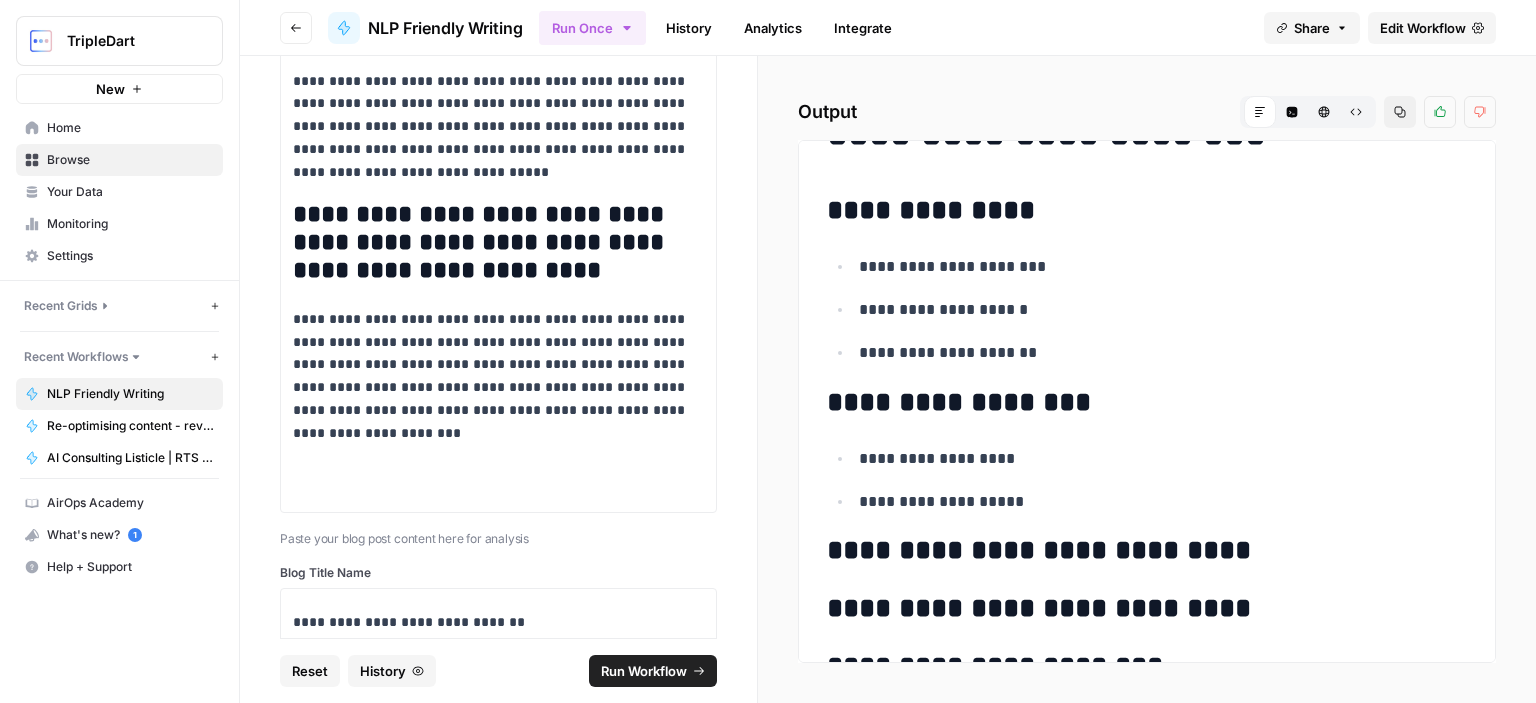 scroll, scrollTop: 0, scrollLeft: 0, axis: both 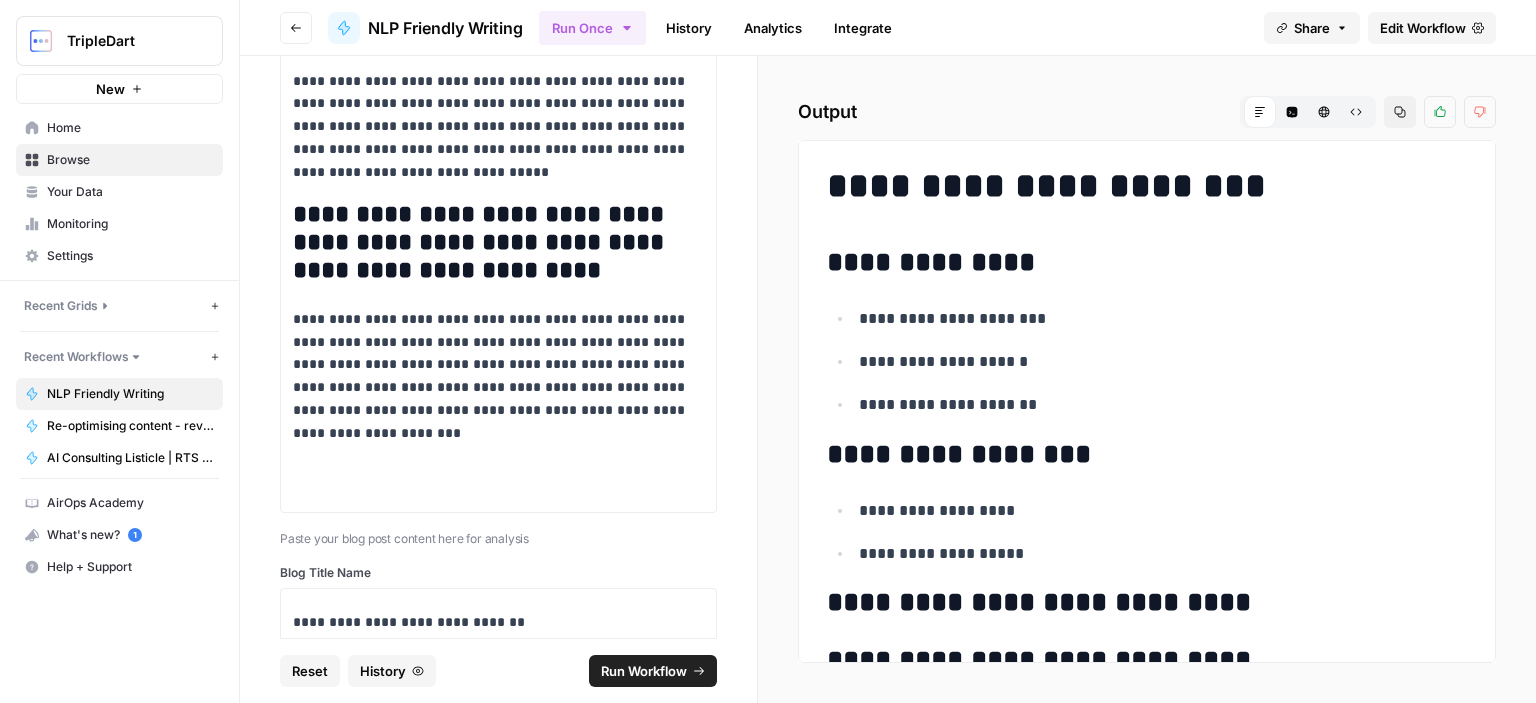click on "Code Editor" at bounding box center [1292, 112] 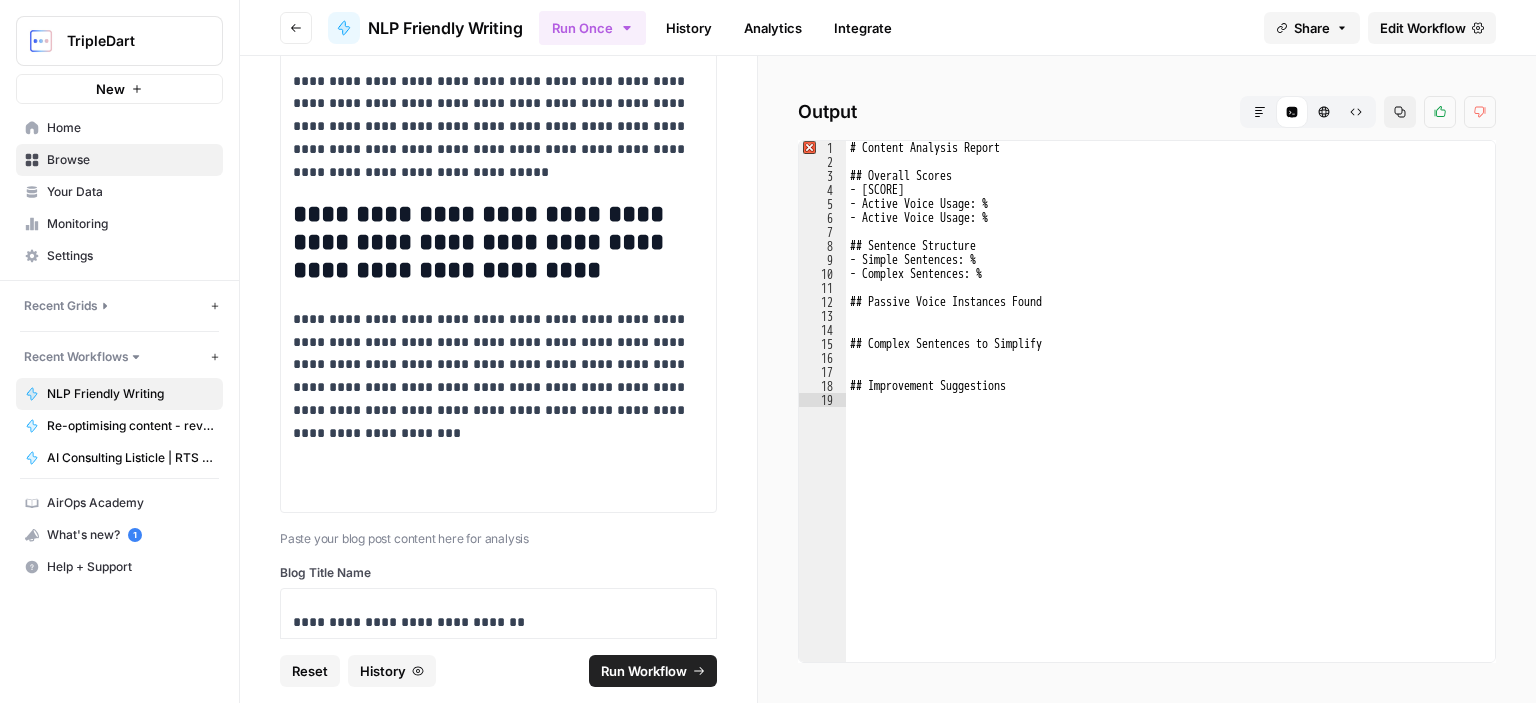 click 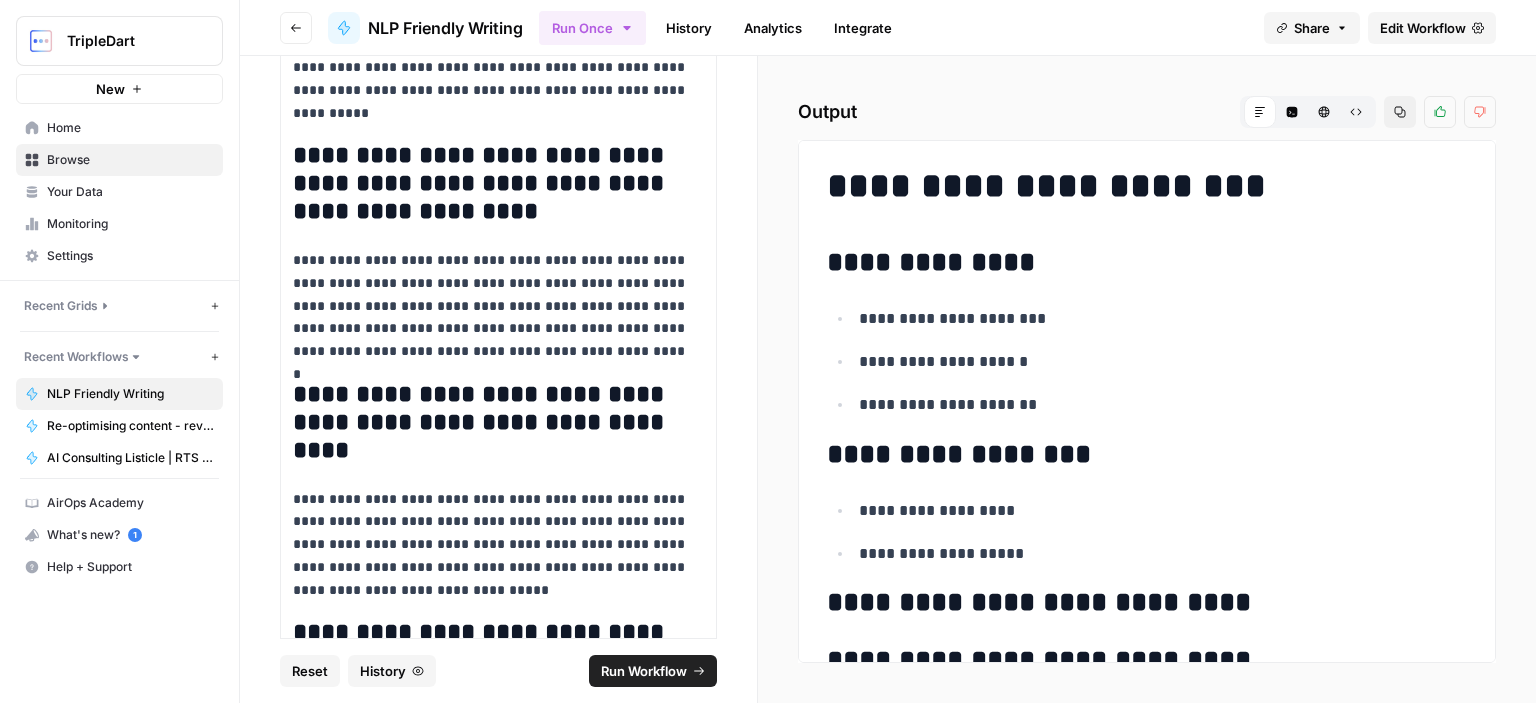 scroll, scrollTop: 14724, scrollLeft: 0, axis: vertical 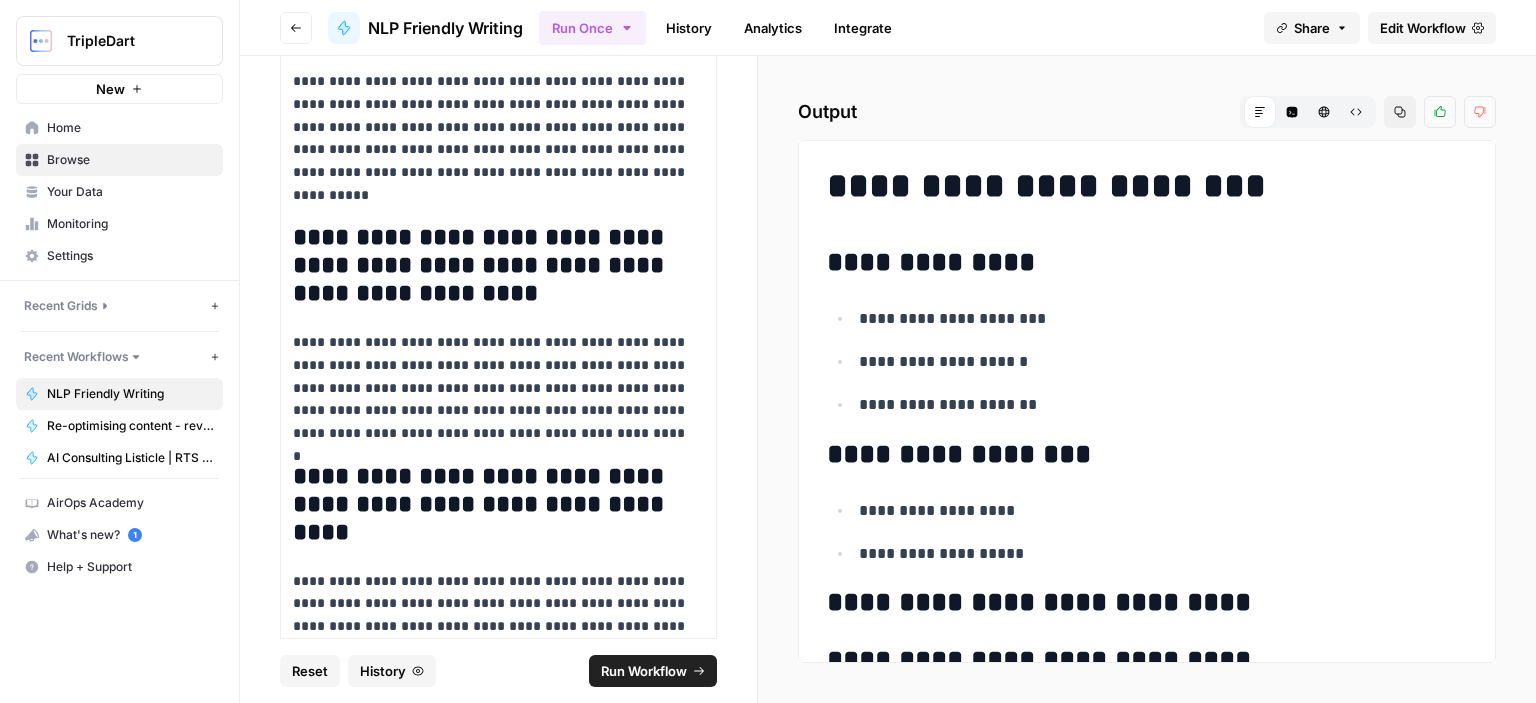 click on "Run Workflow" at bounding box center [644, 671] 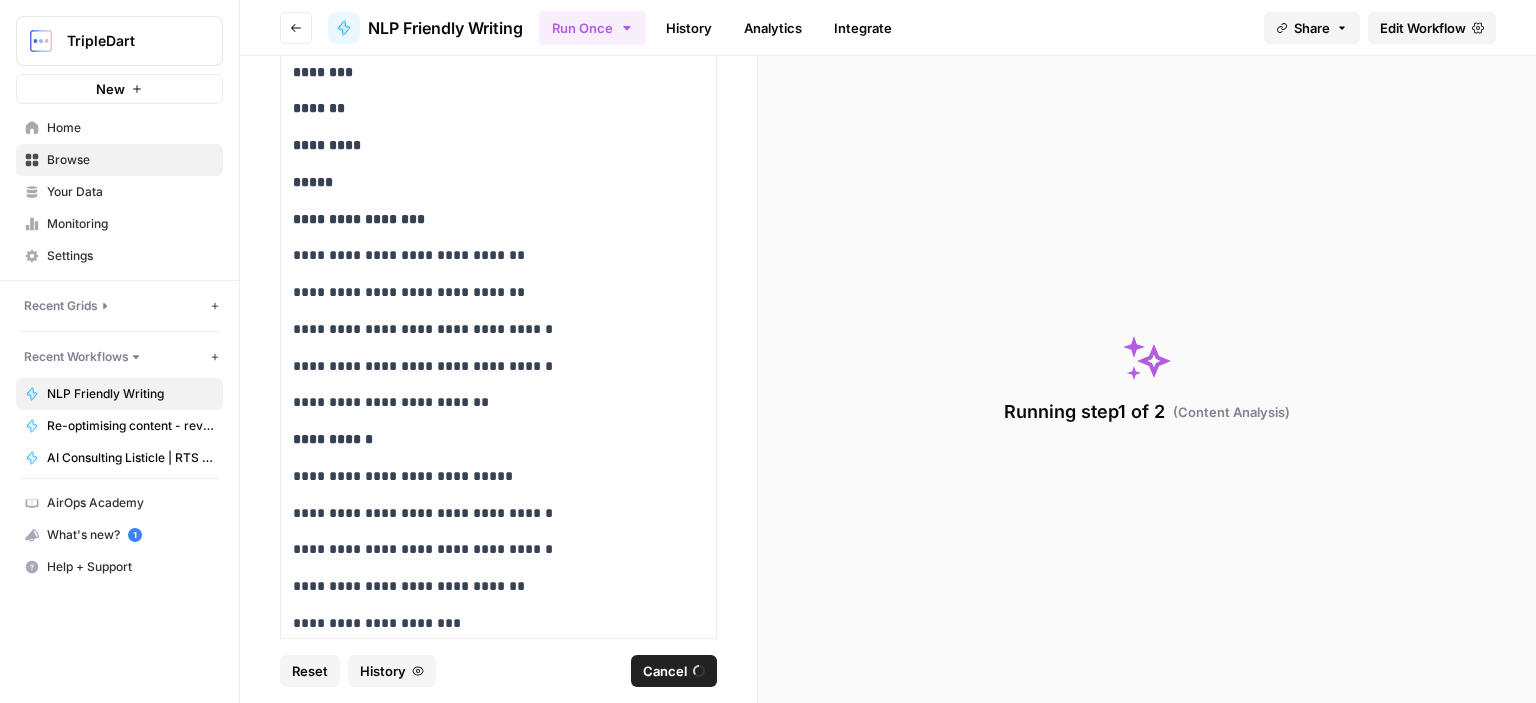 scroll, scrollTop: 2624, scrollLeft: 0, axis: vertical 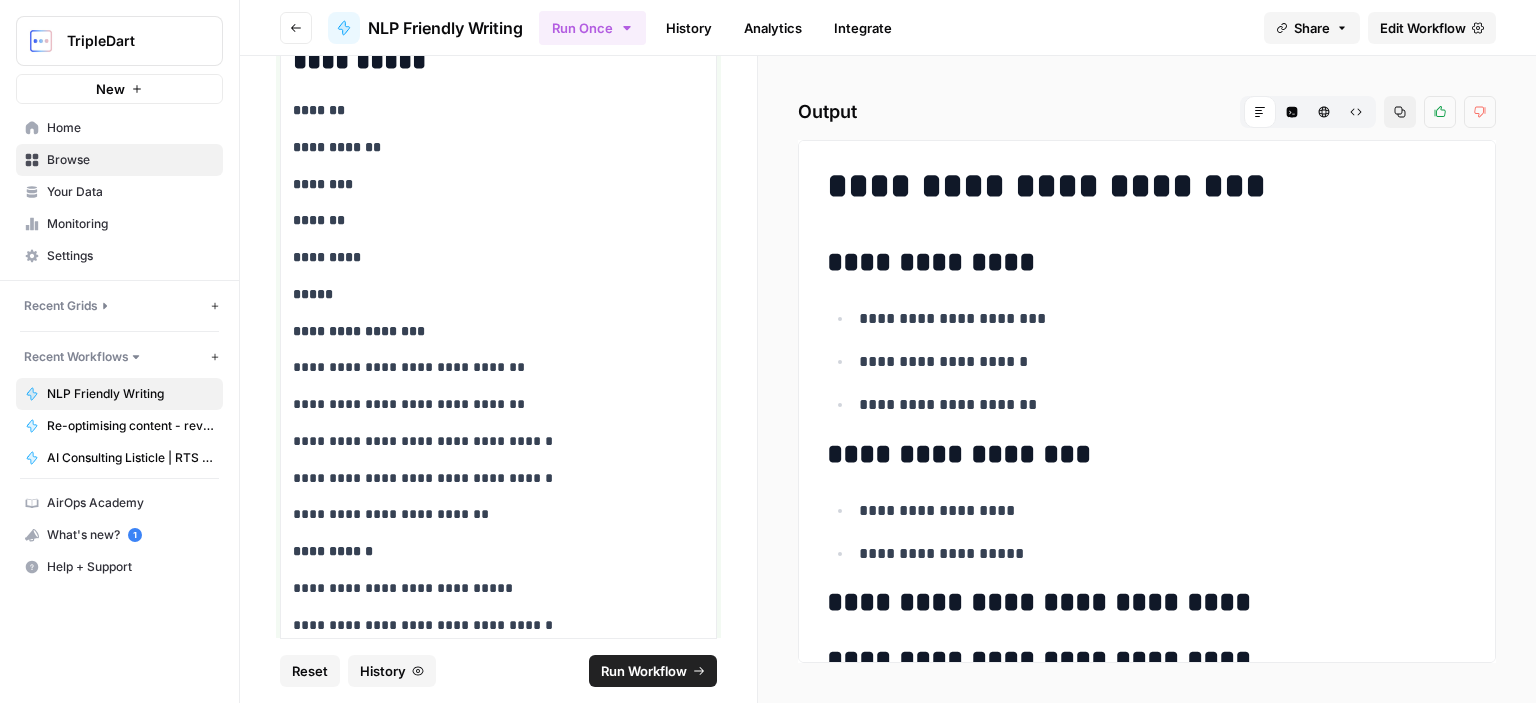 click on "**********" at bounding box center (498, 5311) 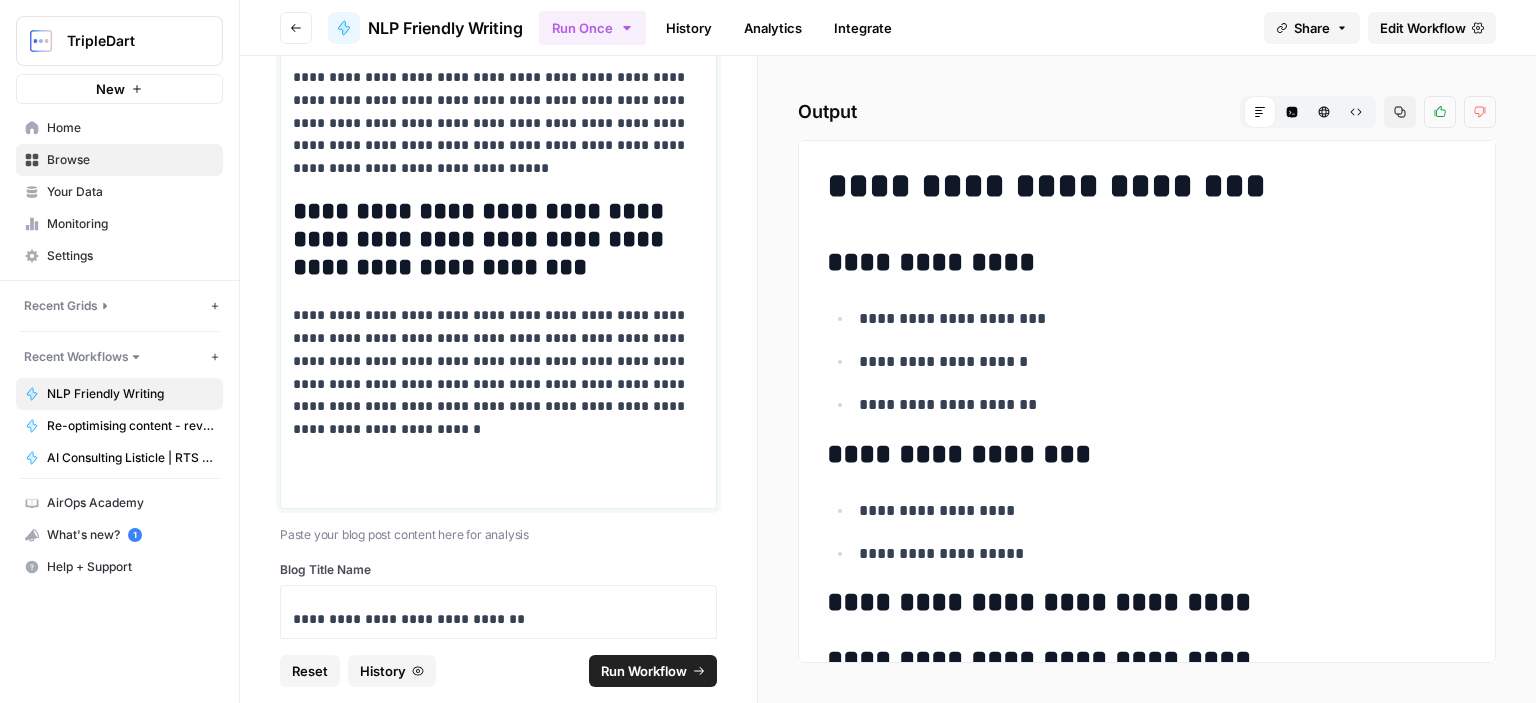 scroll, scrollTop: 39364, scrollLeft: 0, axis: vertical 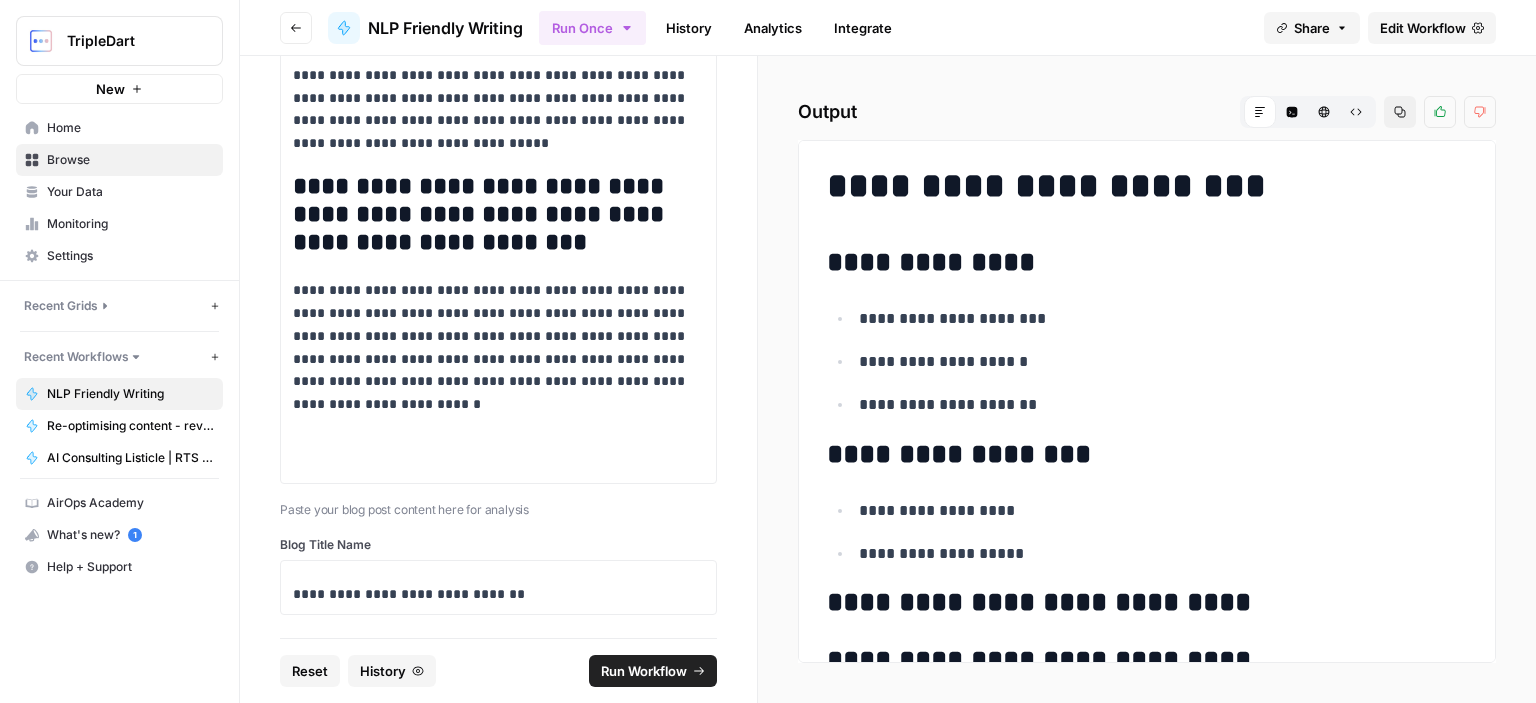 click on "**********" at bounding box center [498, 587] 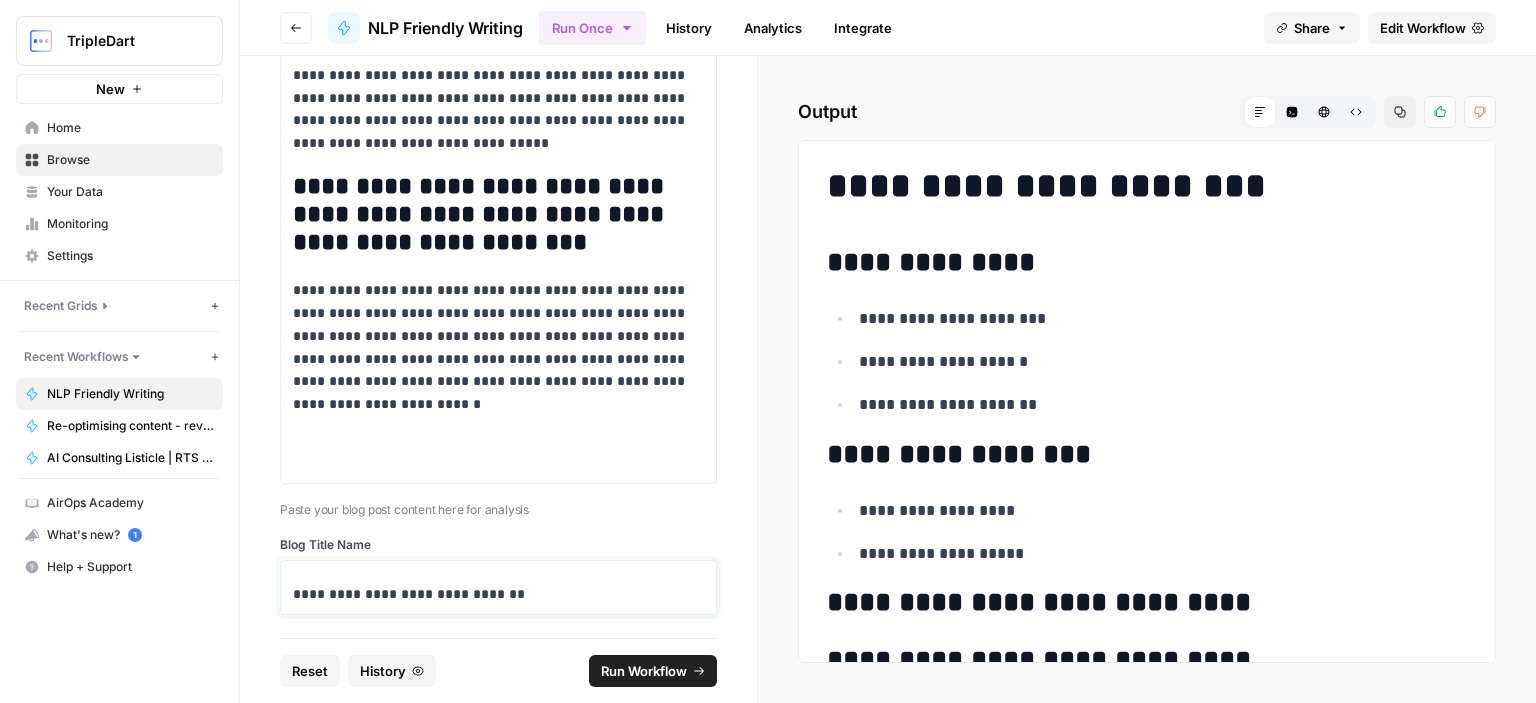 click on "**********" at bounding box center [491, 594] 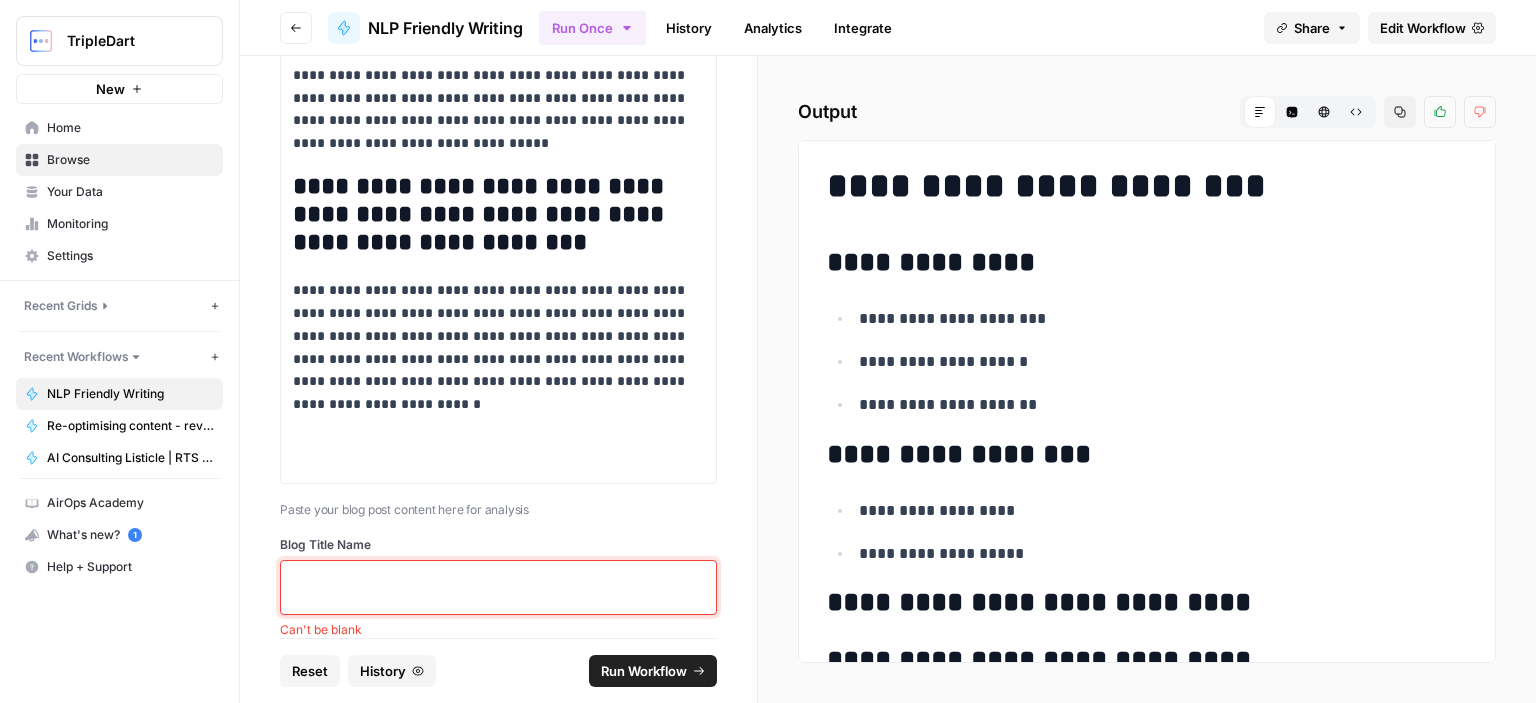 click at bounding box center [491, 594] 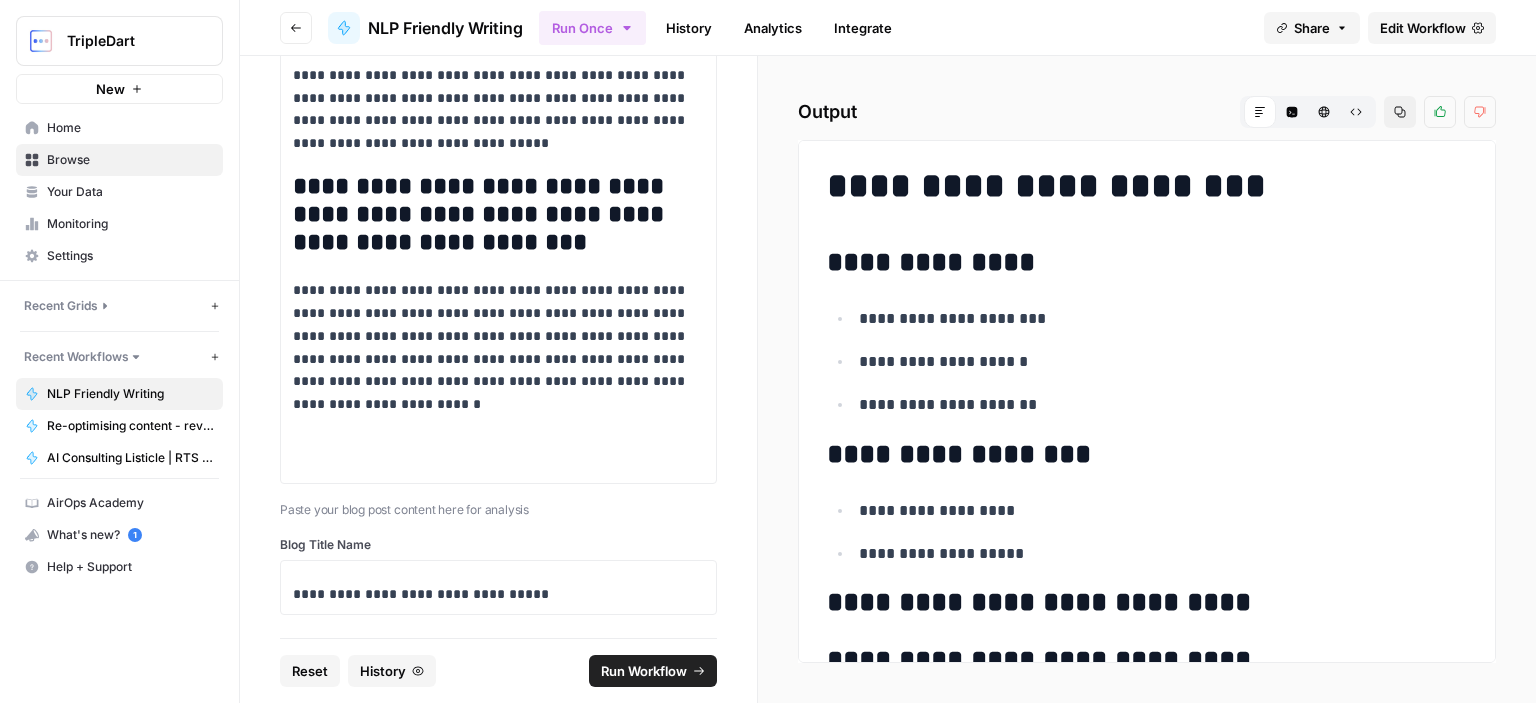click on "Run Workflow" at bounding box center [644, 671] 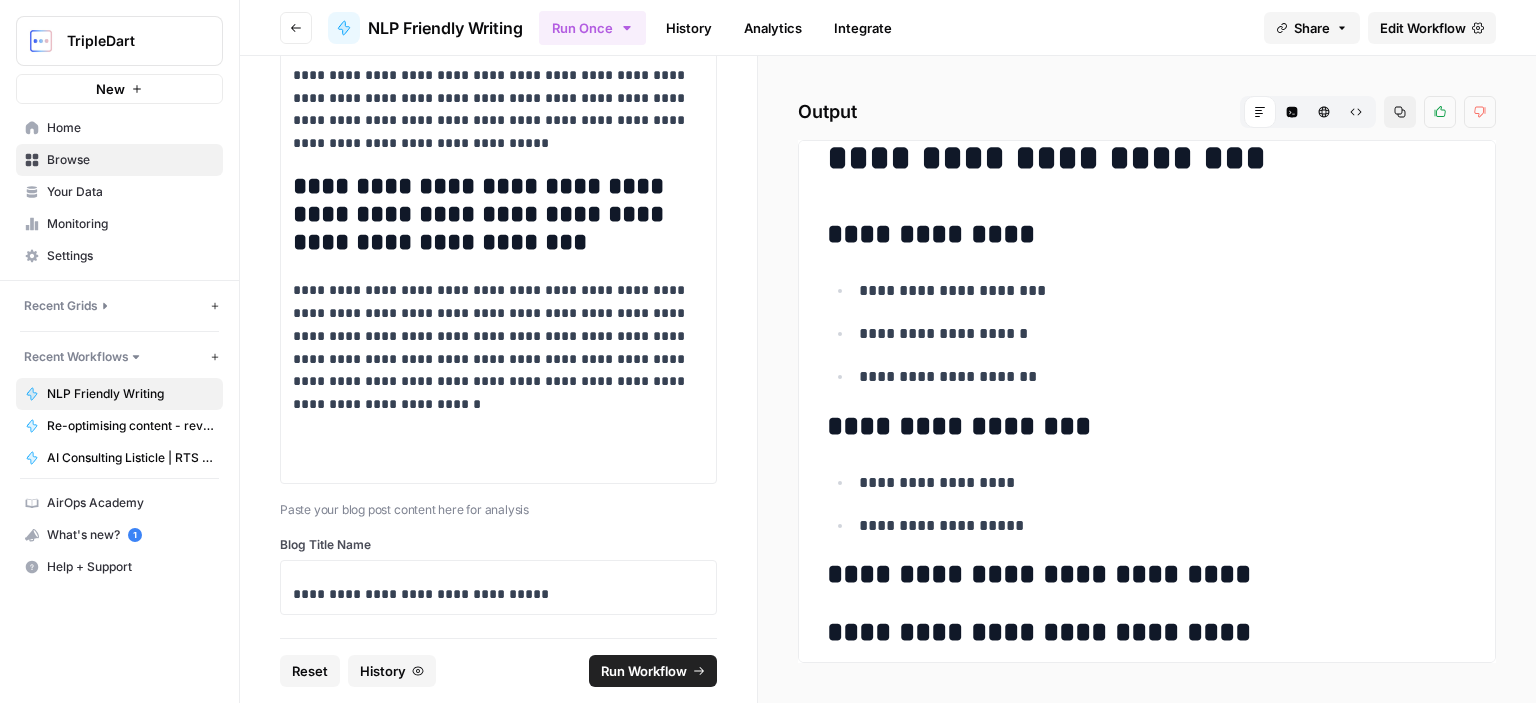 scroll, scrollTop: 0, scrollLeft: 0, axis: both 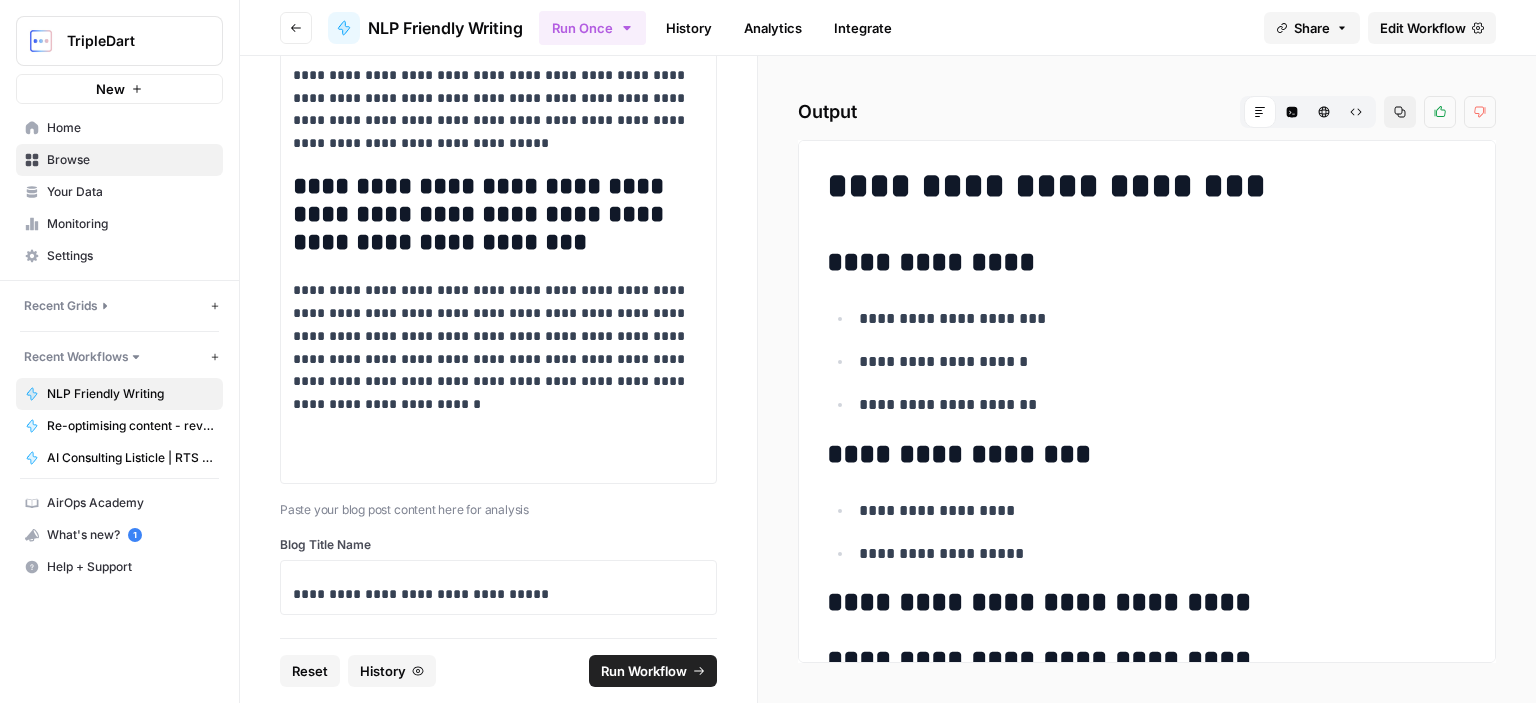 click on "Go back" at bounding box center [296, 28] 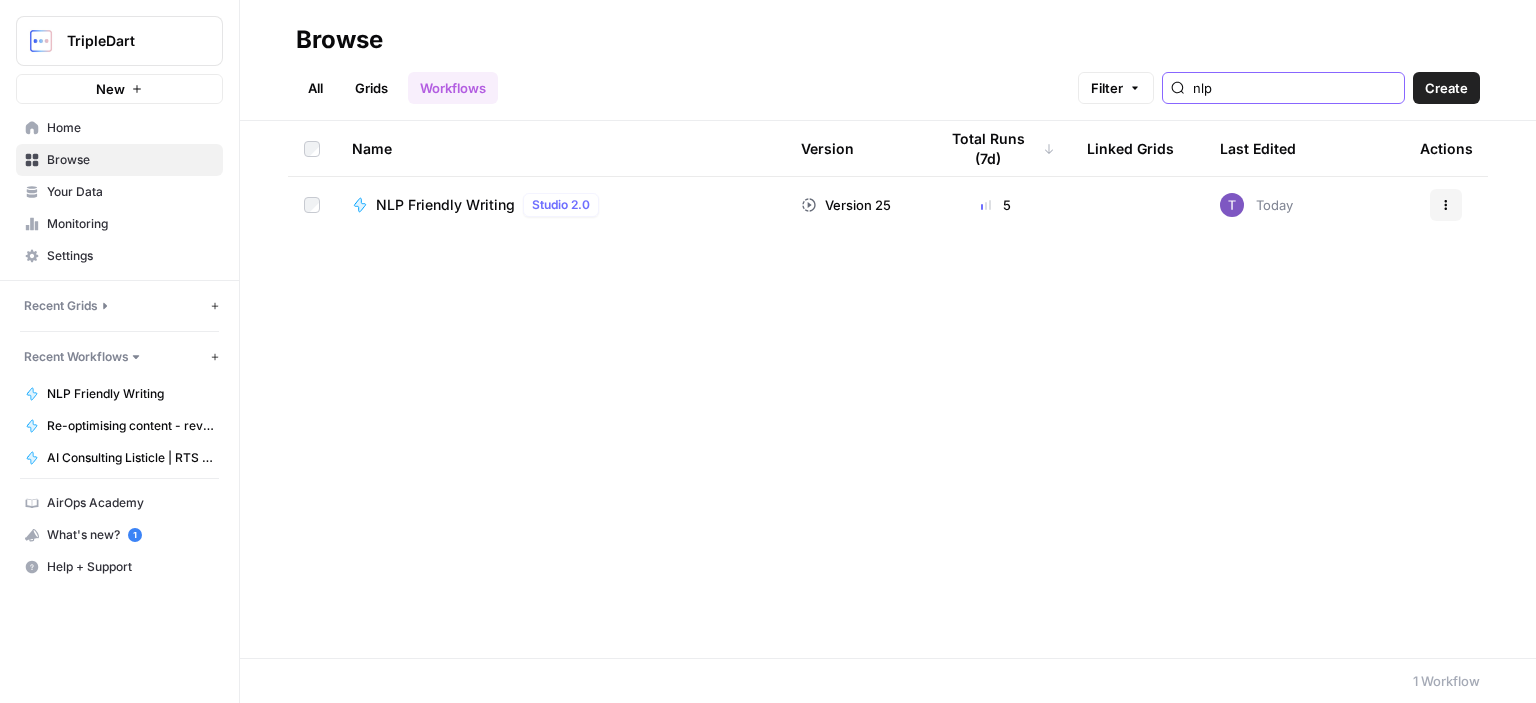 click on "nlp" at bounding box center [1294, 88] 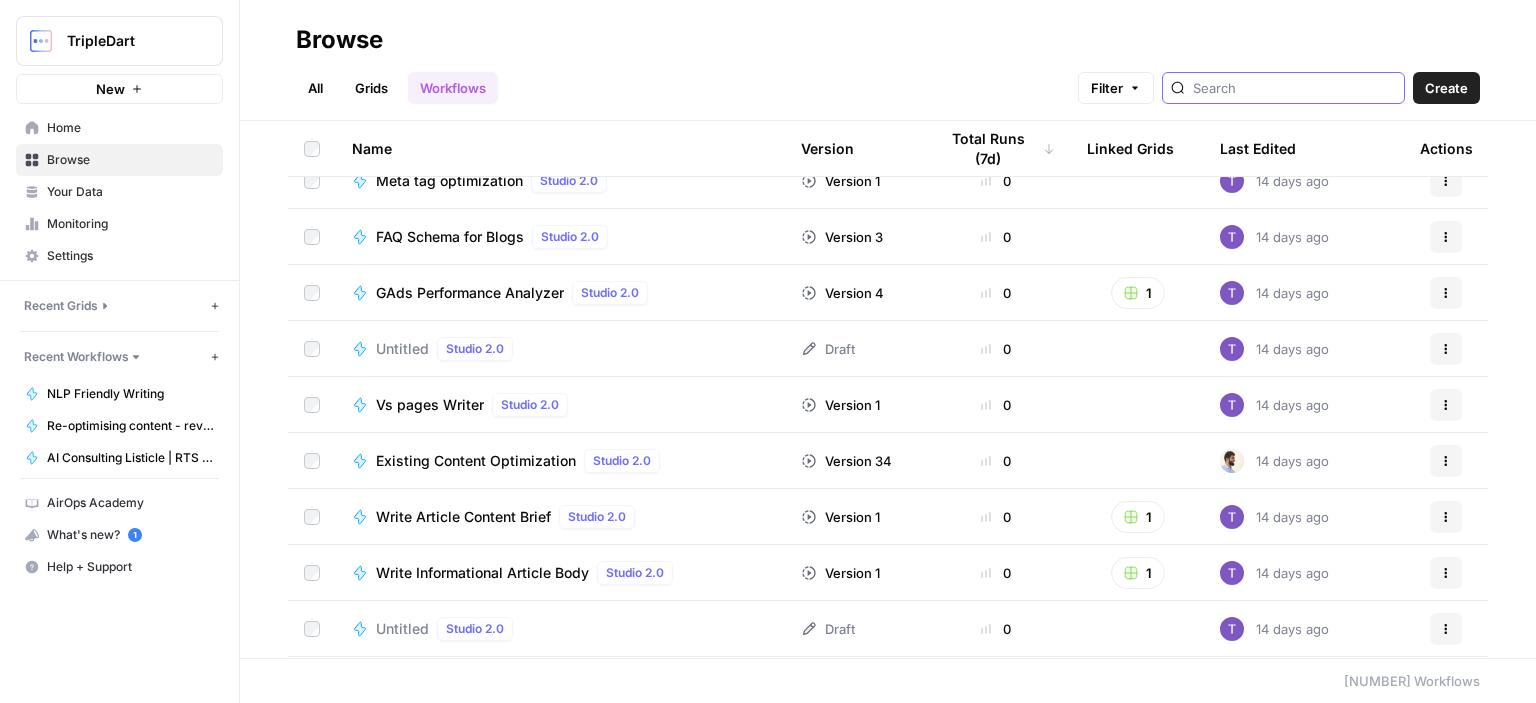 scroll, scrollTop: 2900, scrollLeft: 0, axis: vertical 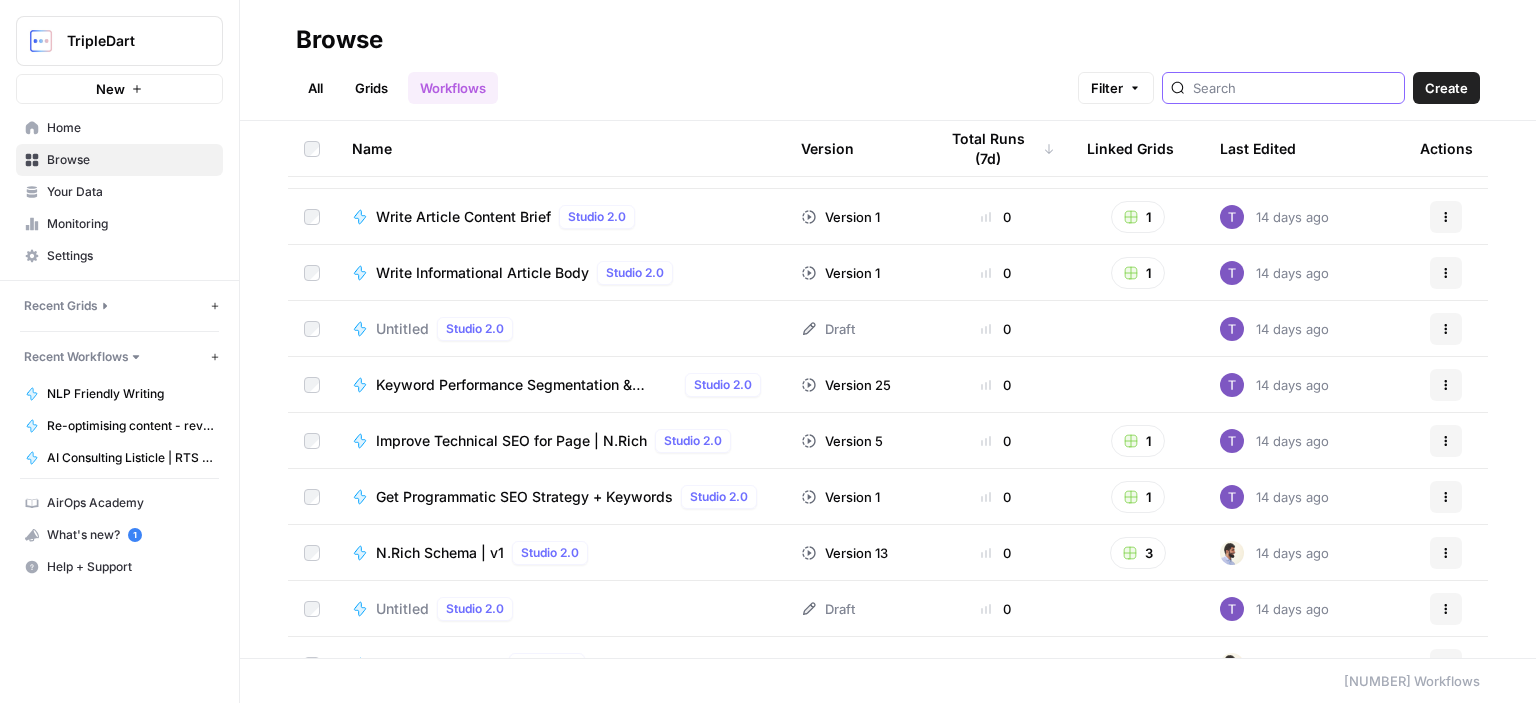 type 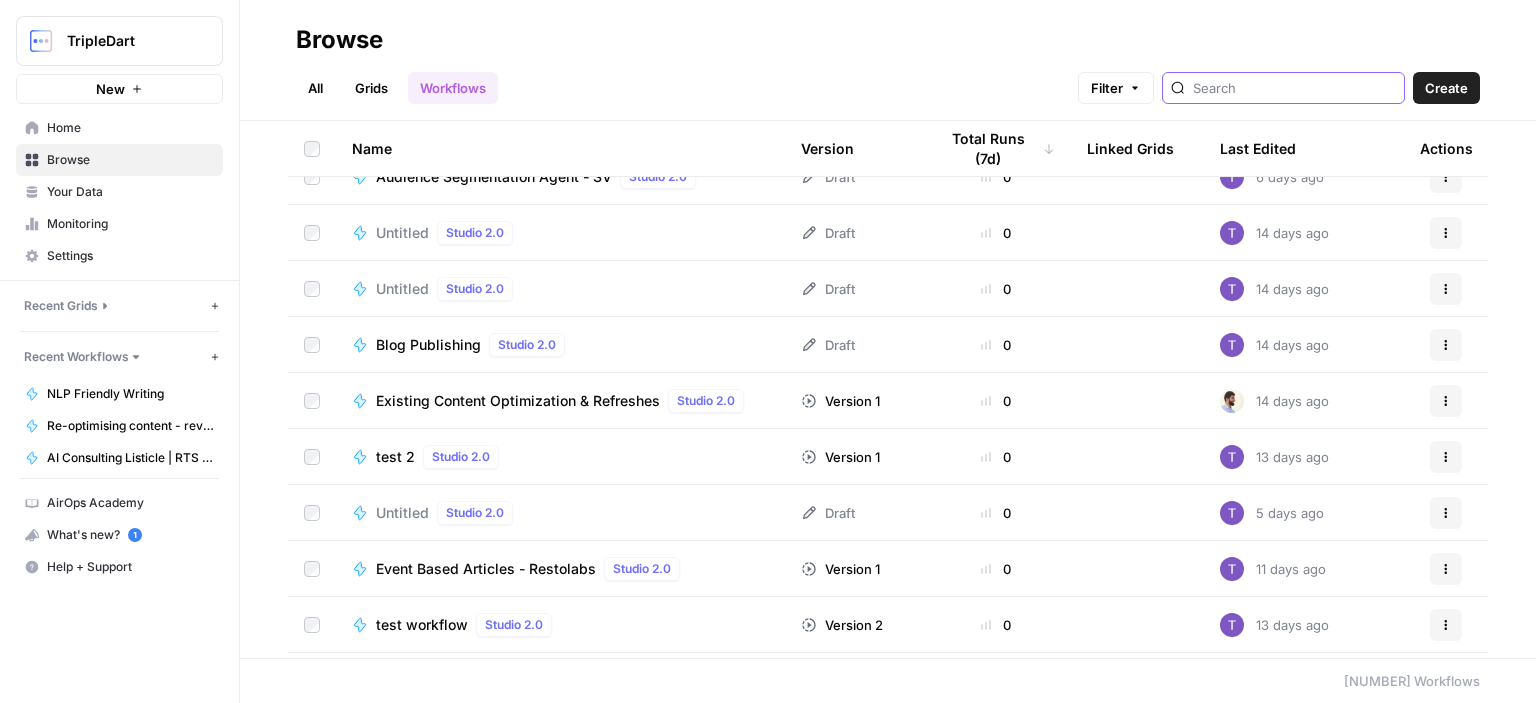 scroll, scrollTop: 3300, scrollLeft: 0, axis: vertical 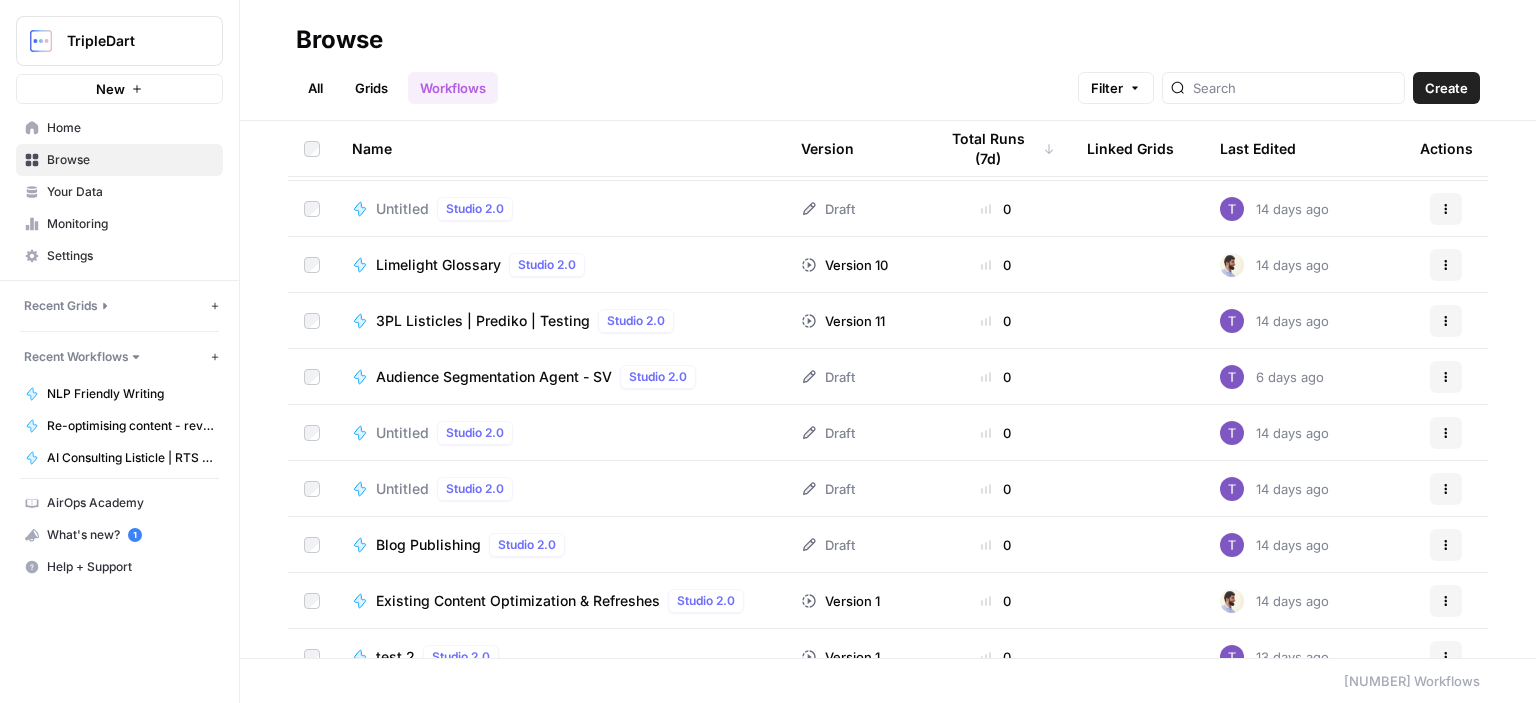 click on "Limelight Glossary" at bounding box center (438, 265) 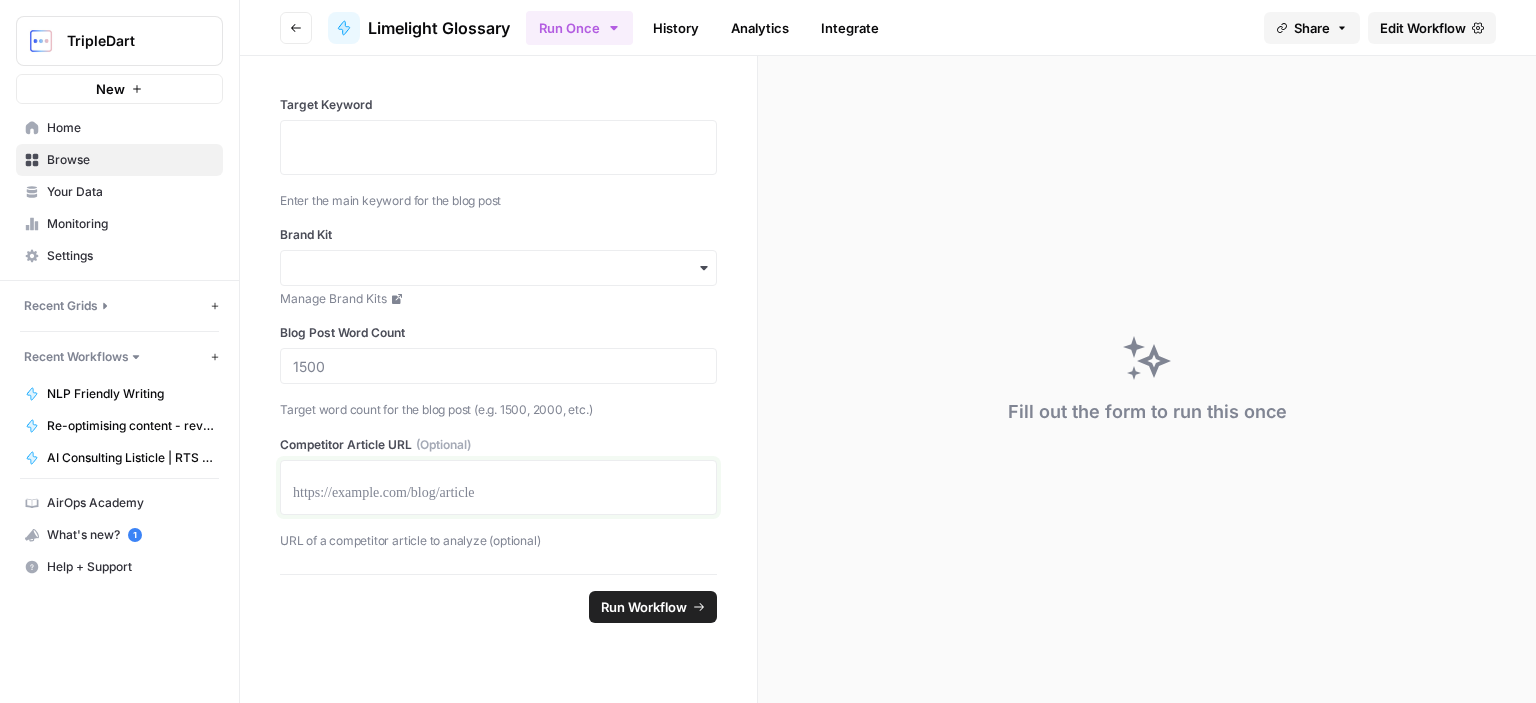 click at bounding box center (498, 494) 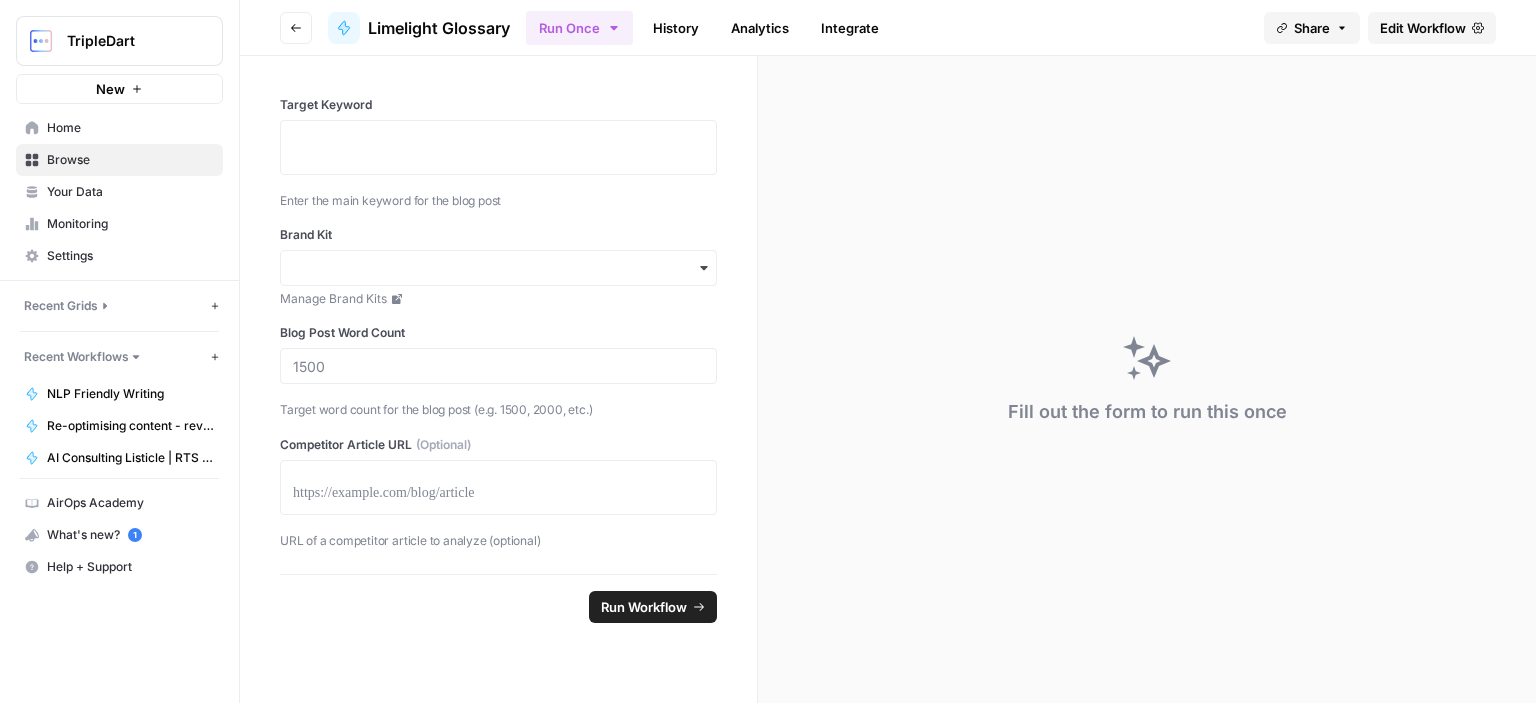 click at bounding box center (498, 147) 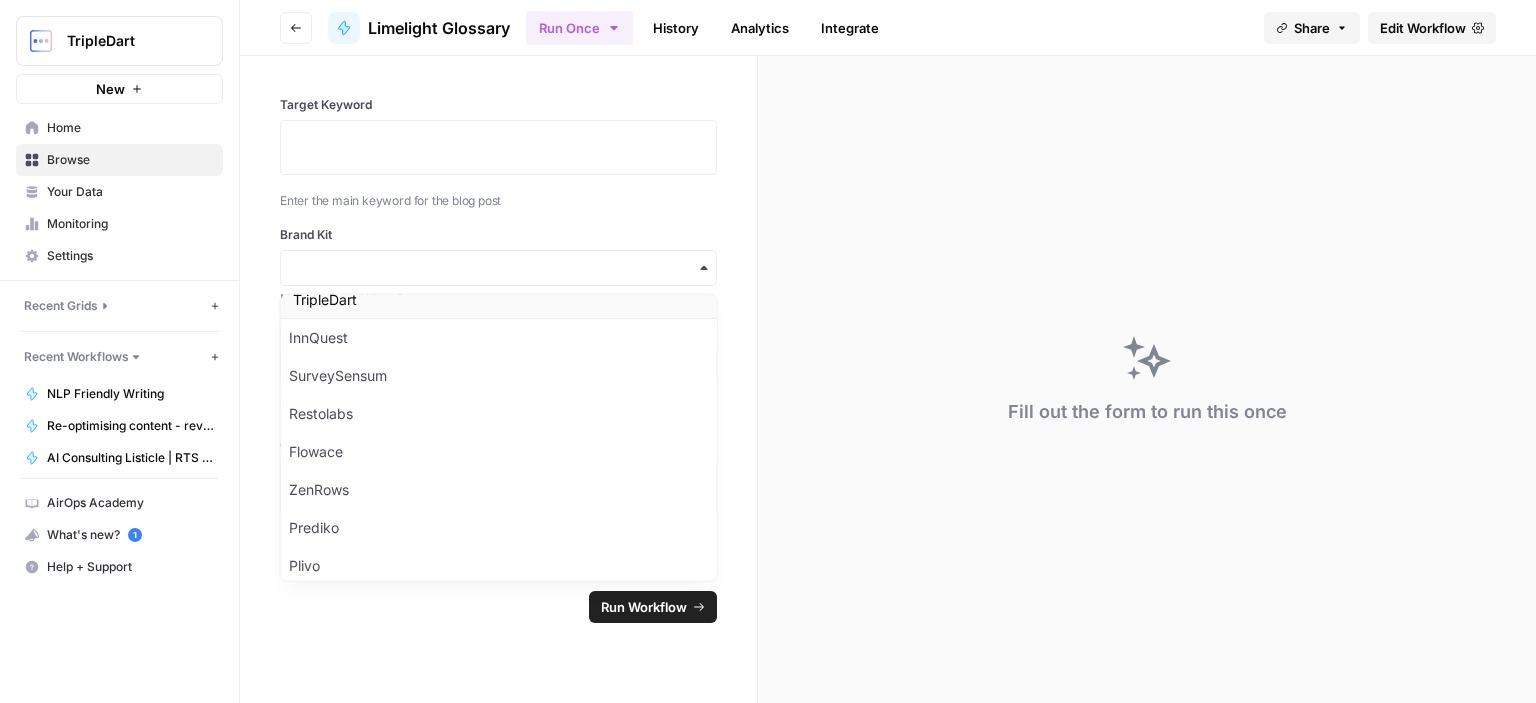 scroll, scrollTop: 8, scrollLeft: 0, axis: vertical 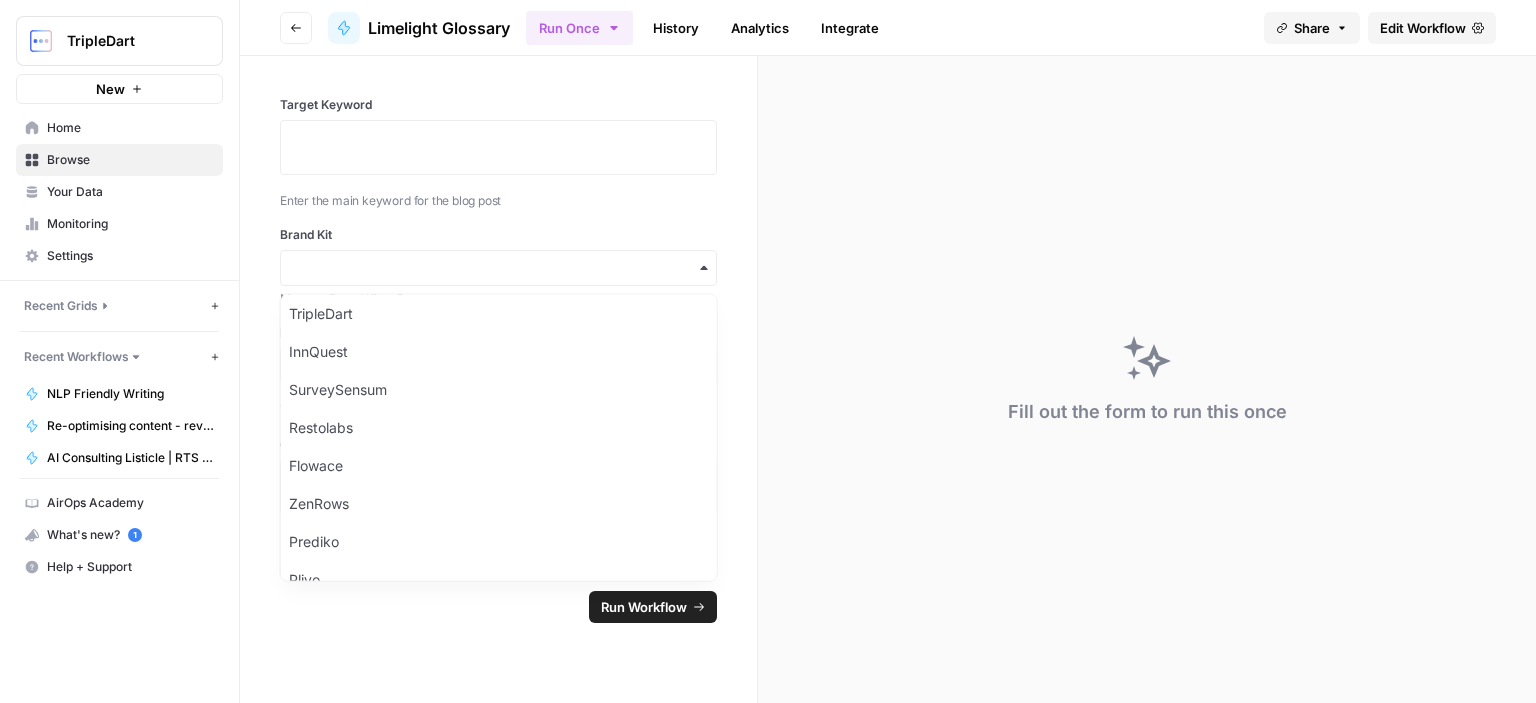 click on "Brand Kit" at bounding box center (498, 235) 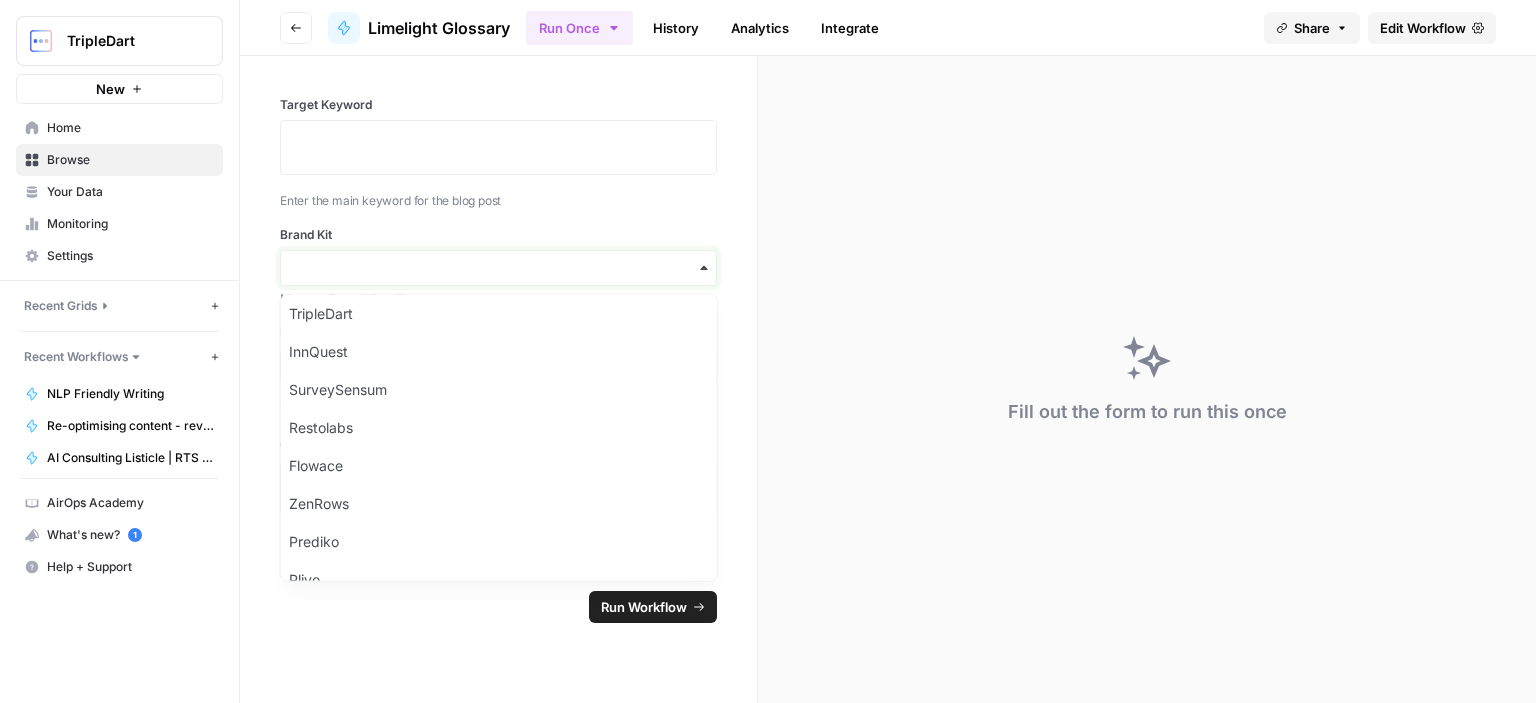 click on "Brand Kit" at bounding box center (498, 268) 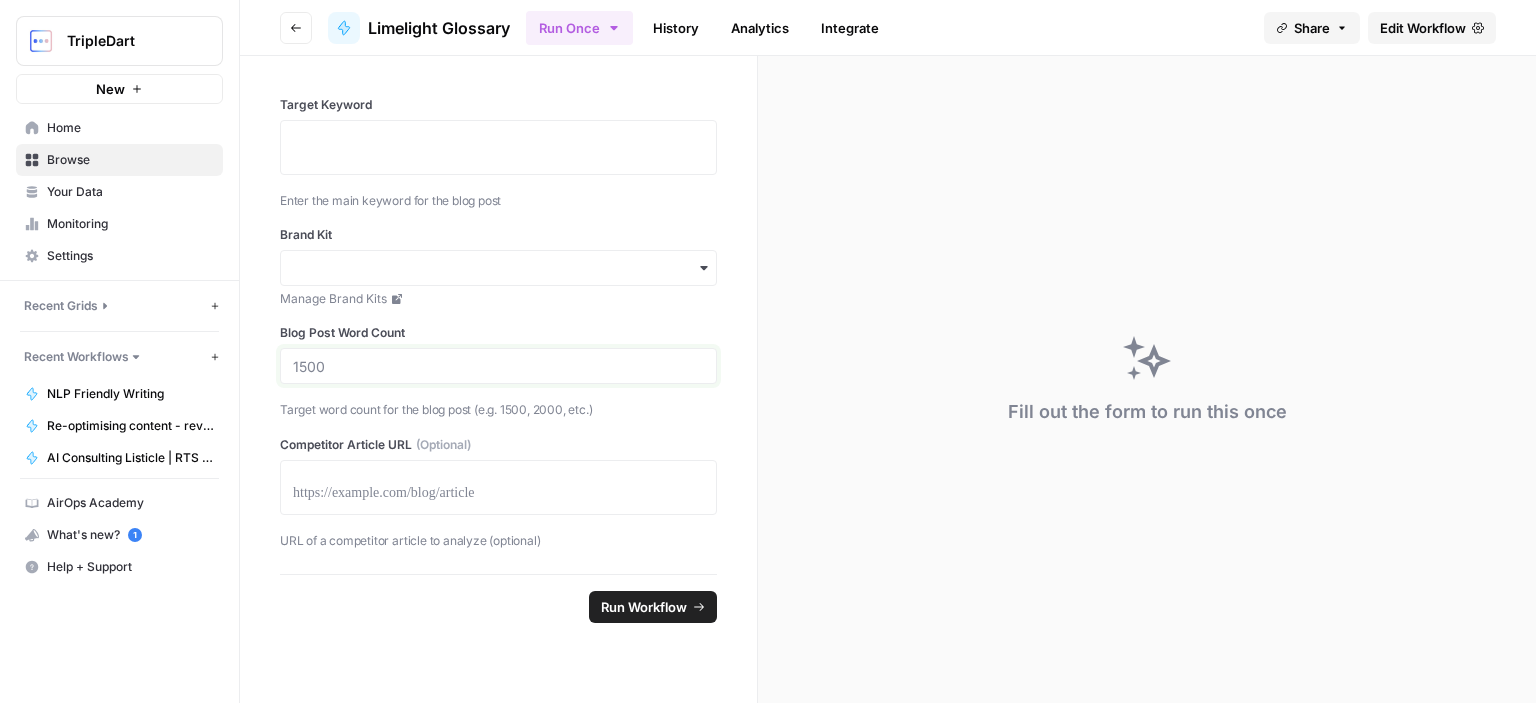 click on "Blog Post Word Count" at bounding box center (498, 366) 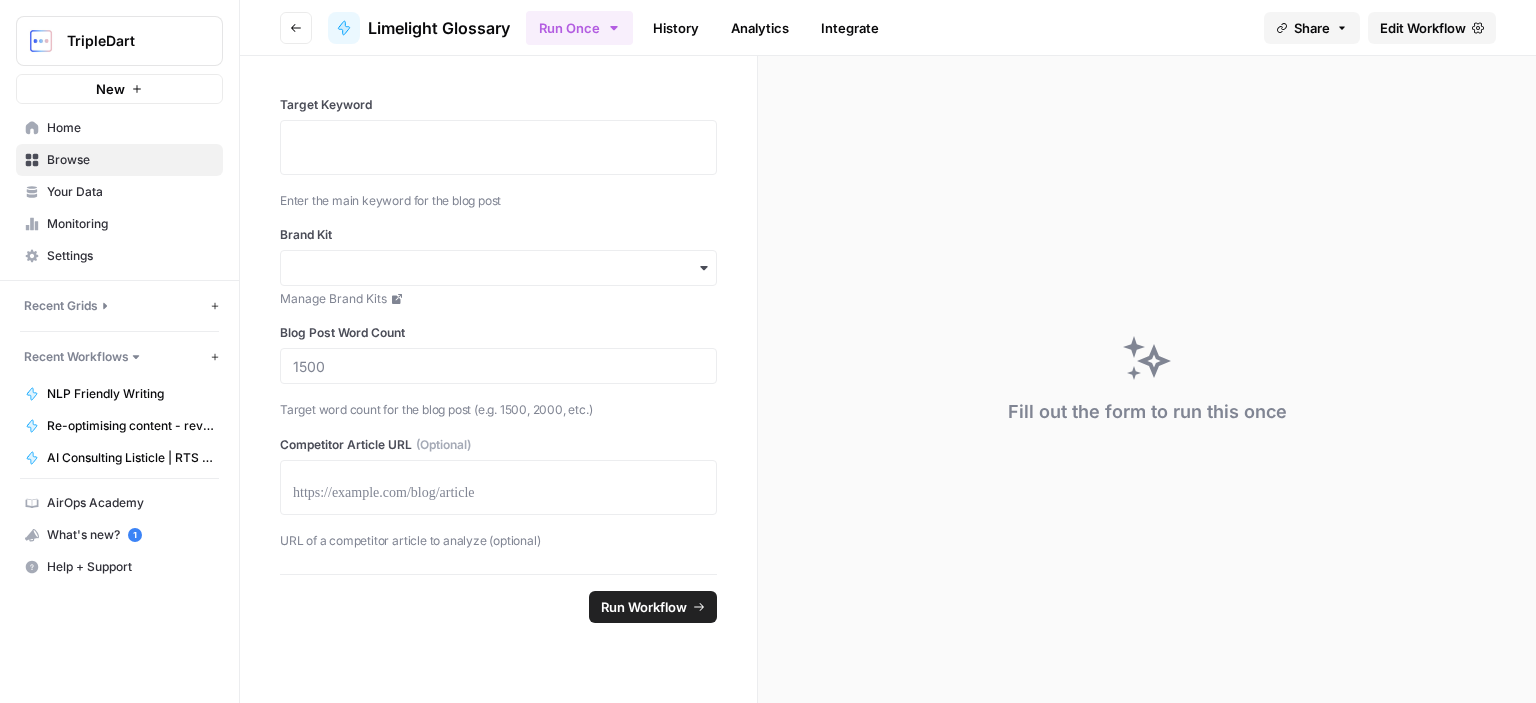 click at bounding box center [498, 487] 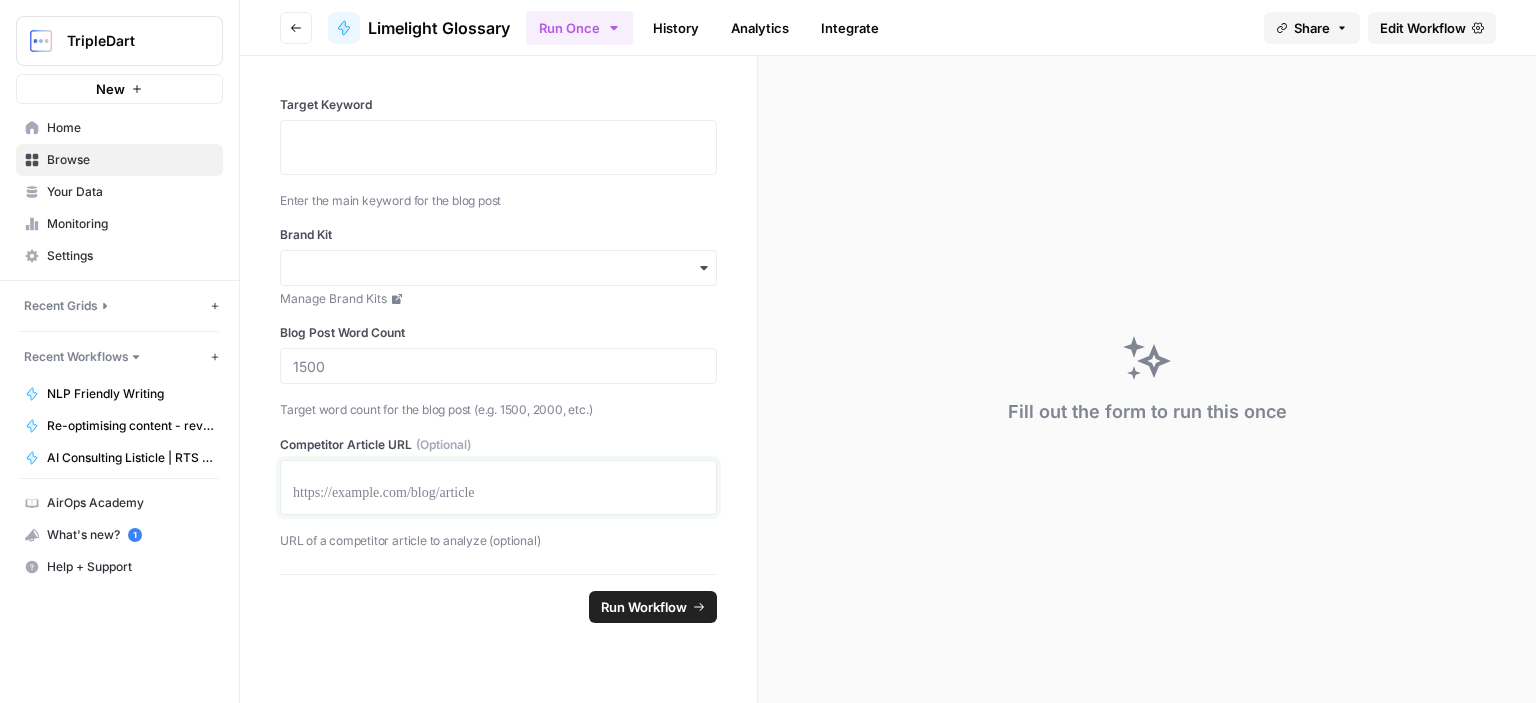 click at bounding box center [498, 494] 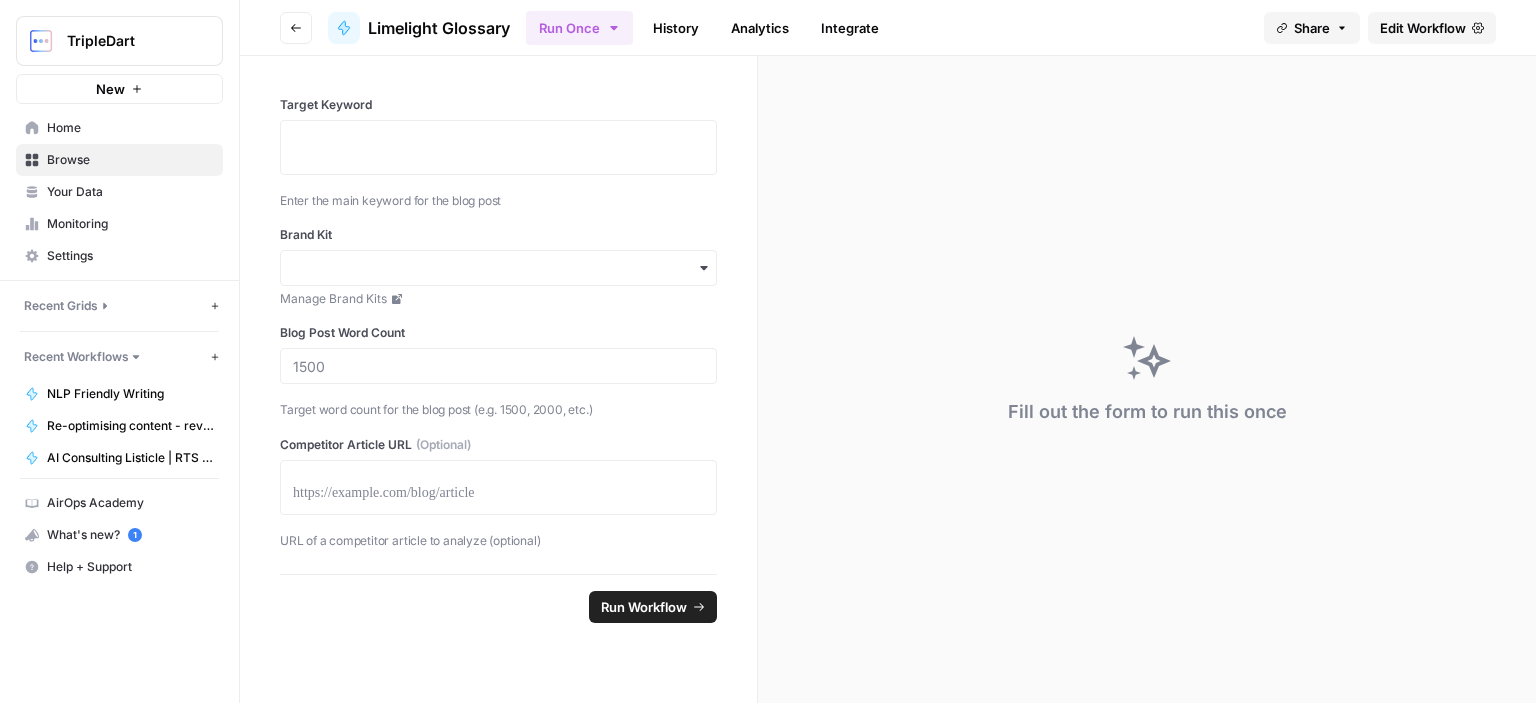 click on "Target Keyword Enter the main keyword for the blog post" at bounding box center [498, 153] 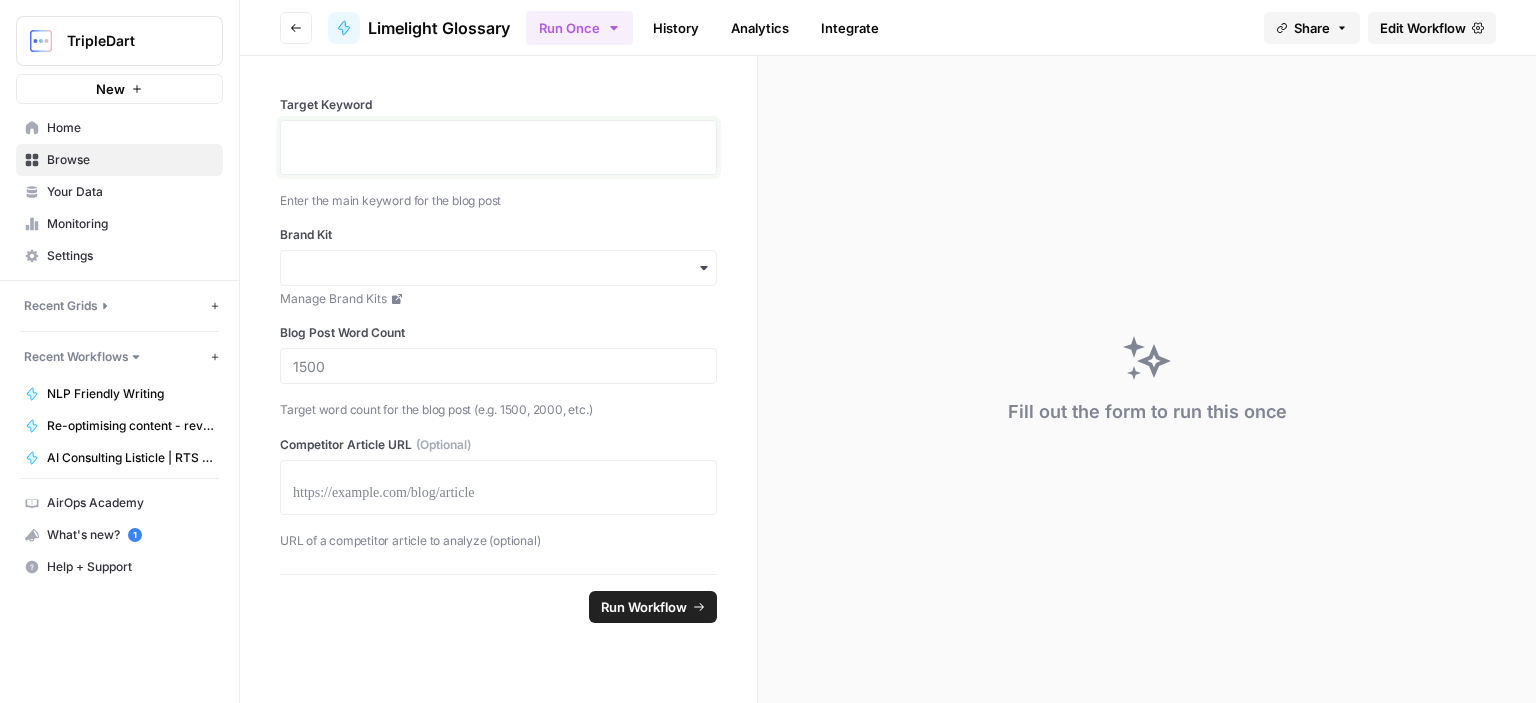 click at bounding box center [498, 154] 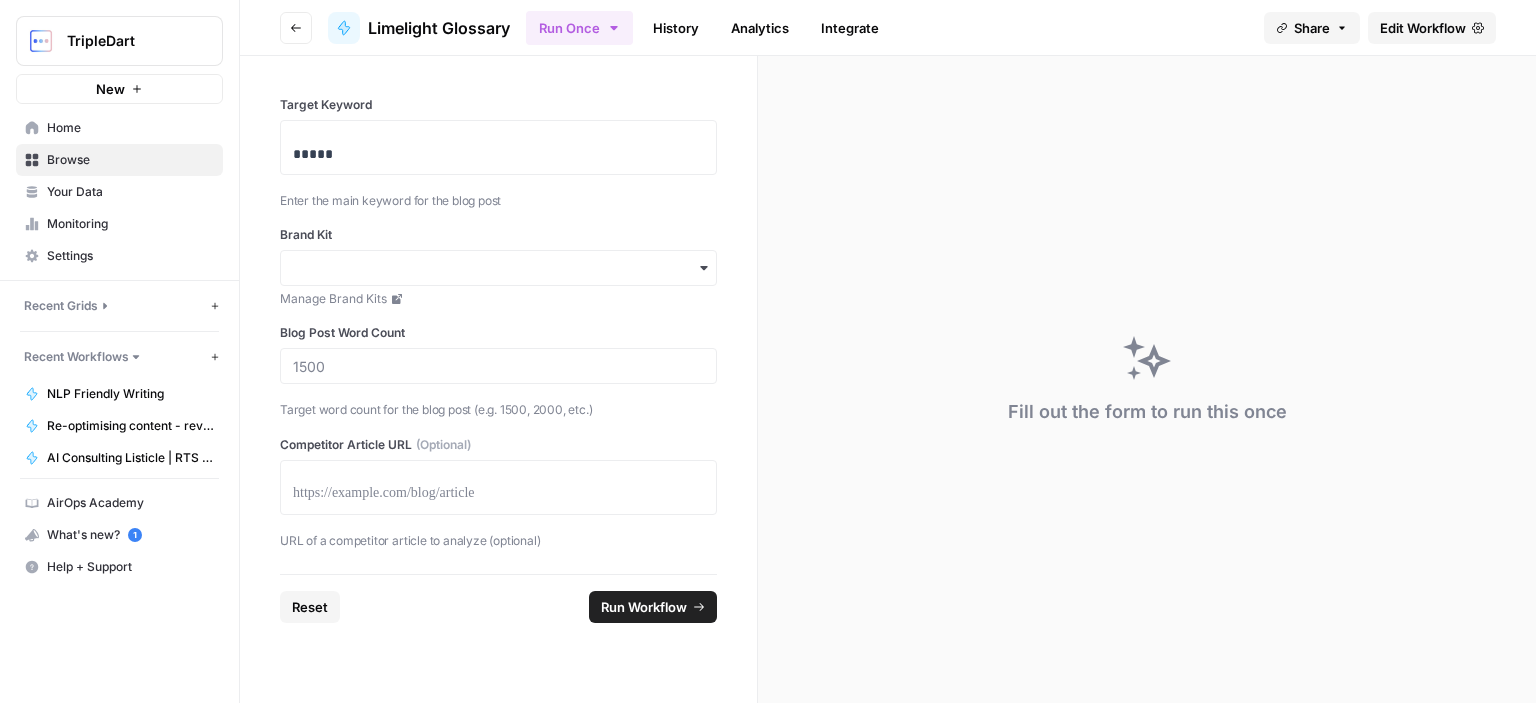 click at bounding box center (498, 268) 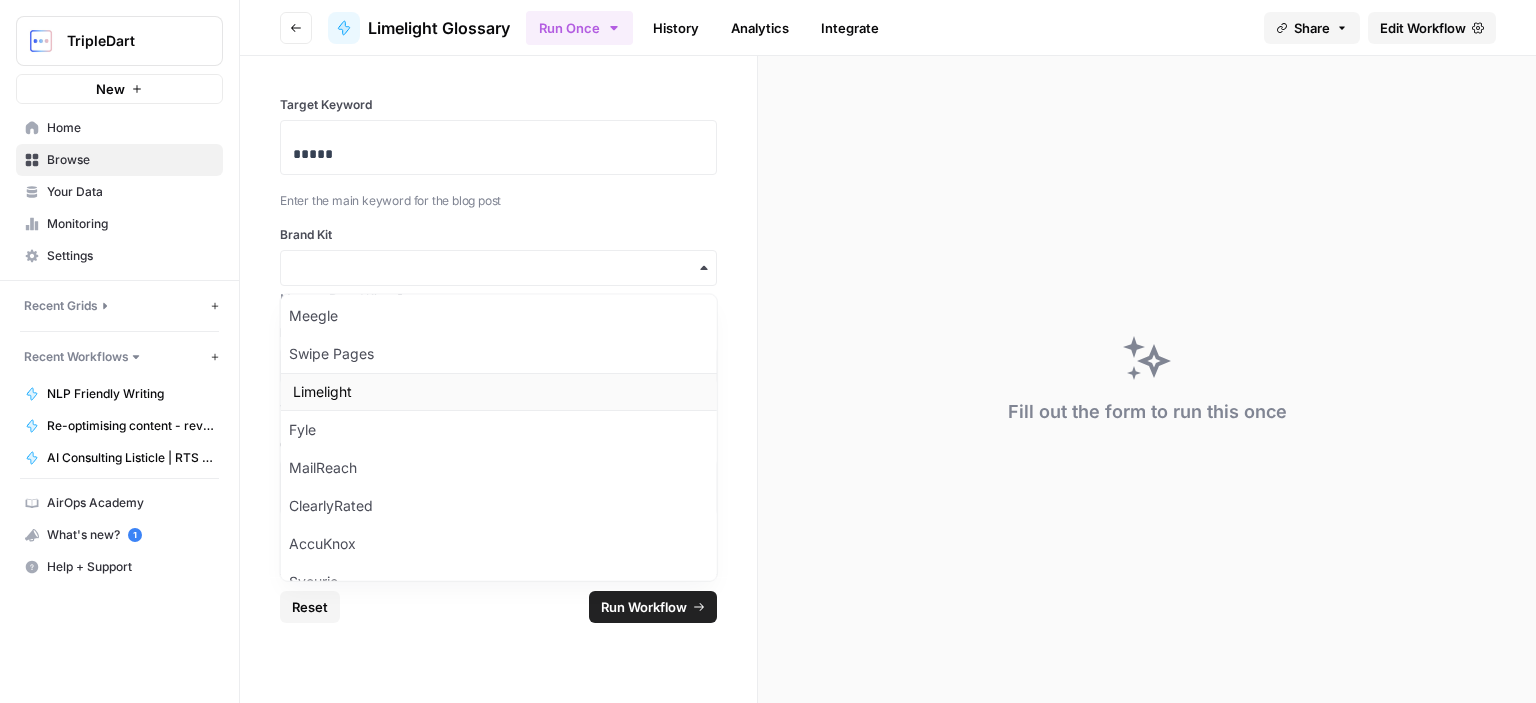 scroll, scrollTop: 300, scrollLeft: 0, axis: vertical 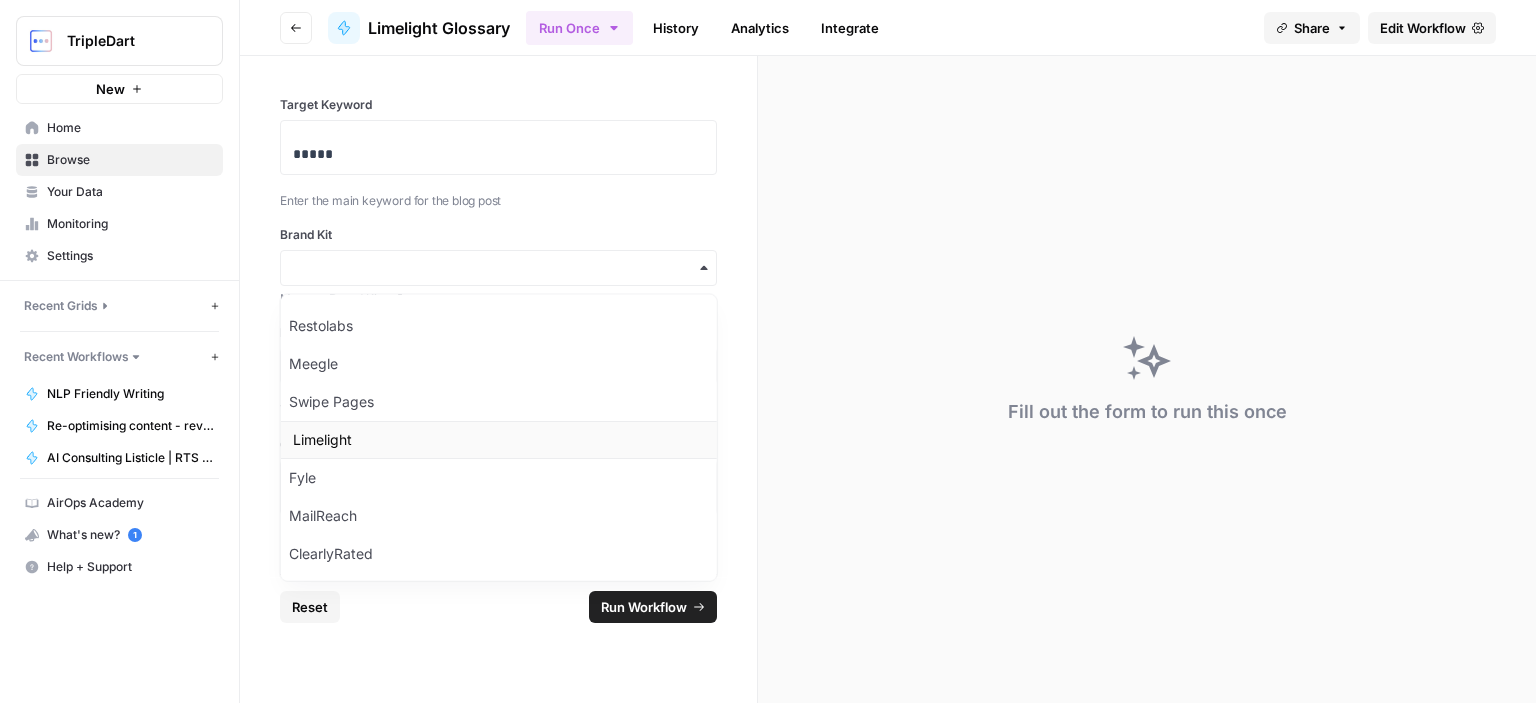 click on "Limelight" at bounding box center [499, 440] 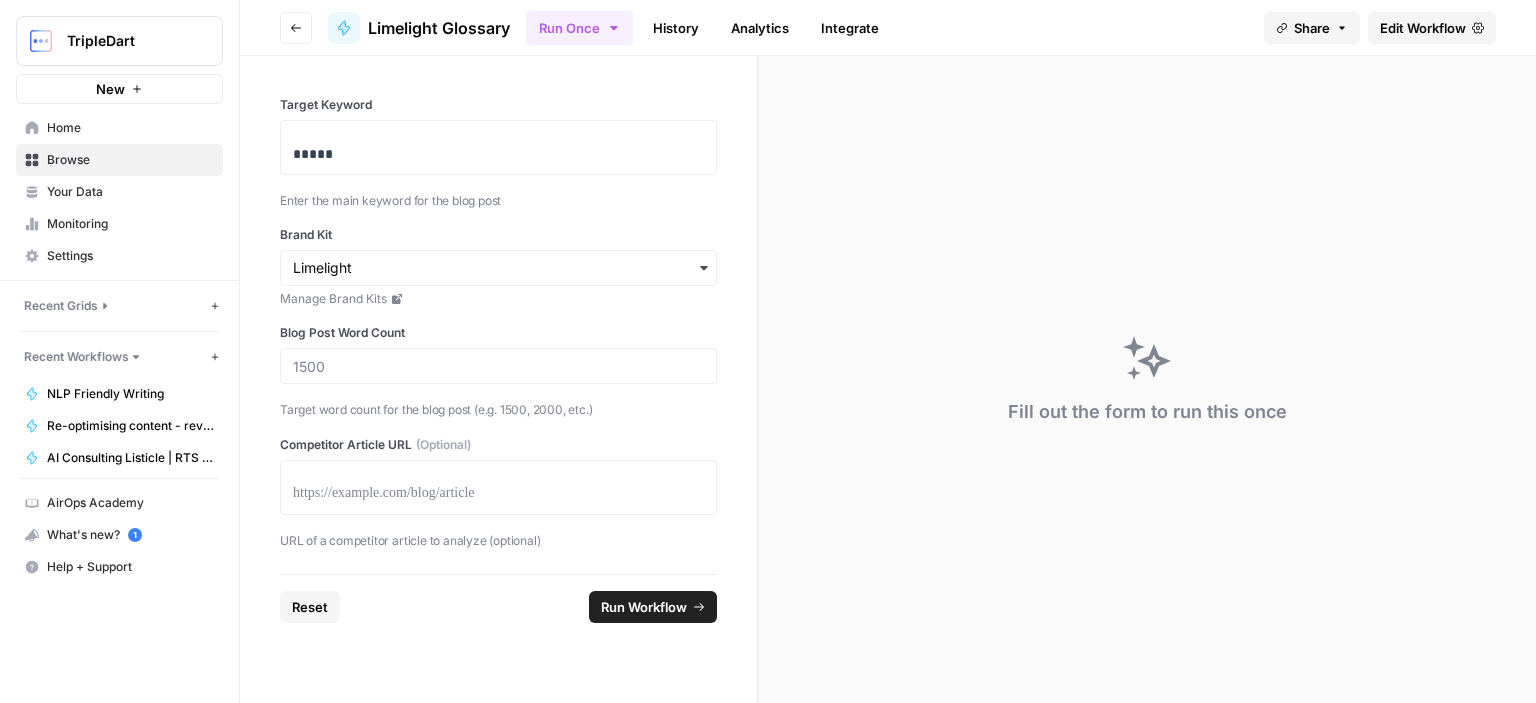 click at bounding box center (498, 366) 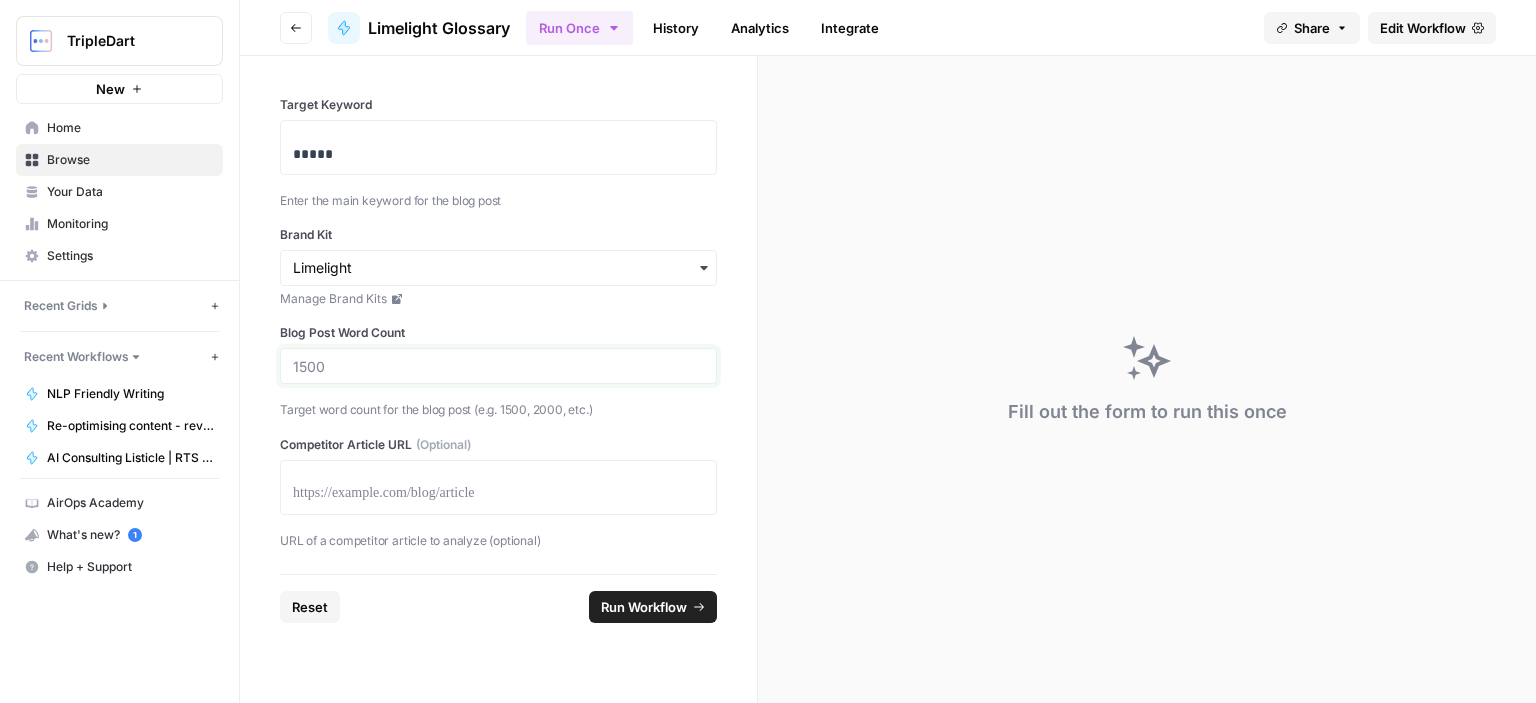 click on "Blog Post Word Count" at bounding box center (498, 366) 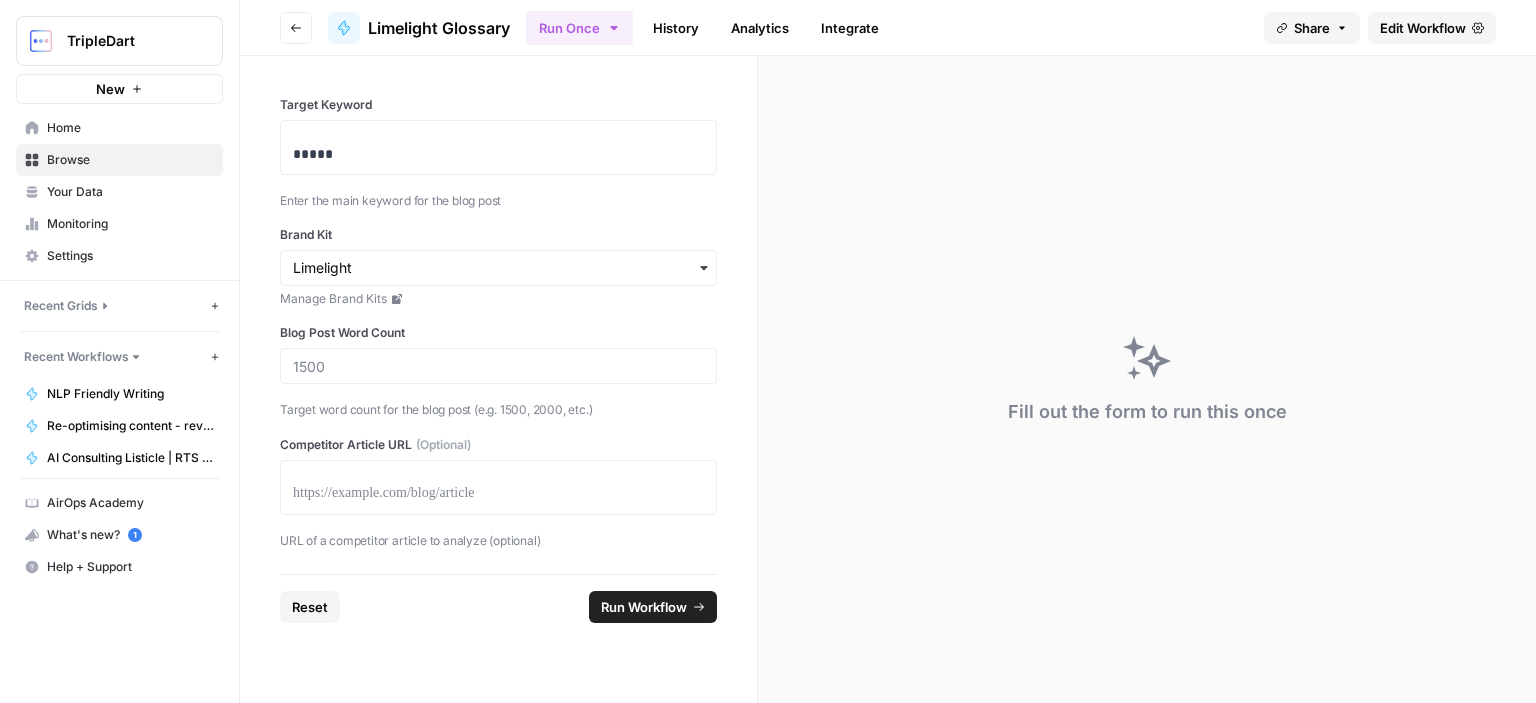 click on "Blog Post Word Count" at bounding box center (498, 333) 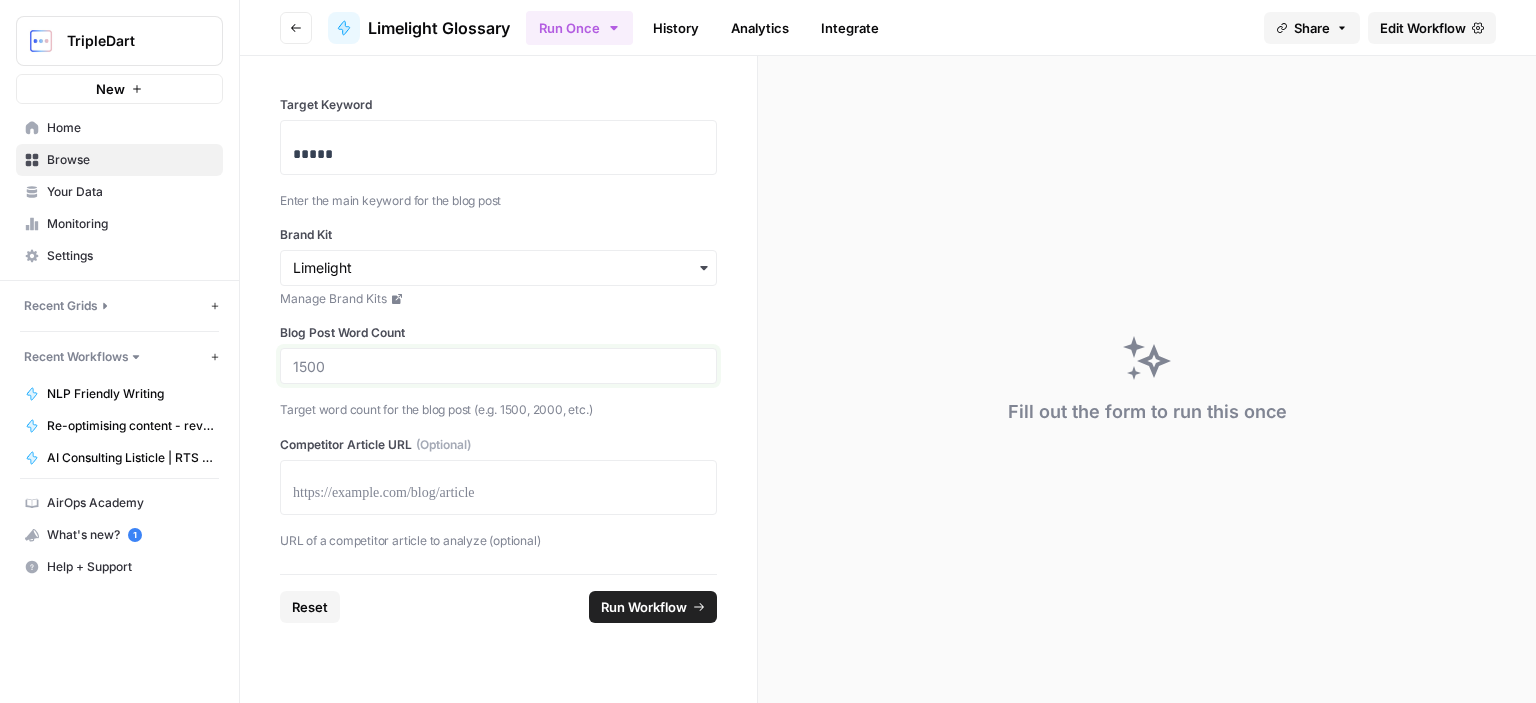click on "Blog Post Word Count" at bounding box center (498, 366) 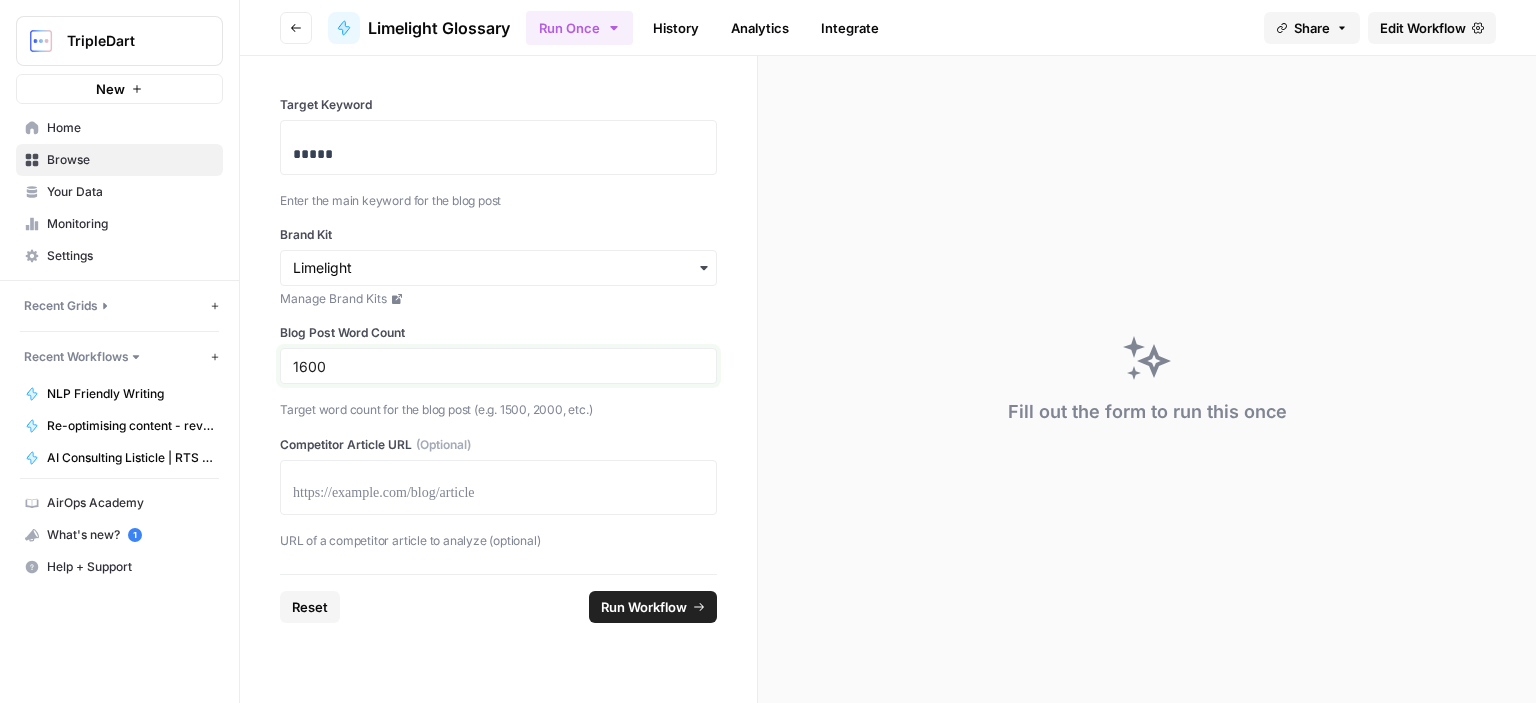 type on "1600" 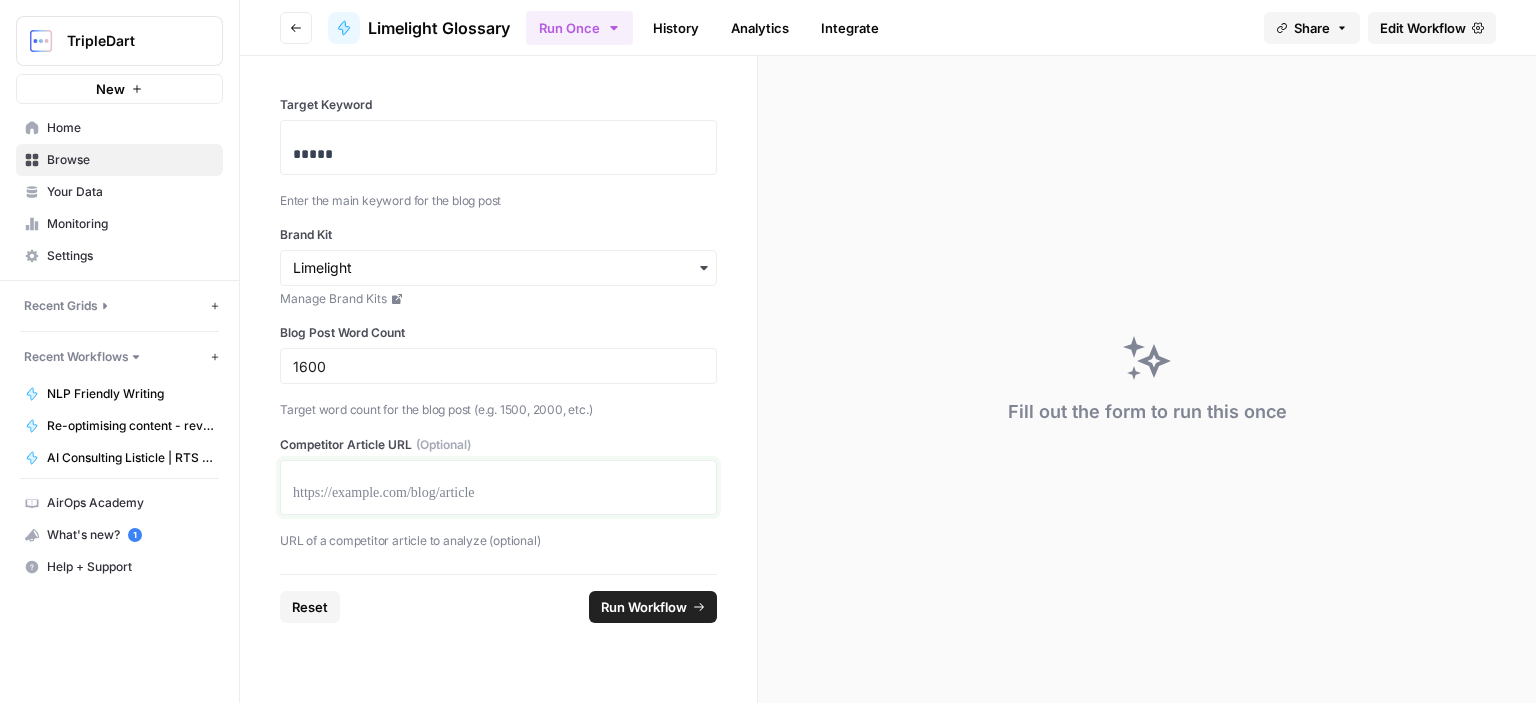 click at bounding box center (498, 494) 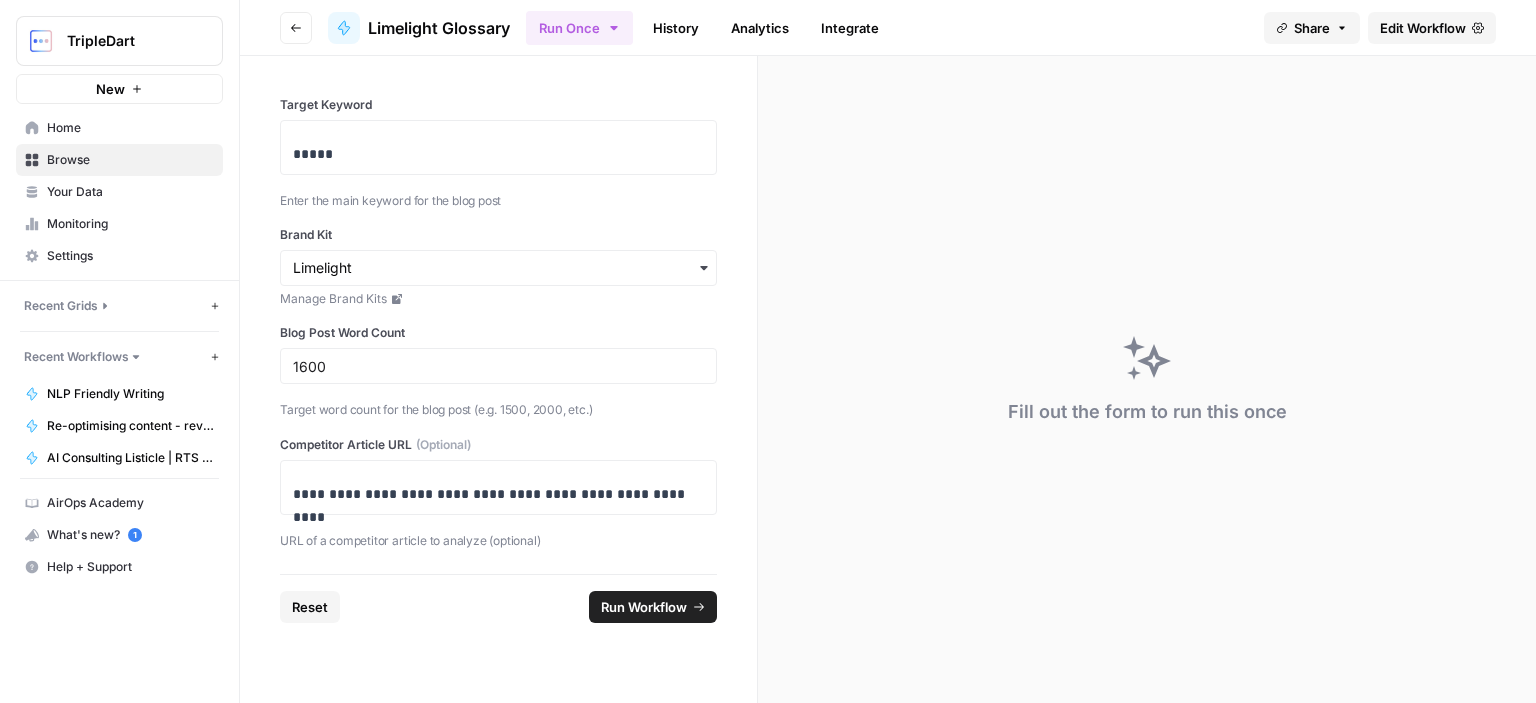 click on "Run Workflow" at bounding box center [653, 607] 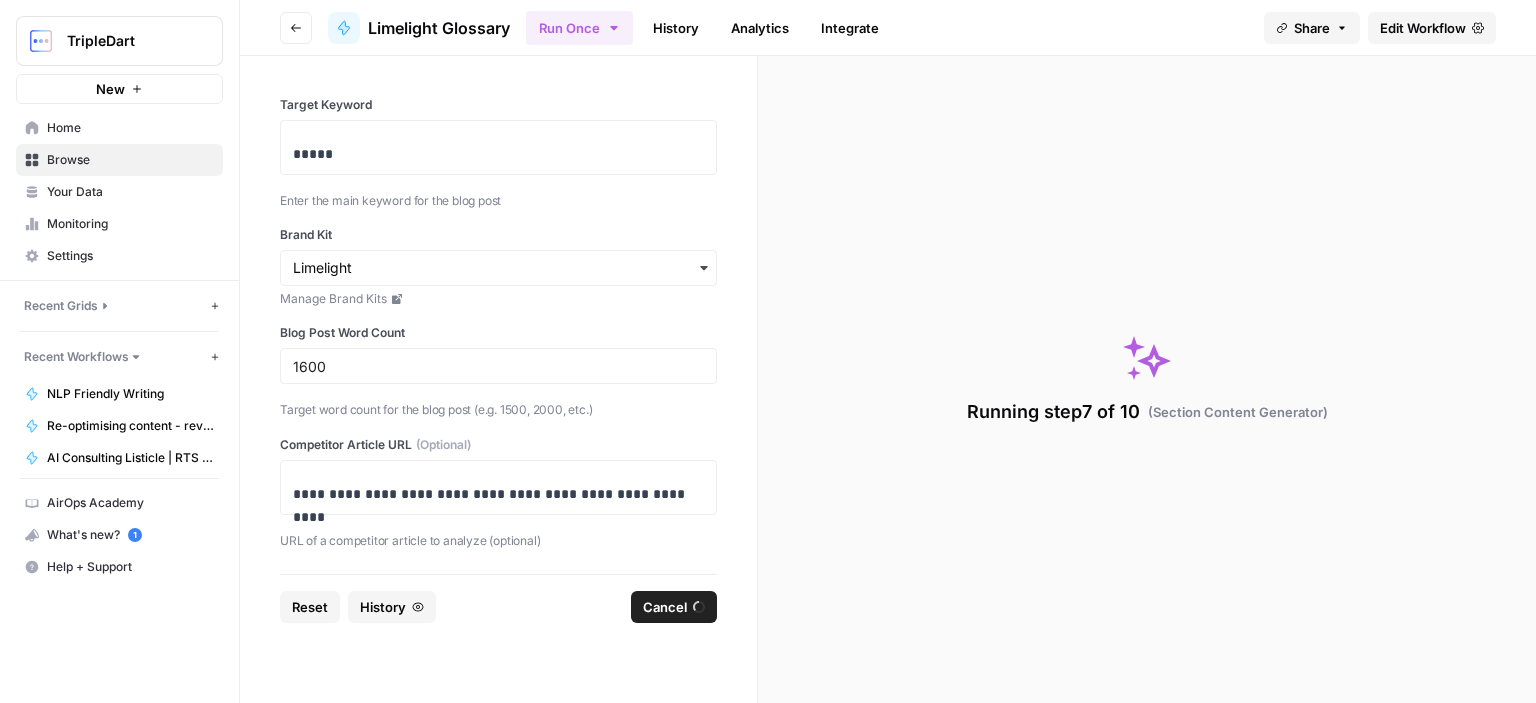 scroll, scrollTop: 0, scrollLeft: 0, axis: both 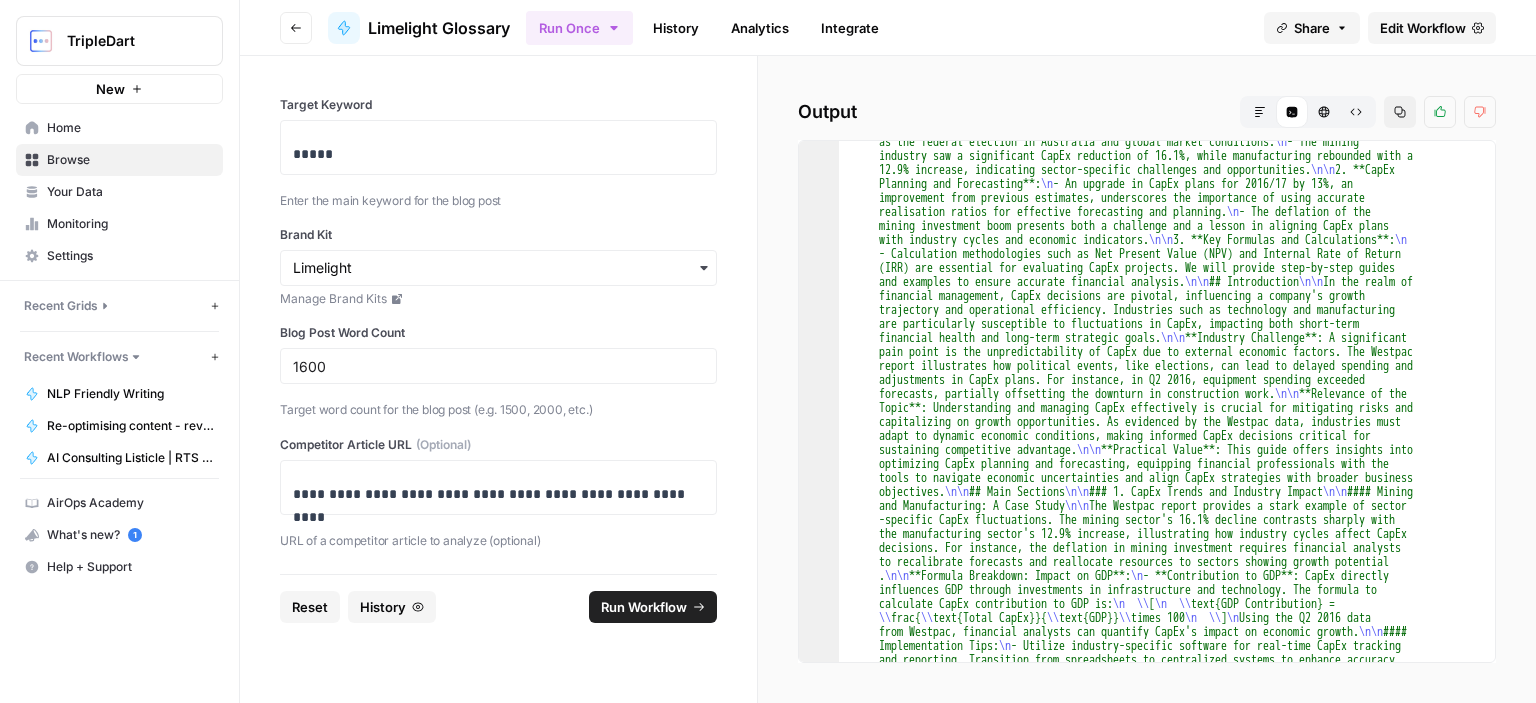 click on "Markdown" at bounding box center (1260, 112) 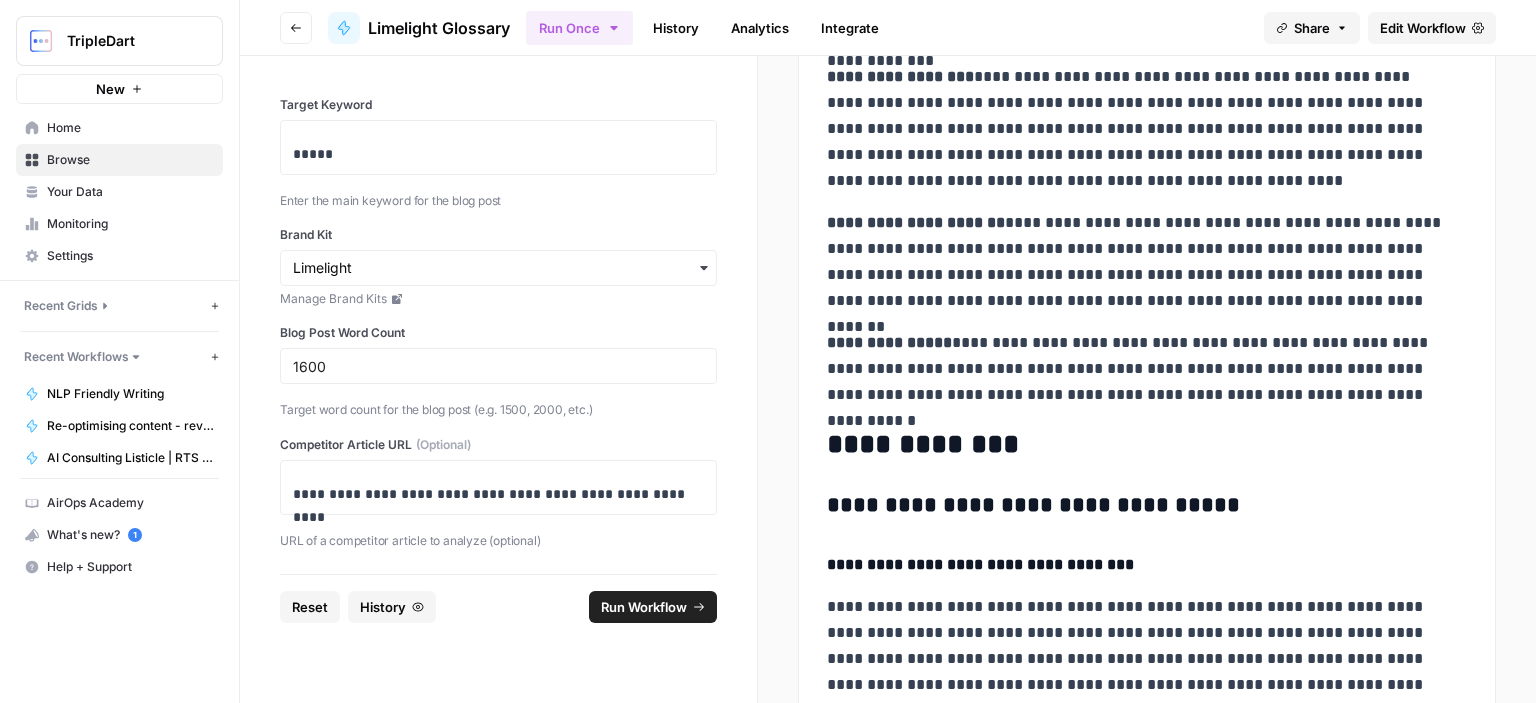 scroll, scrollTop: 1610, scrollLeft: 0, axis: vertical 